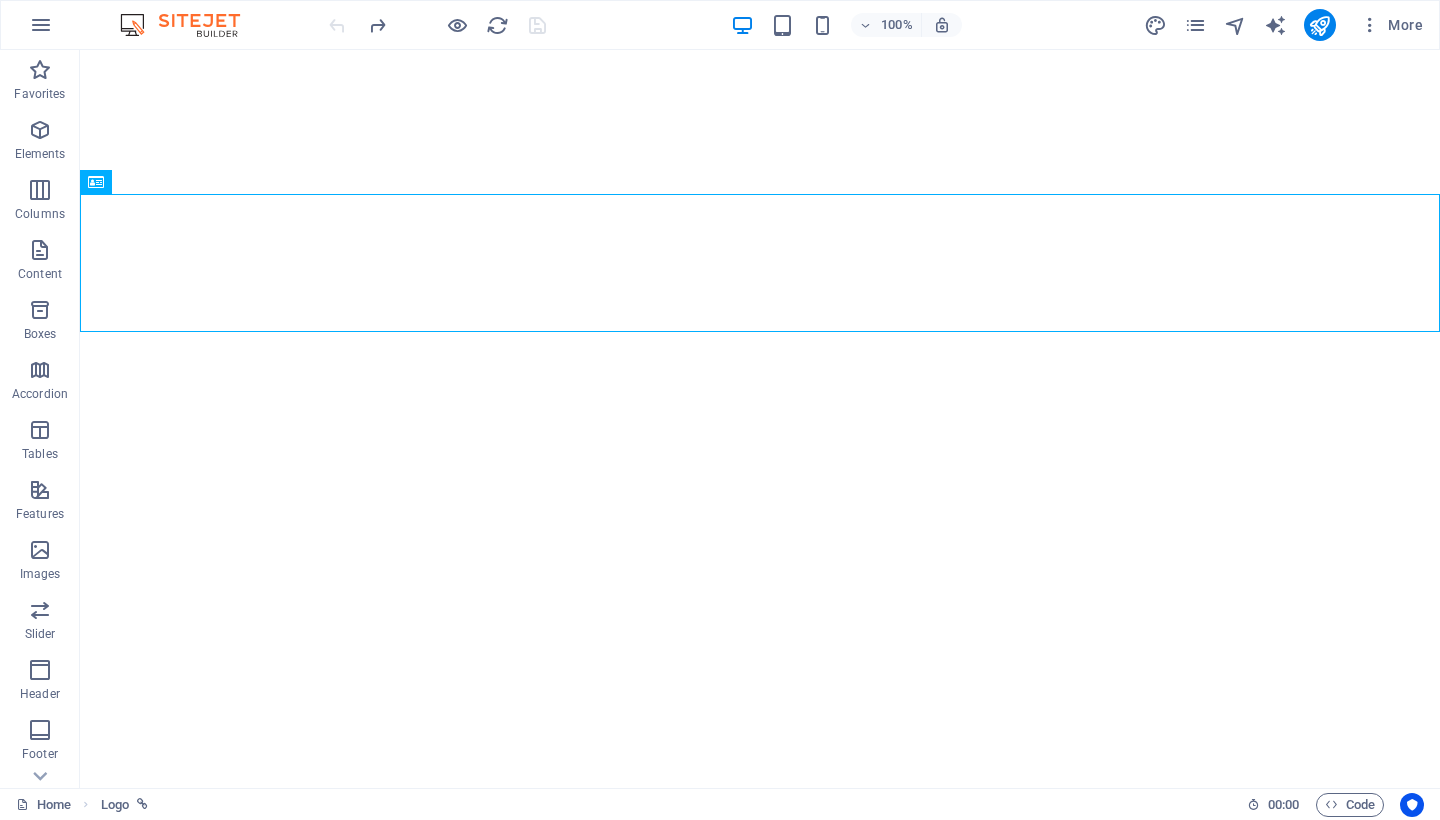scroll, scrollTop: 0, scrollLeft: 0, axis: both 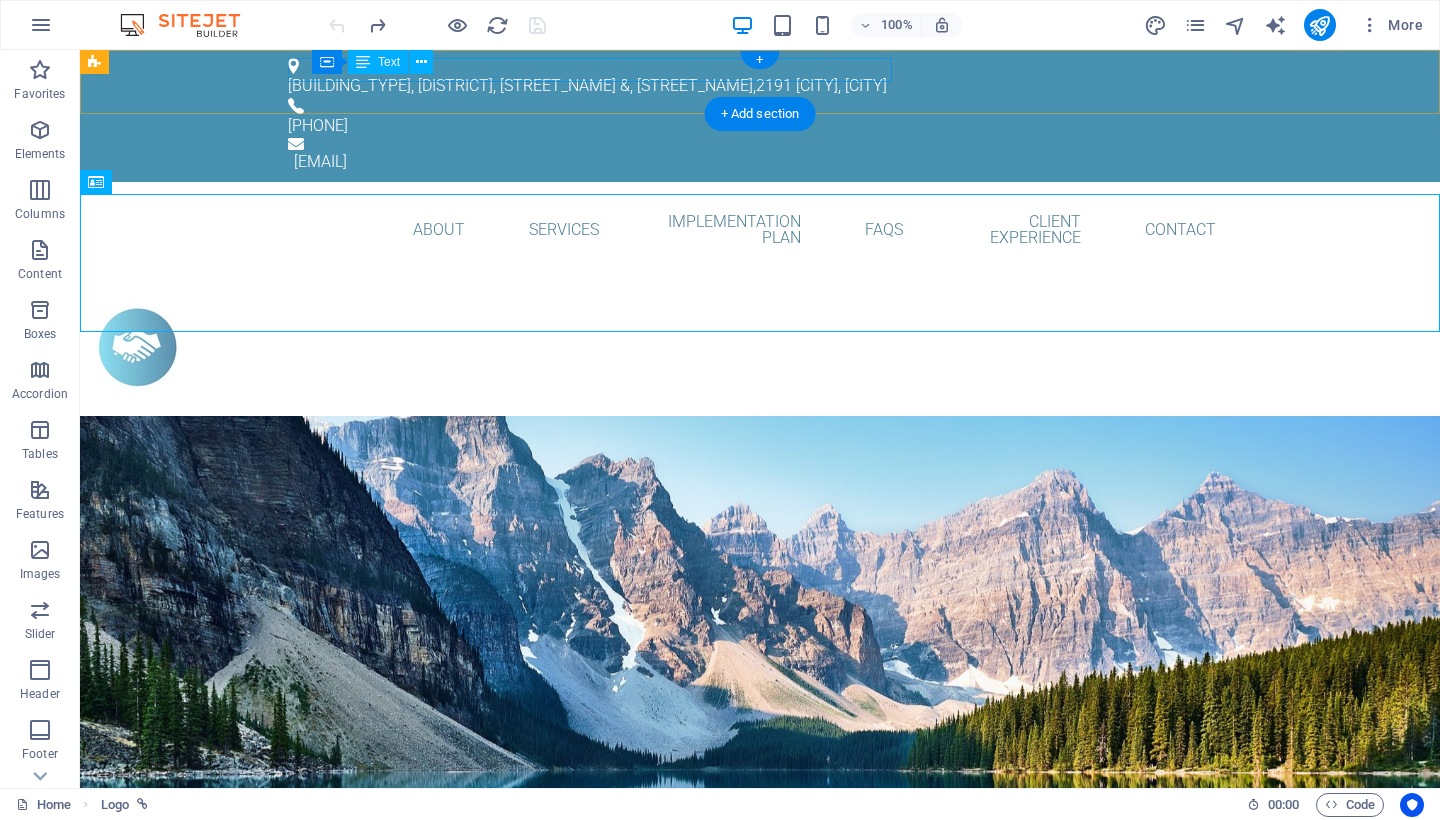 click on "[BUILDING_TYPE], [DISTRICT], [STREET_NAME] &, [STREET_NAME]  ,  [POSTAL_CODE]   [CITY], [CITY]" at bounding box center [752, 86] 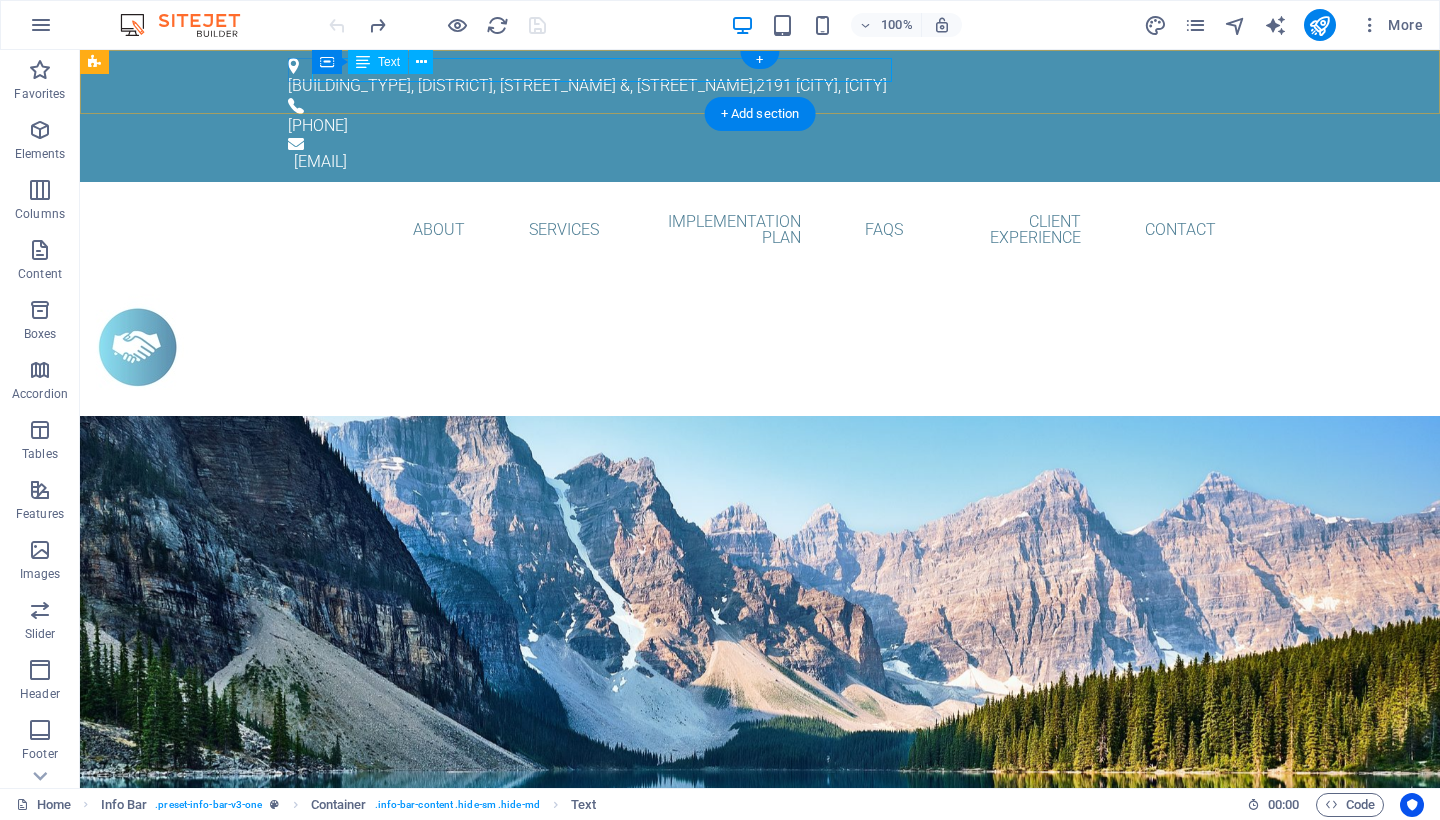 click on "[BUILDING_TYPE], [DISTRICT], [STREET_NAME] &, [STREET_NAME]  ,  [POSTAL_CODE]   [CITY], [CITY]" at bounding box center [752, 86] 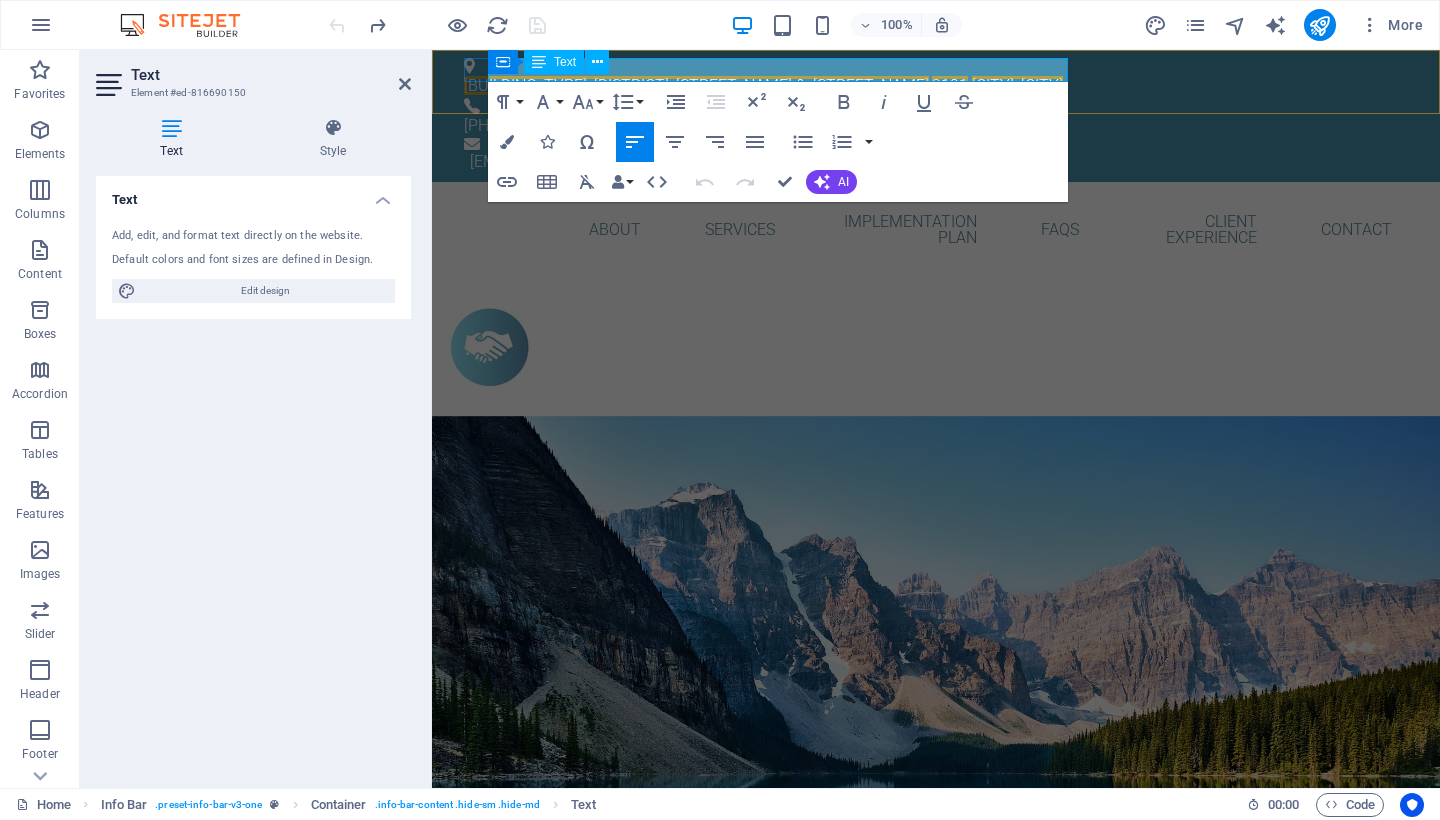 click on "[BUILDING_TYPE], [DISTRICT], [STREET_NAME] &, [STREET_NAME]" at bounding box center [696, 85] 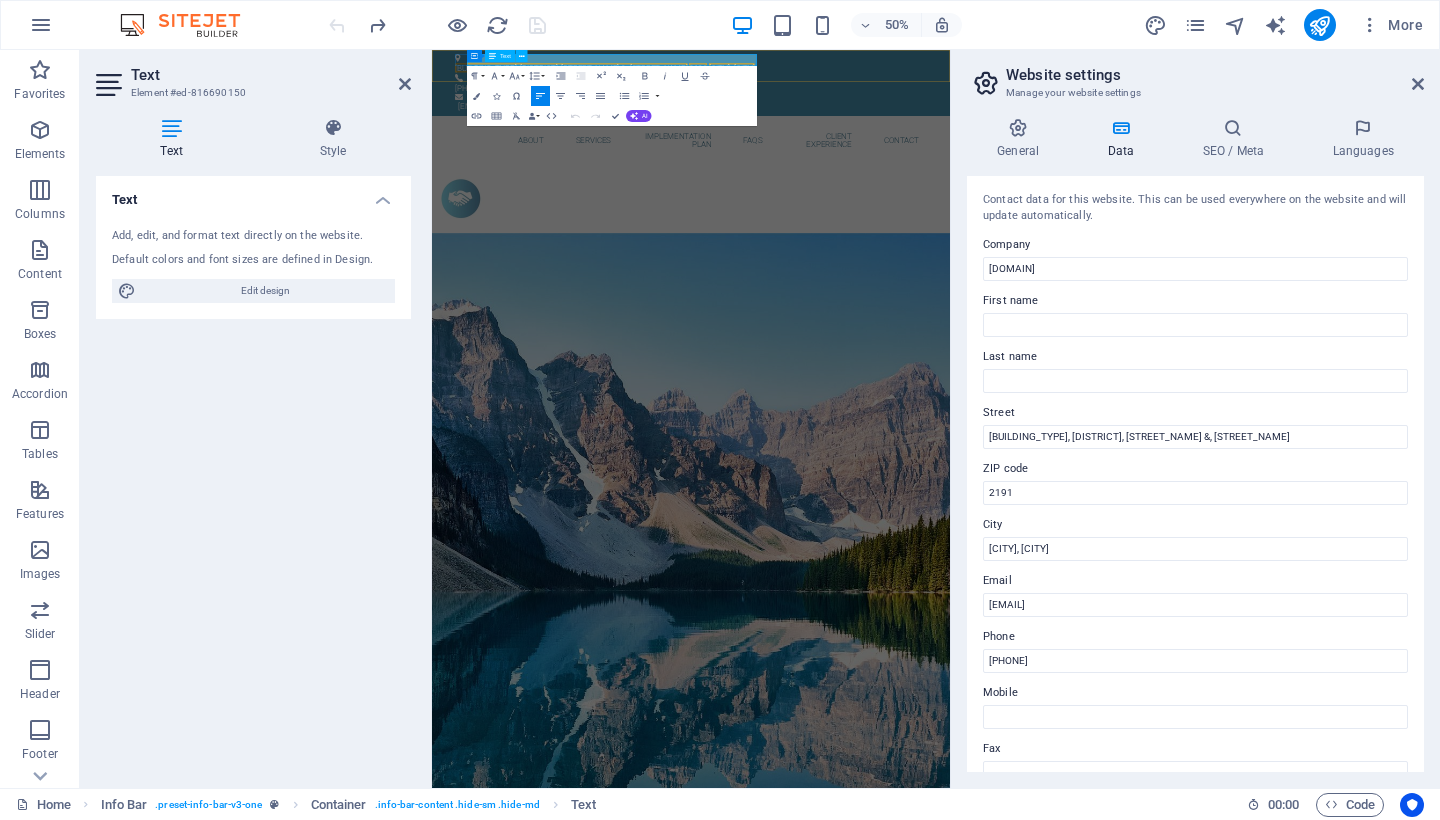 click on "[BUILDING_TYPE], [DISTRICT], [STREET_NAME] &, [STREET_NAME]" at bounding box center [710, 85] 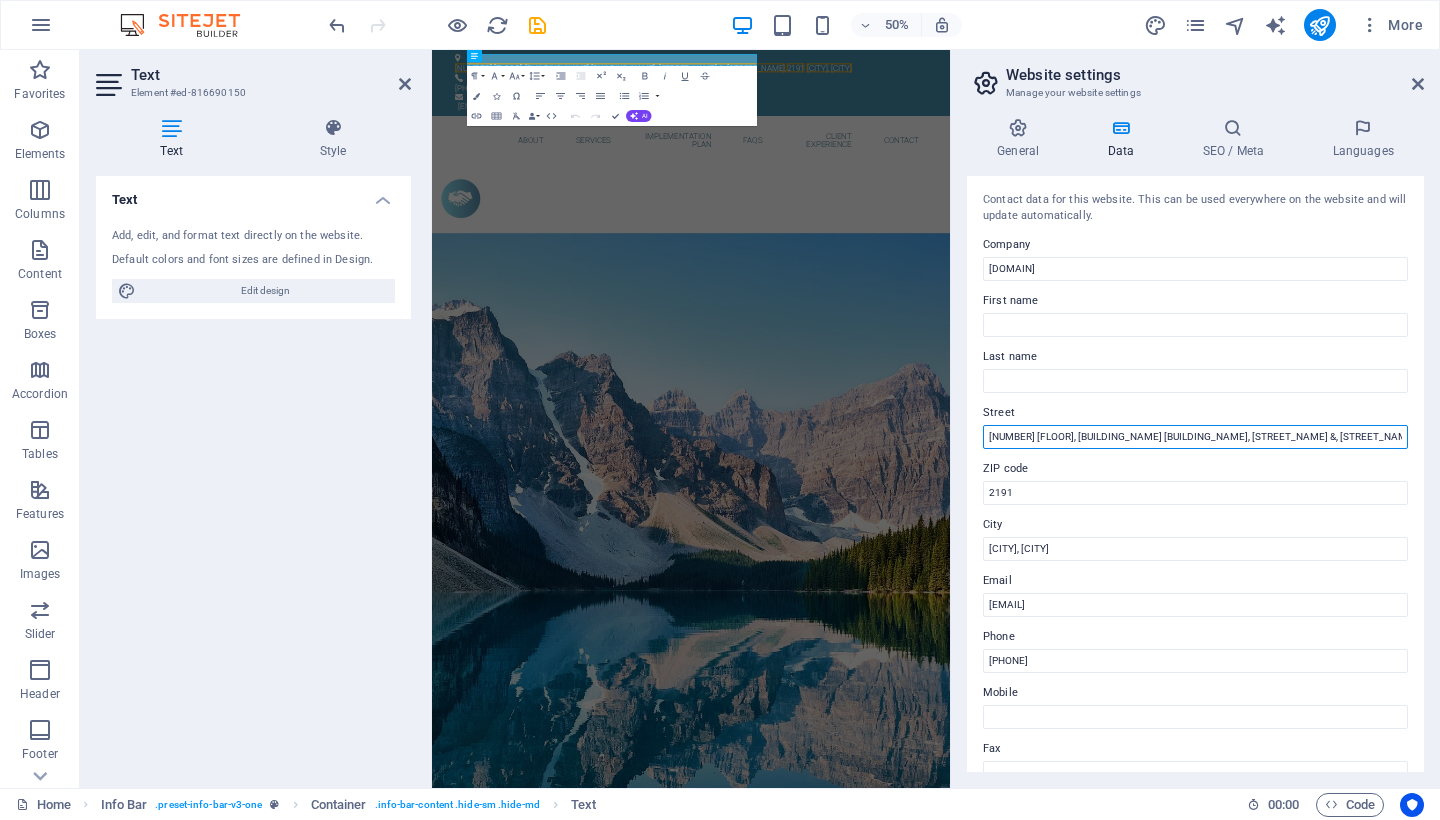 click on "[NUMBER] [FLOOR], [BUILDING_NAME] [BUILDING_NAME], [STREET_NAME] &, [STREET_NAME]" at bounding box center [1195, 437] 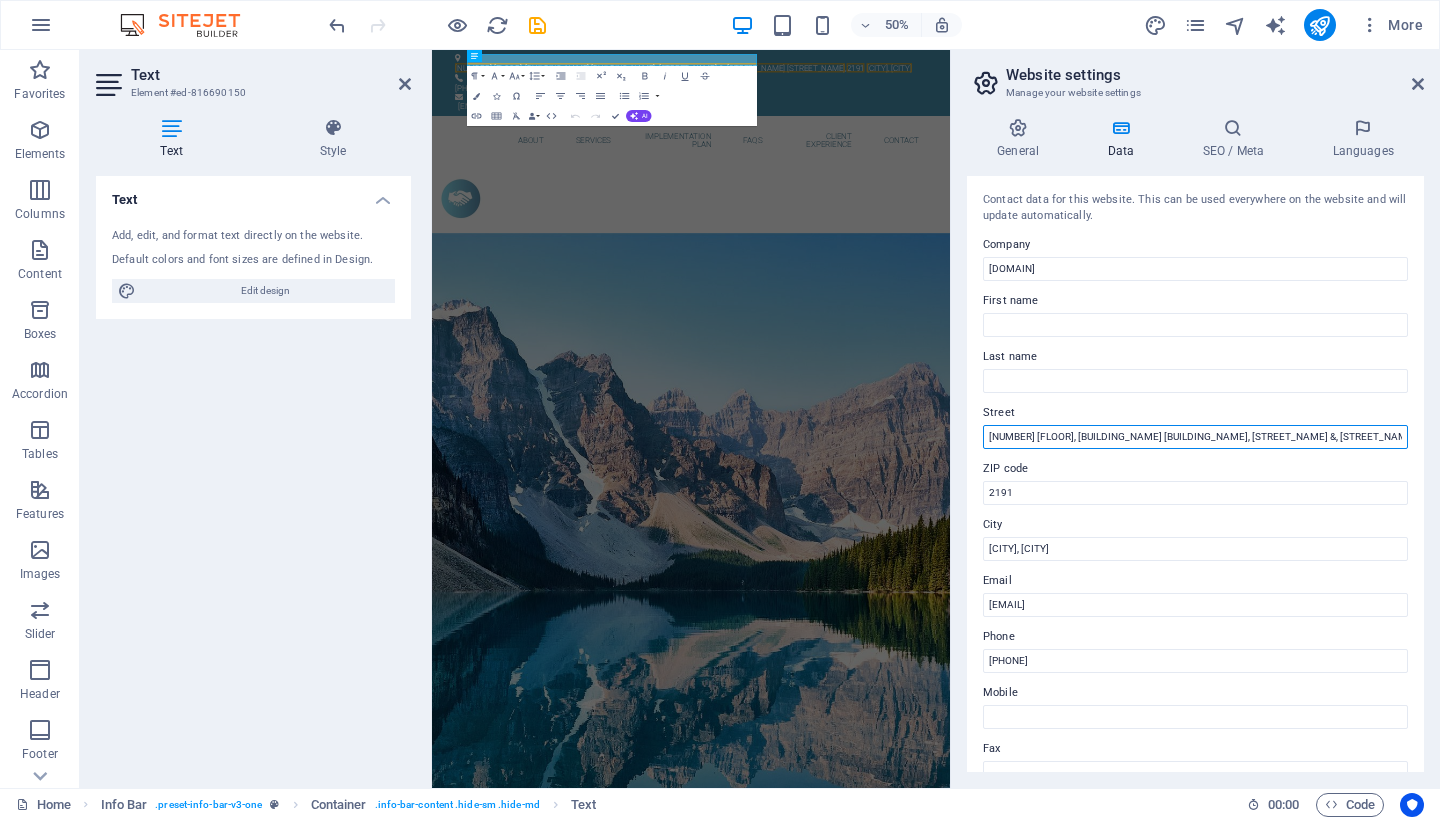 click on "[NUMBER] [FLOOR], [BUILDING_NAME] [BUILDING_NAME], [STREET_NAME] &, [STREET_NAME] [STREET_NAME]" at bounding box center (1195, 437) 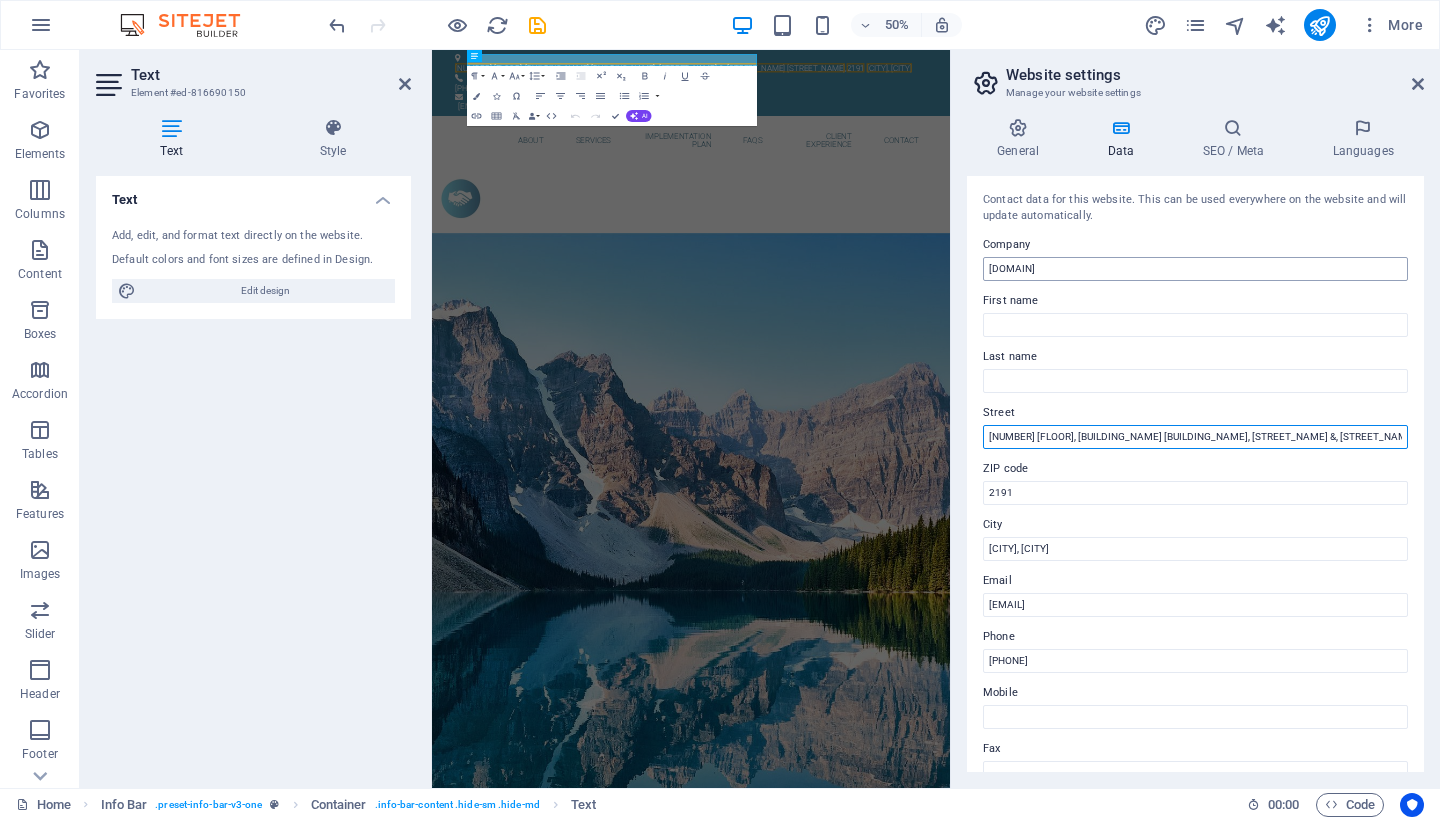 type on "[NUMBER] [FLOOR], [BUILDING_NAME] [BUILDING_NAME], [STREET_NAME] &, [STREET_NAME] [STREET_NAME]" 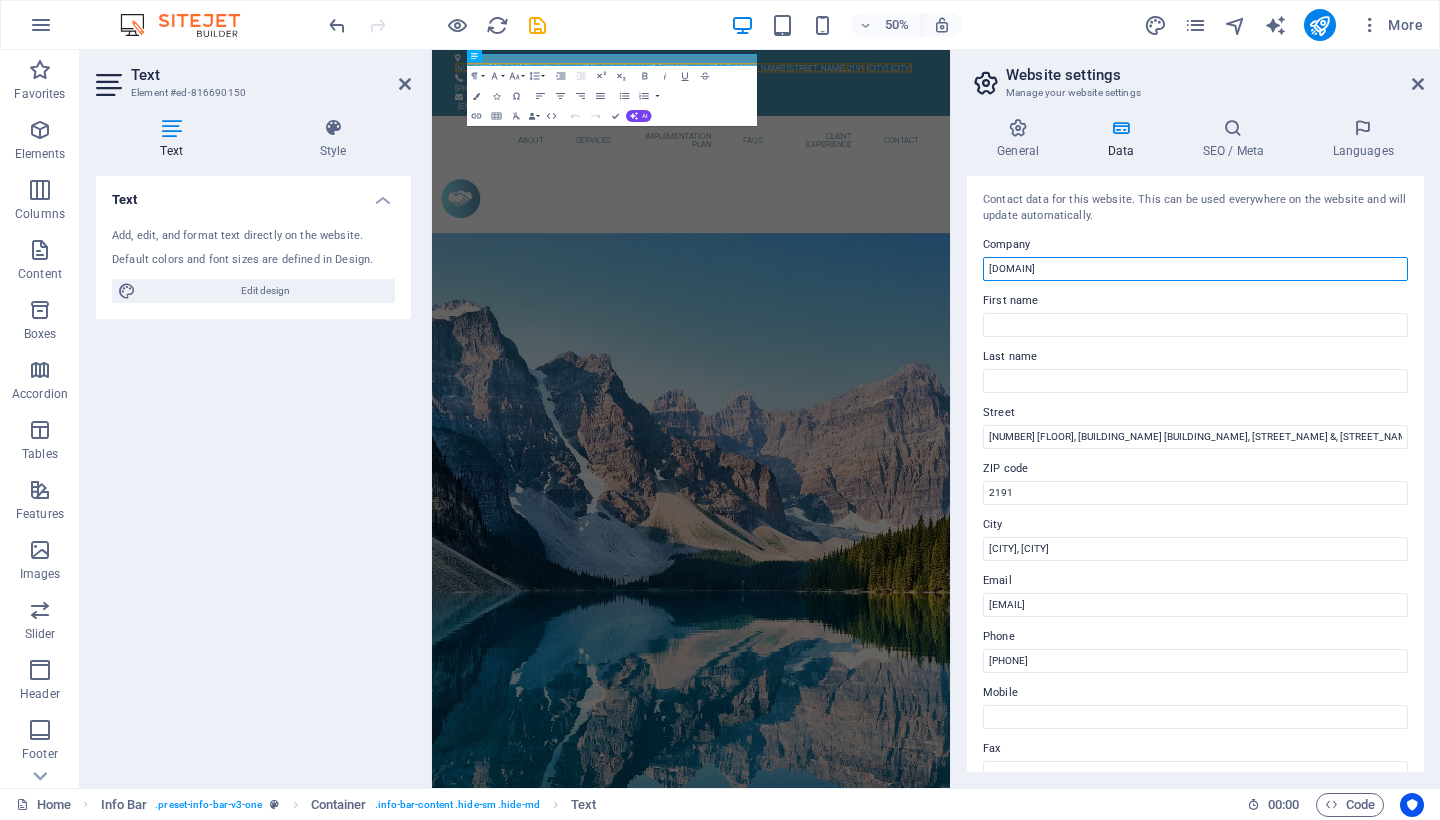drag, startPoint x: 1085, startPoint y: 269, endPoint x: 988, endPoint y: 269, distance: 97 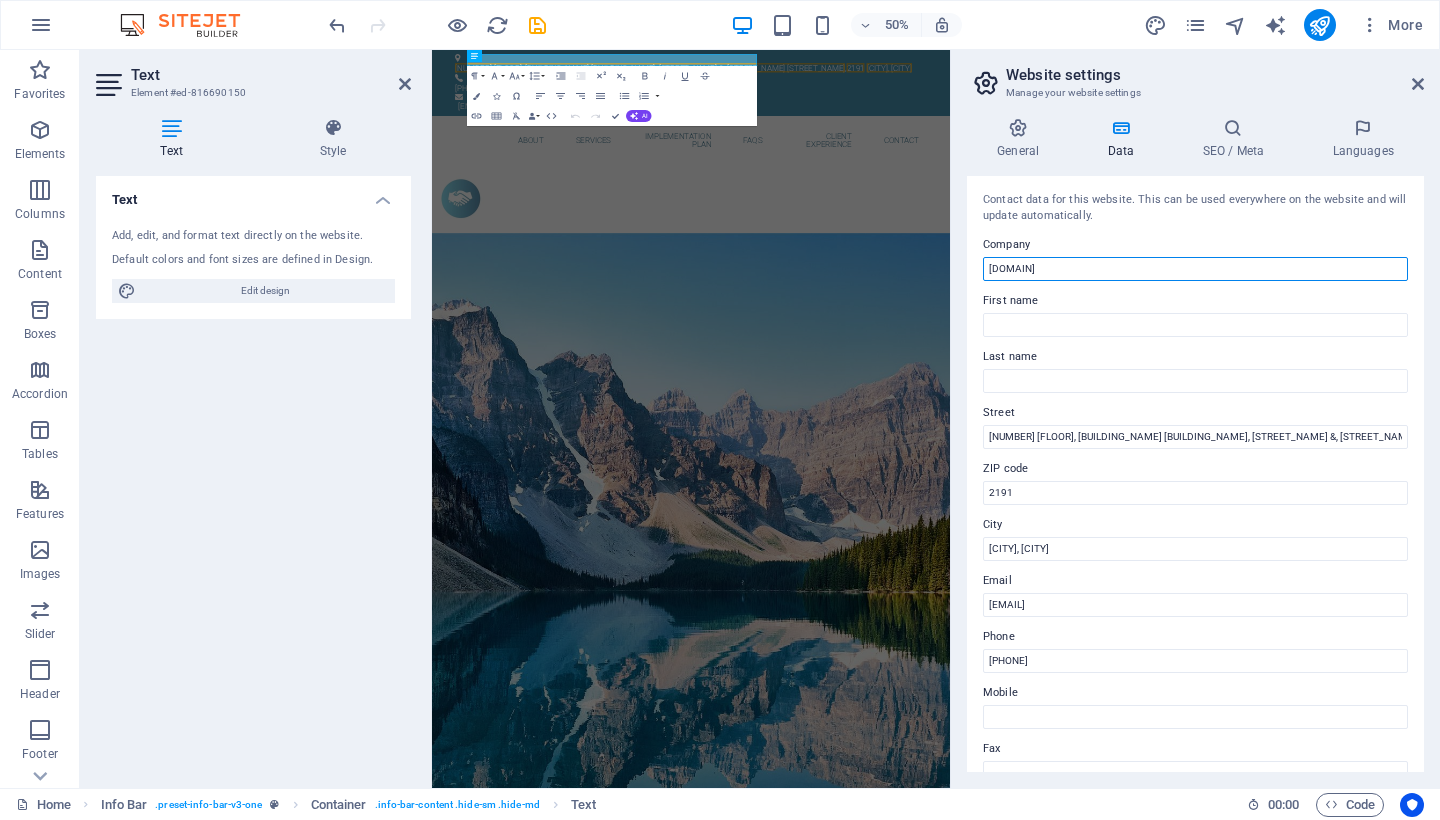 click on "[DOMAIN]" at bounding box center [1195, 269] 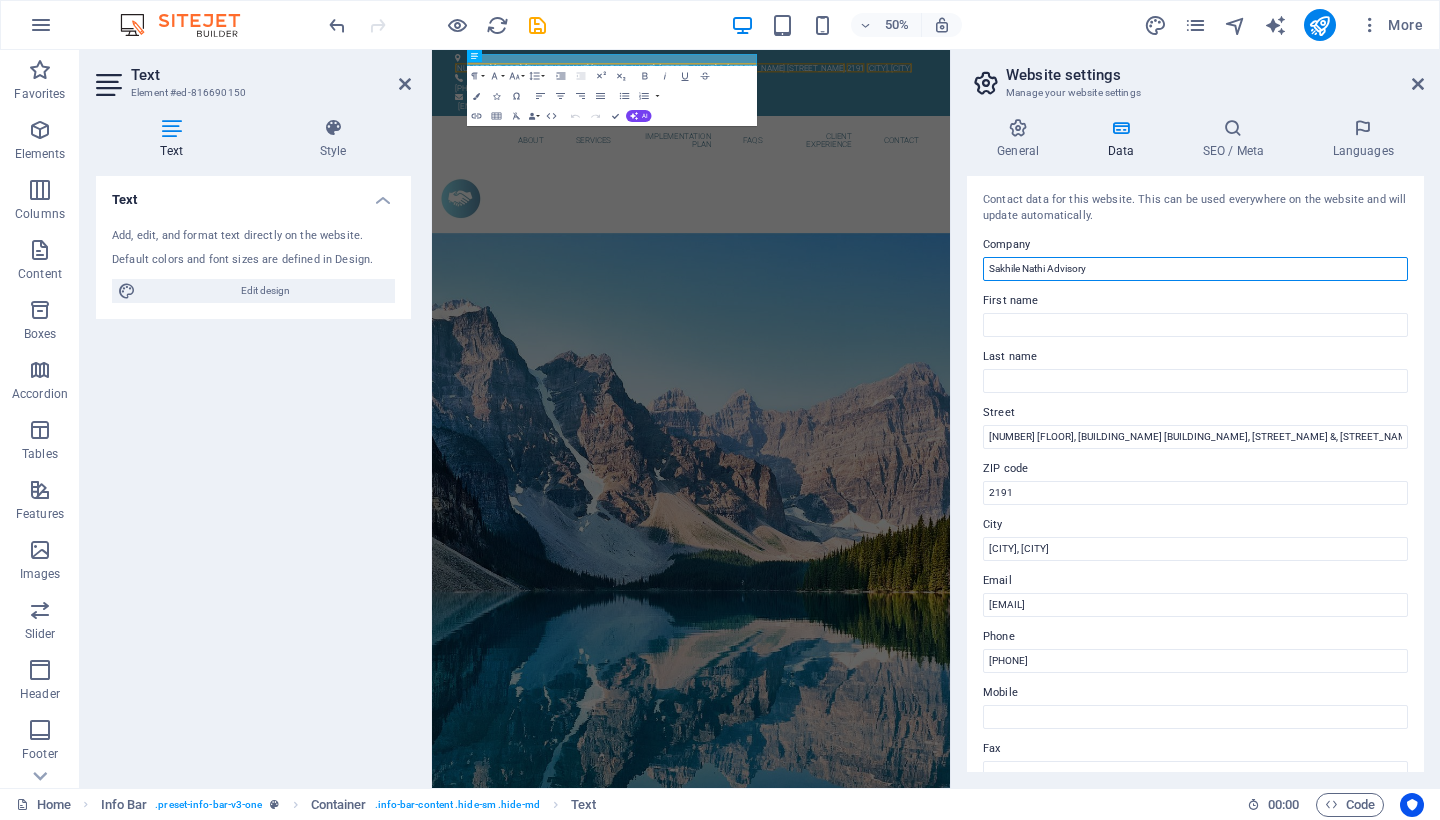 scroll, scrollTop: 0, scrollLeft: 0, axis: both 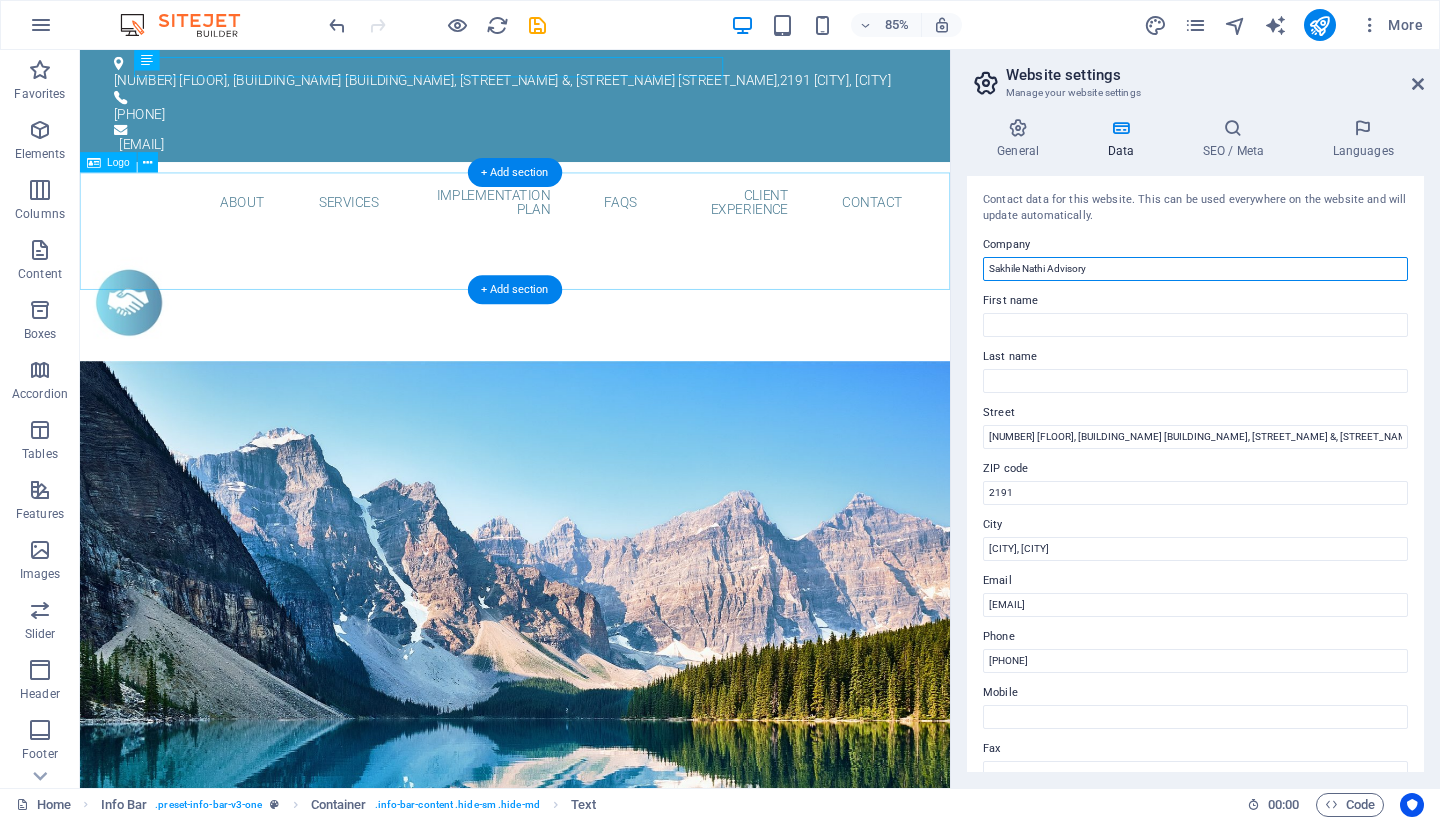 type on "Sakhile Nathi Advisory" 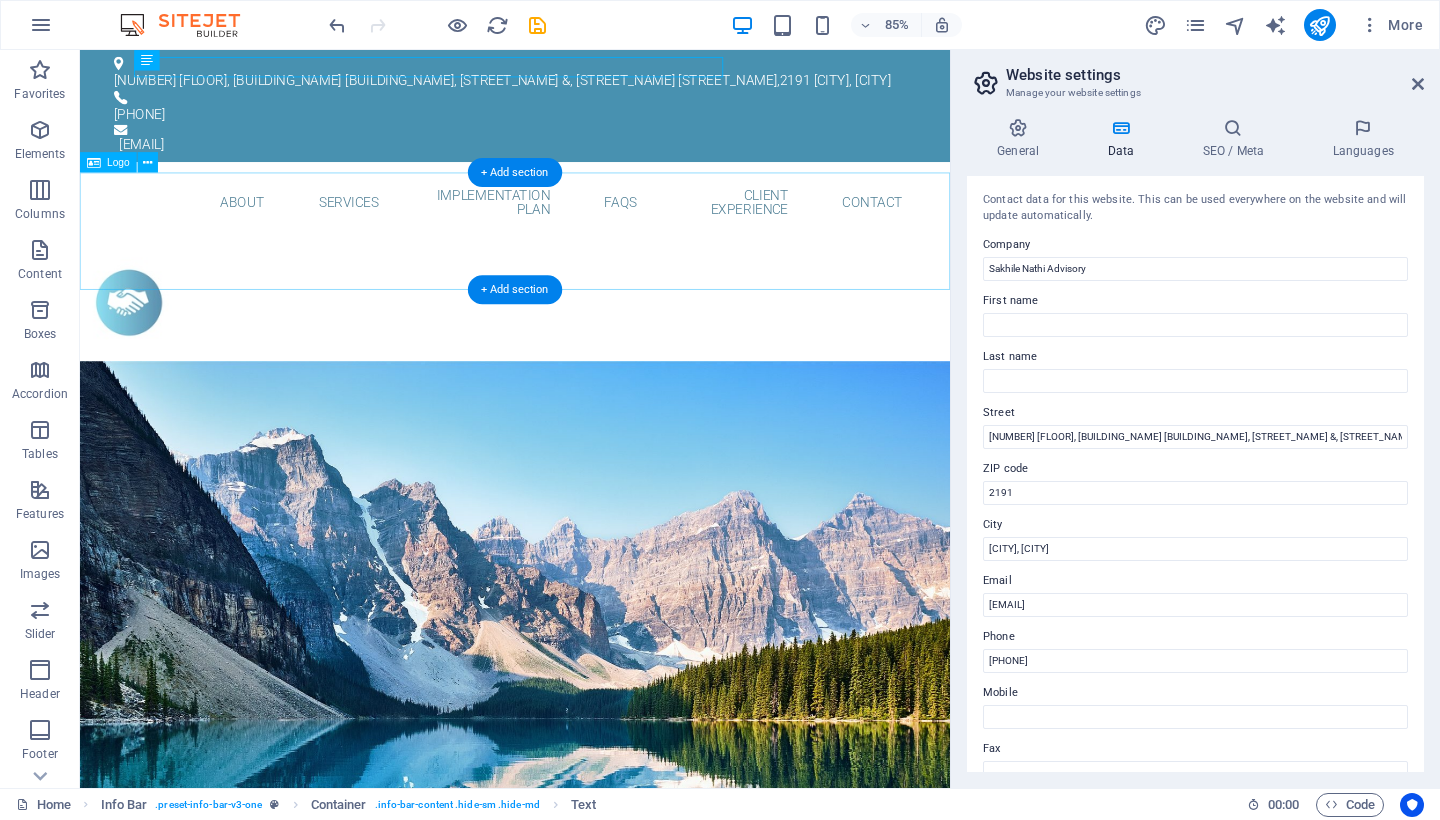 click at bounding box center (592, 347) 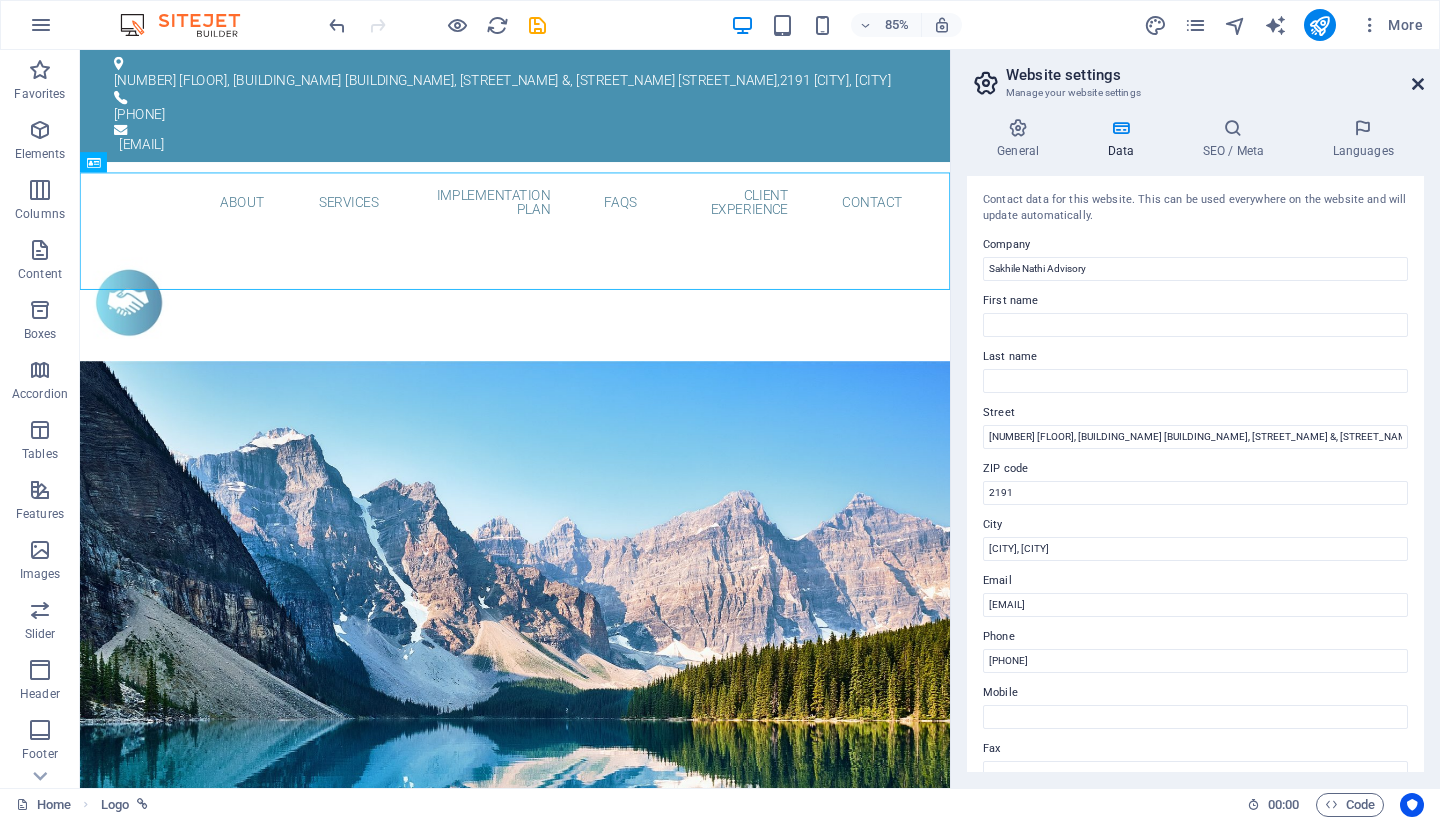 click at bounding box center [1418, 84] 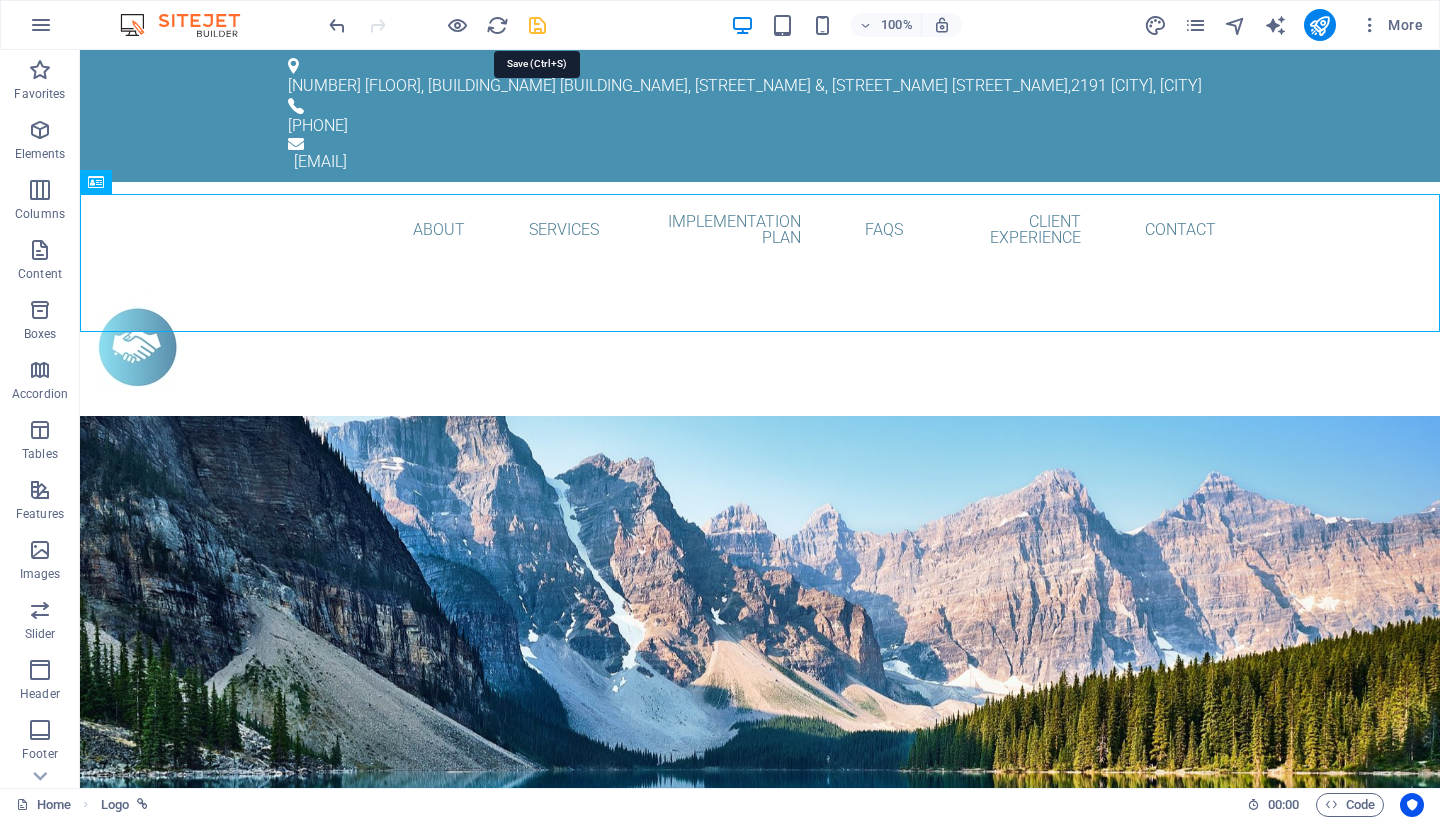 click at bounding box center (537, 25) 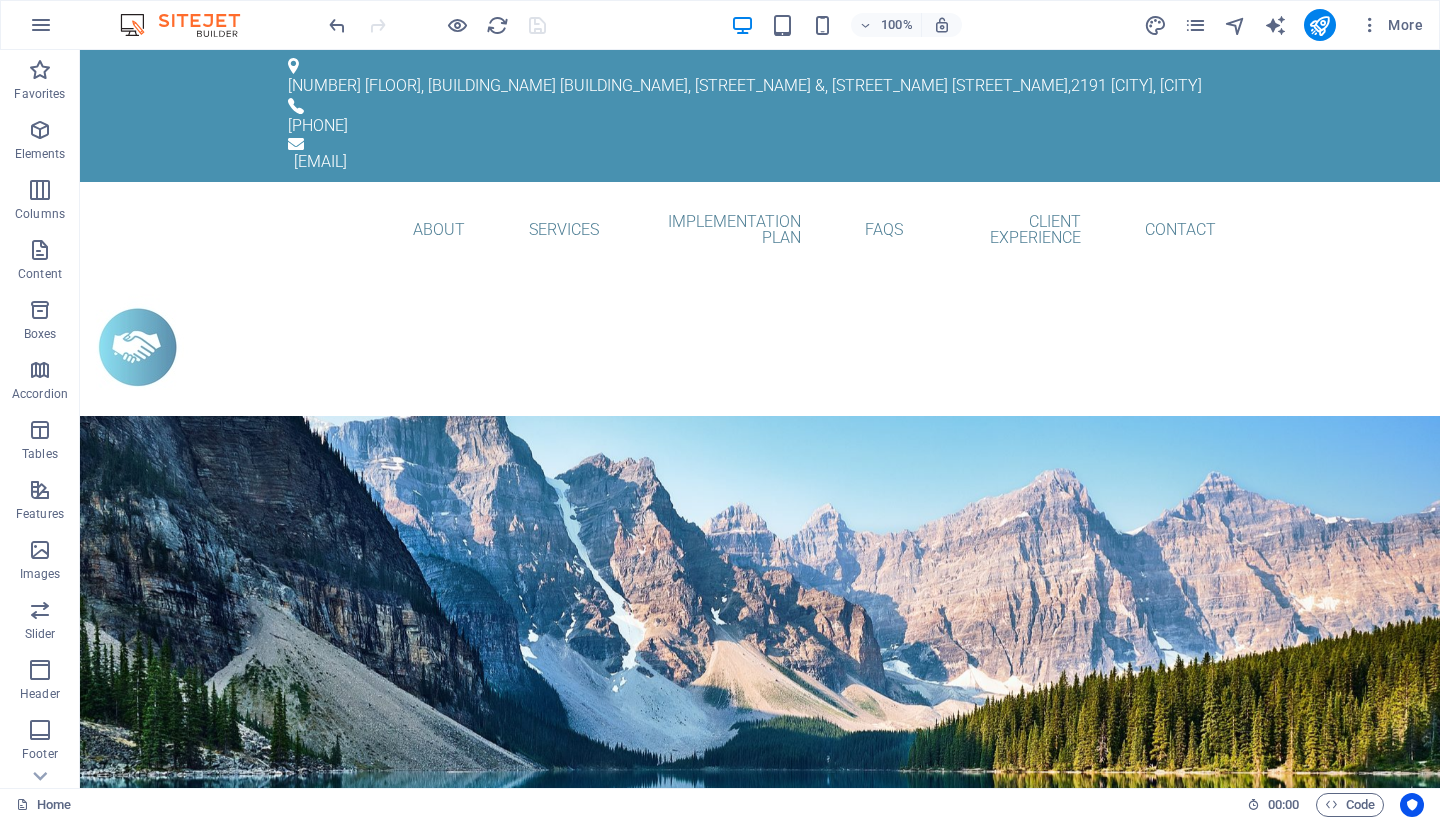 scroll, scrollTop: 0, scrollLeft: 0, axis: both 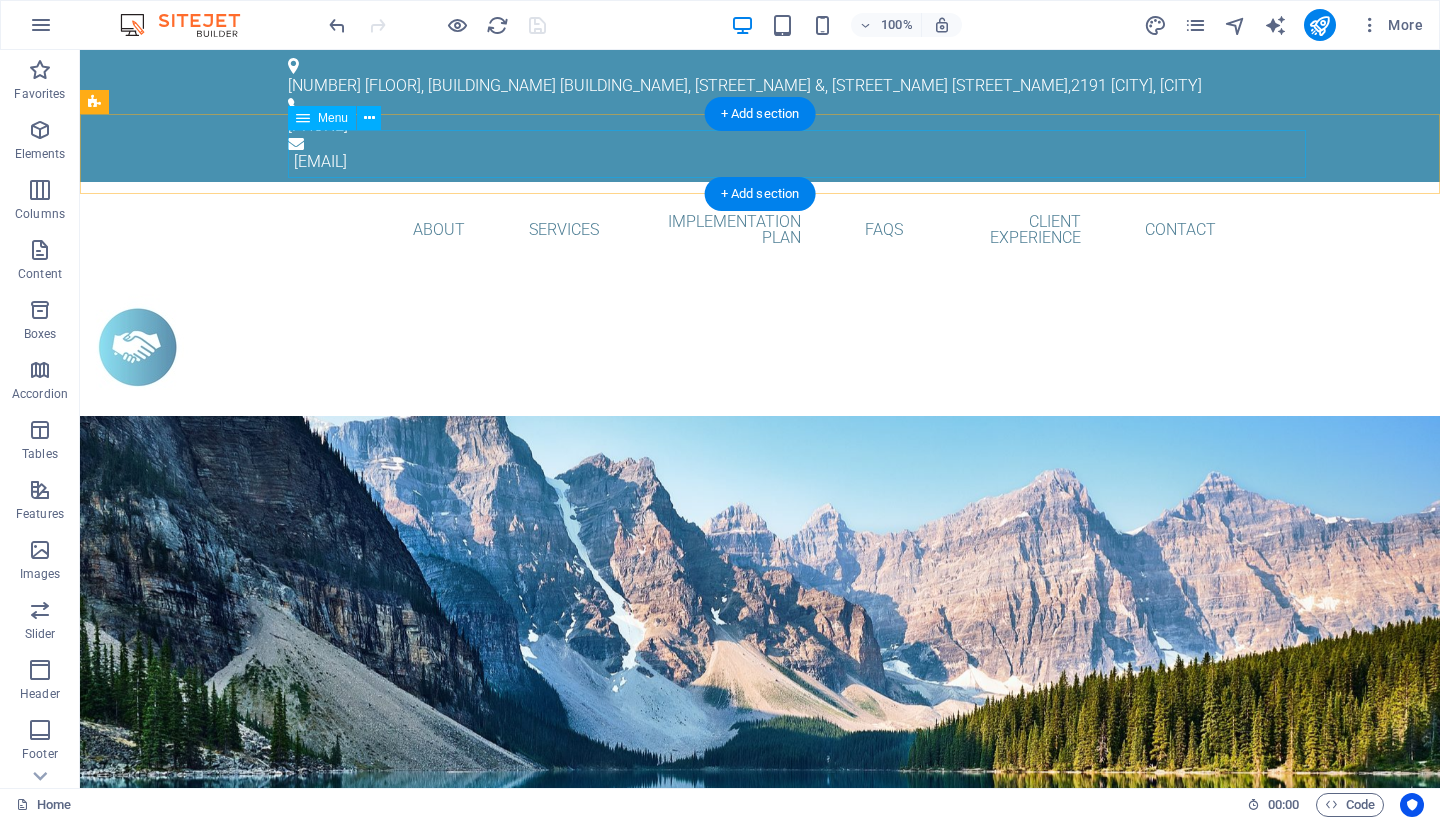 click on "Home About Services Implementation Plan FAQS Client Experience Contact" at bounding box center (760, 230) 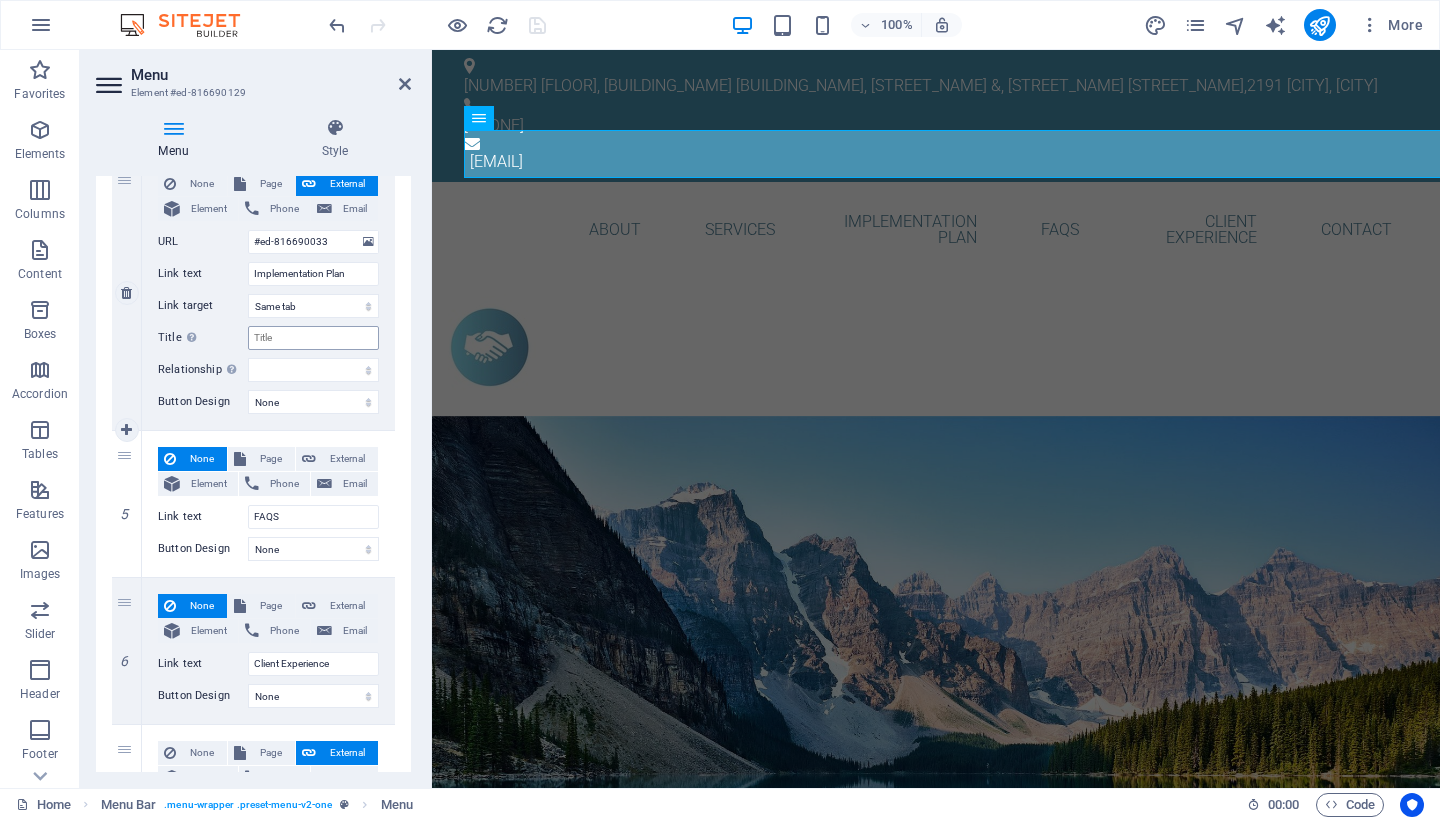 scroll, scrollTop: 1007, scrollLeft: 0, axis: vertical 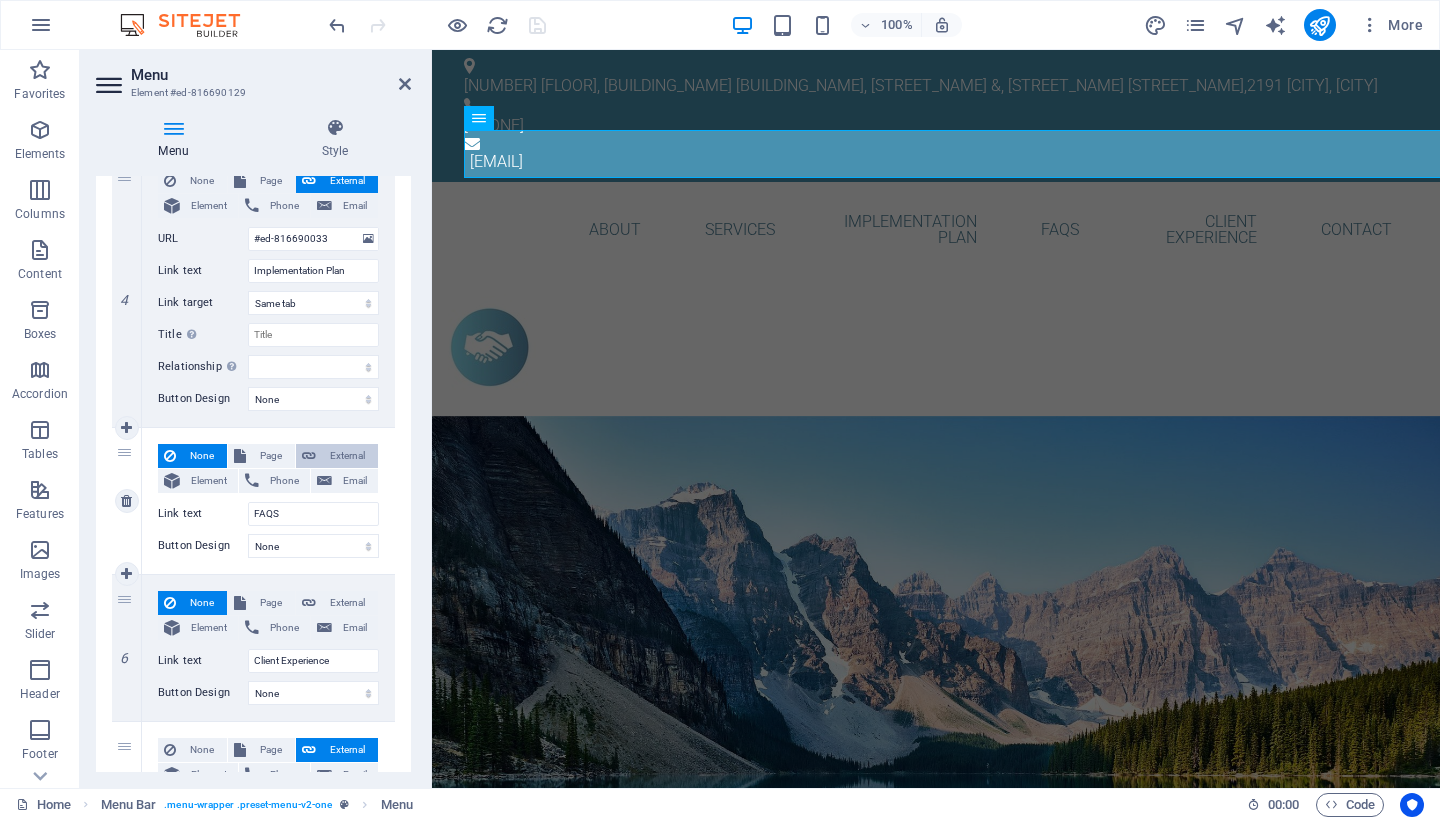 click on "External" at bounding box center (347, 456) 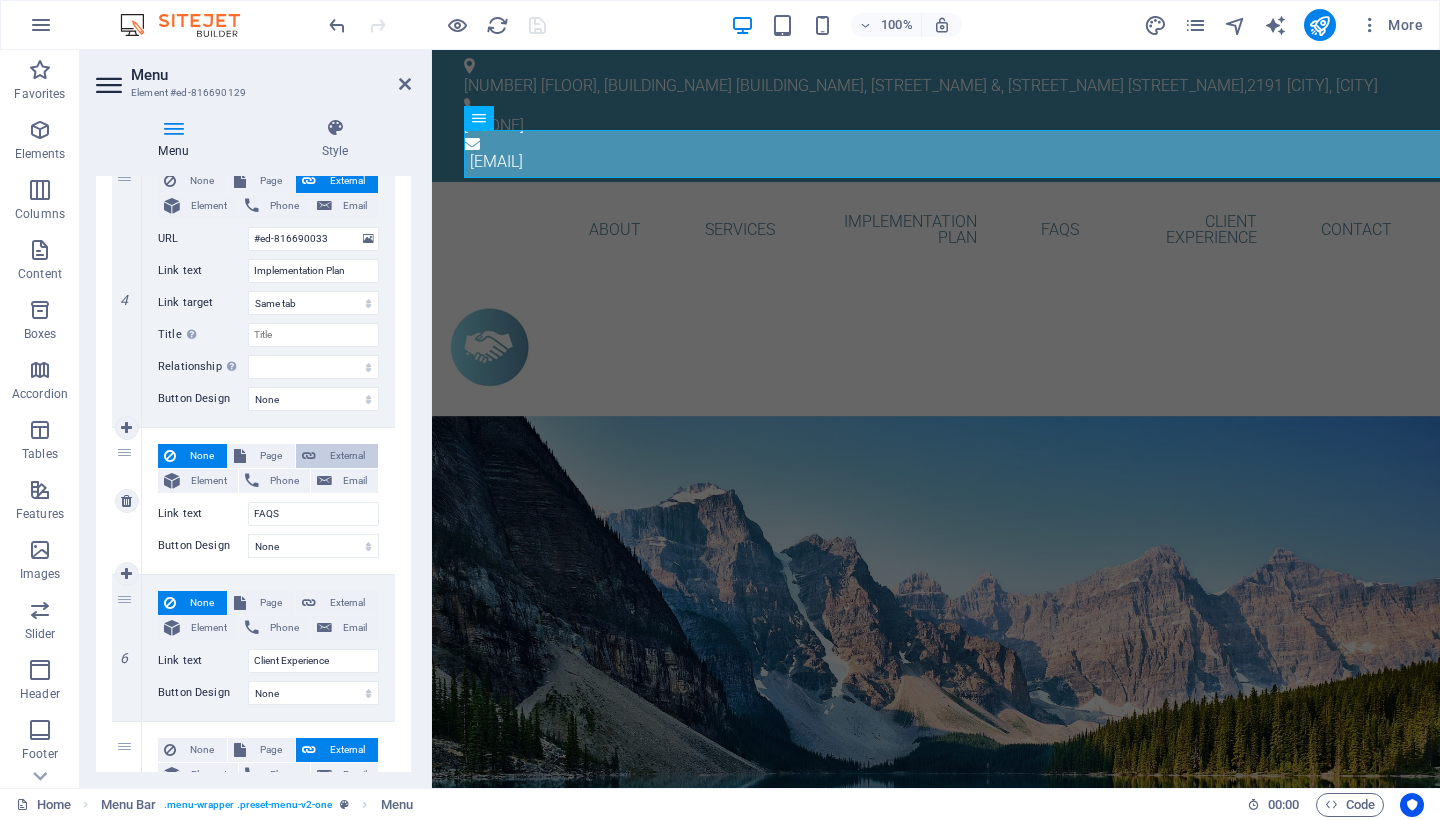 select 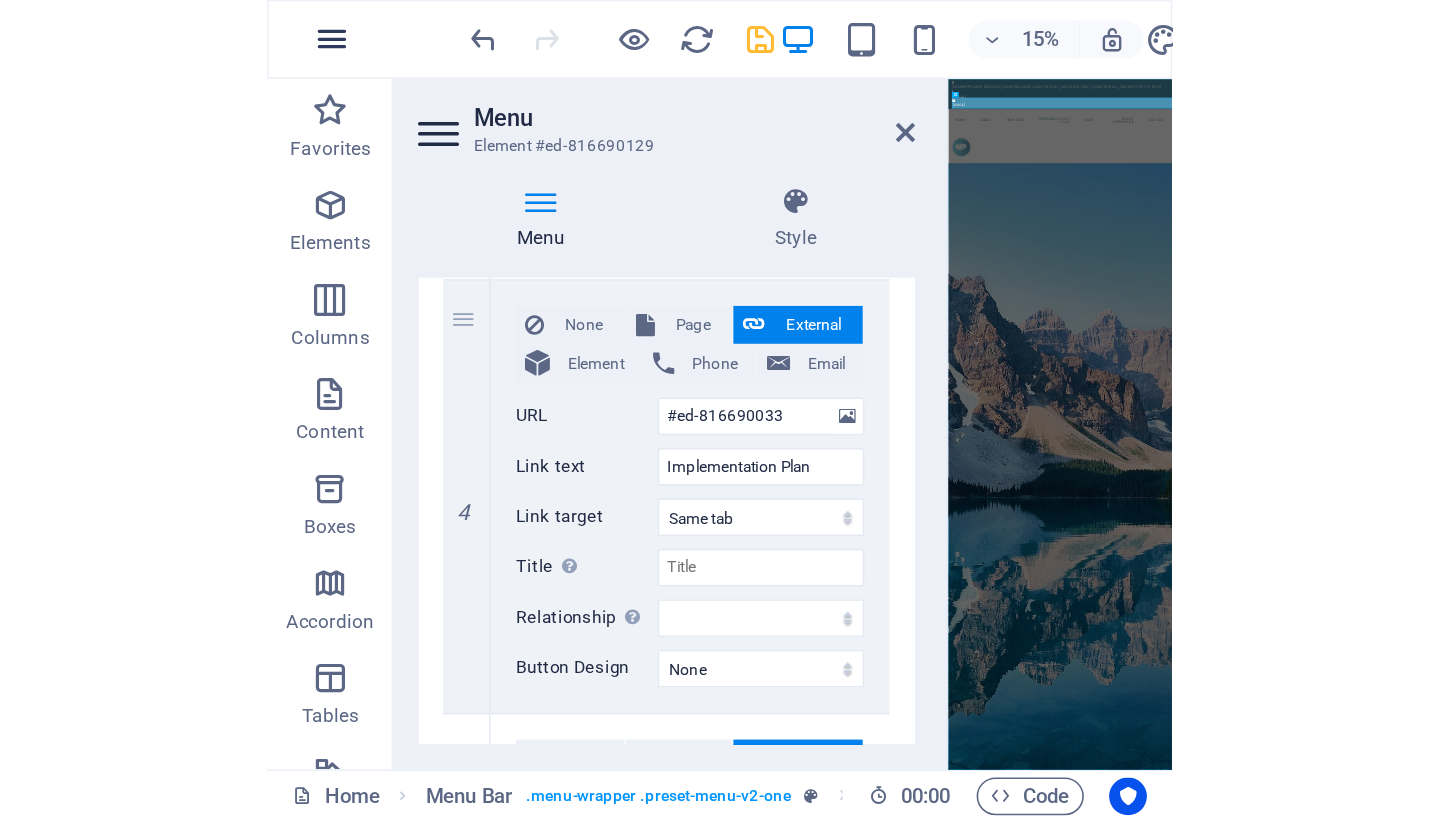 scroll, scrollTop: 1196, scrollLeft: 0, axis: vertical 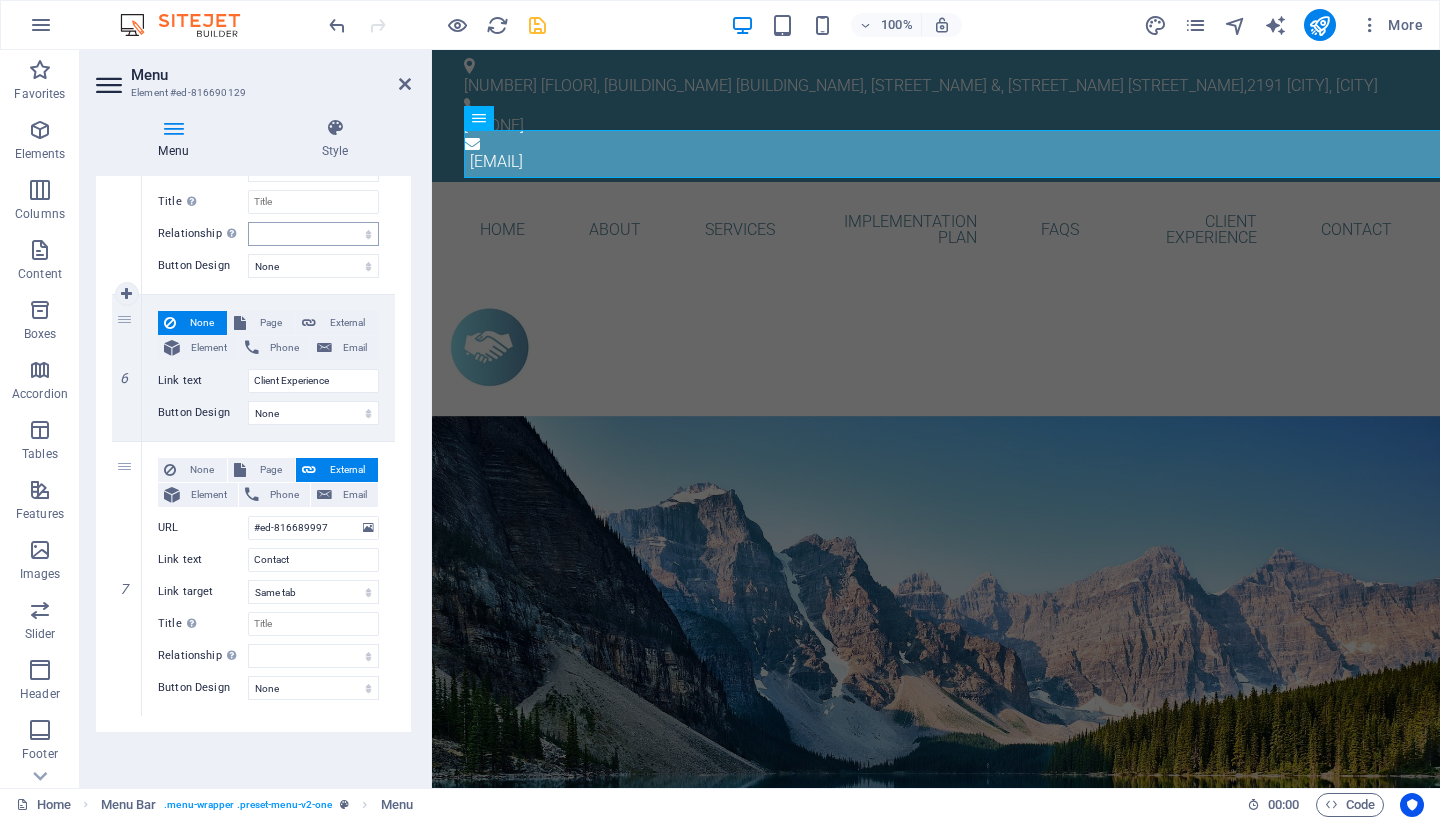 click at bounding box center (936, 347) 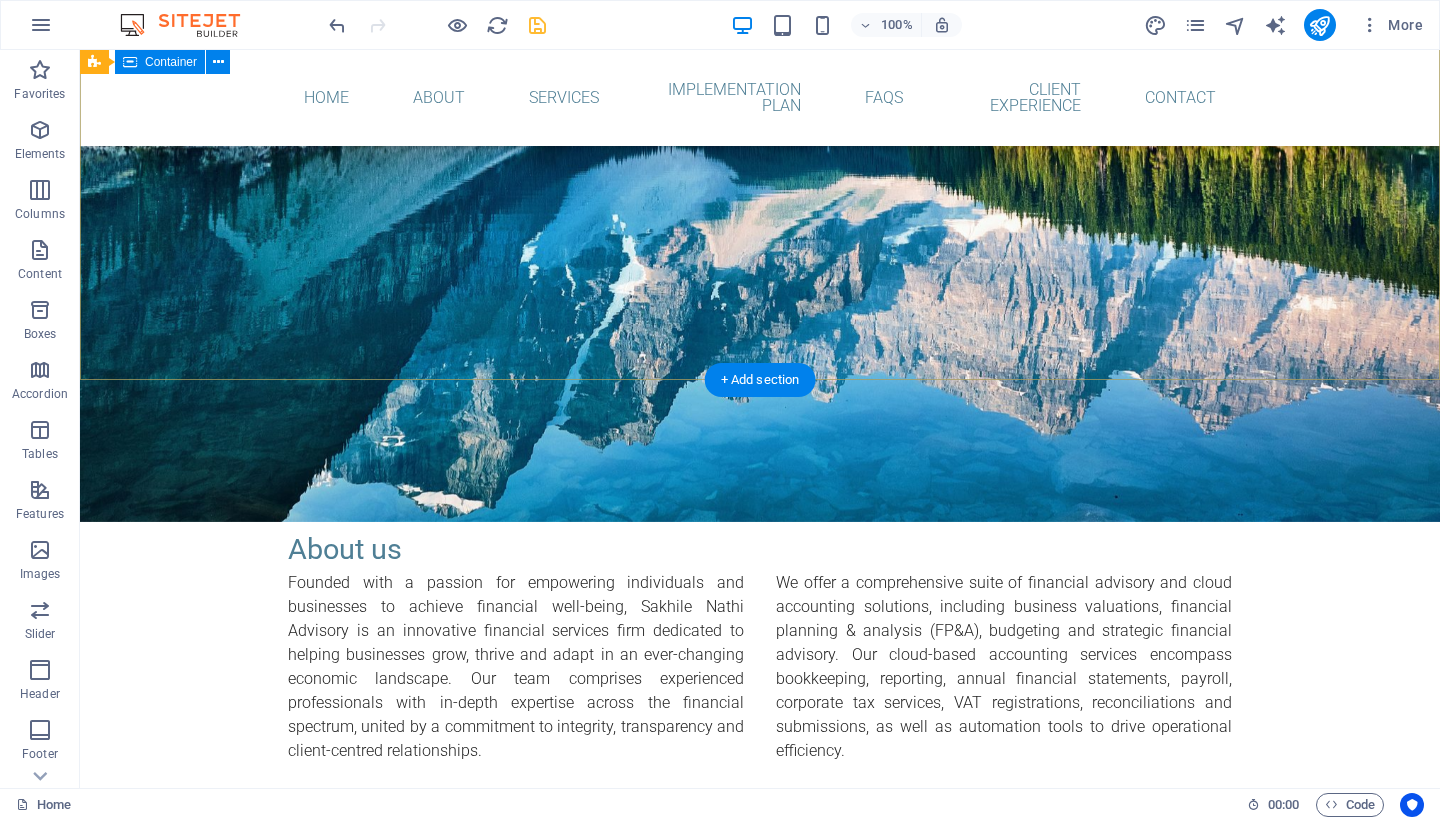 scroll, scrollTop: 610, scrollLeft: 0, axis: vertical 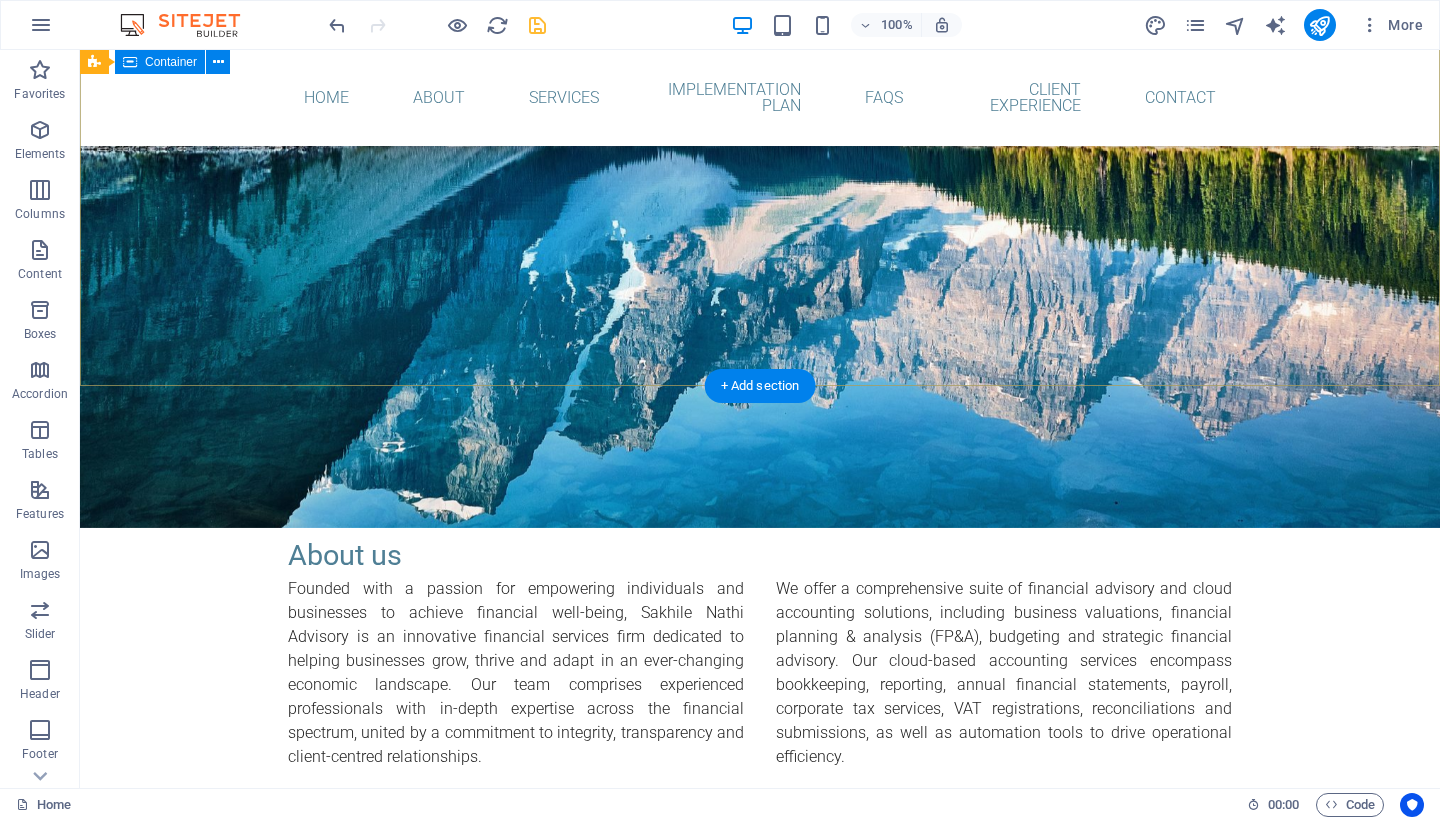 click on "About us Founded with a passion for empowering individuals and businesses to achieve financial well-being, Sakhile Nathi Advisory is an innovative financial services firm dedicated to helping businesses grow, thrive and adapt in an ever-changing economic landscape. Our team comprises experienced professionals with in-depth expertise across the financial spectrum, united by a commitment to integrity, transparency and client-centred relationships. Our mission is to demystify finance, enabling our clients to make confident and informed decisions at every stage of their business growth. We believe that financial success is not just about numbers, but about understanding your dreams, goals and unique circumstances. With an unwavering focus on education and proactive service, we support our clients through changing markets and life events, serving as their trusted partner in prosperity." at bounding box center [760, 771] 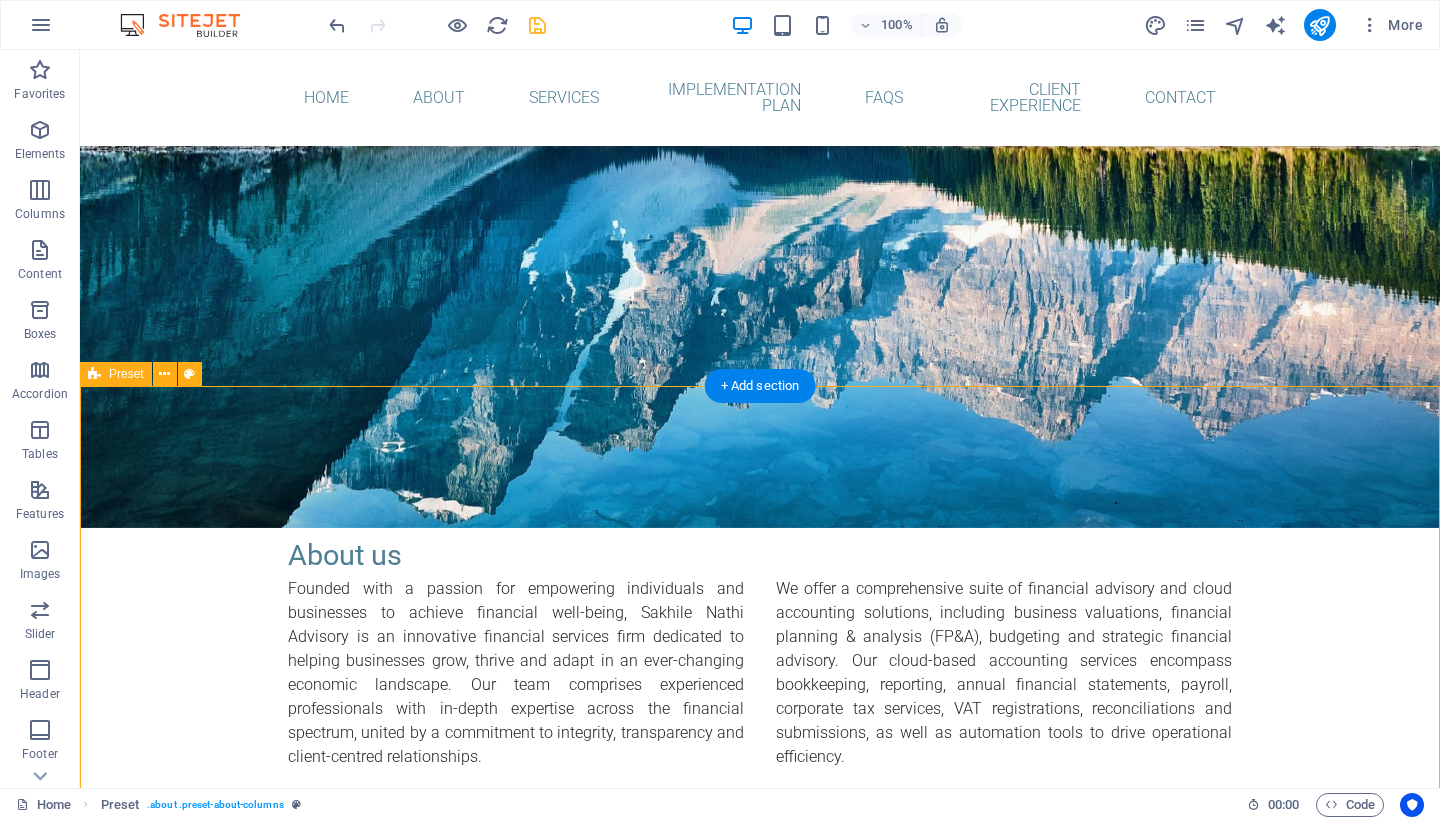 click on "About us Founded with a passion for empowering individuals and businesses to achieve financial well-being, Sakhile Nathi Advisory is an innovative financial services firm dedicated to helping businesses grow, thrive and adapt in an ever-changing economic landscape. Our team comprises experienced professionals with in-depth expertise across the financial spectrum, united by a commitment to integrity, transparency and client-centred relationships. Our mission is to demystify finance, enabling our clients to make confident and informed decisions at every stage of their business growth. We believe that financial success is not just about numbers, but about understanding your dreams, goals and unique circumstances. With an unwavering focus on education and proactive service, we support our clients through changing markets and life events, serving as their trusted partner in prosperity." at bounding box center [760, 771] 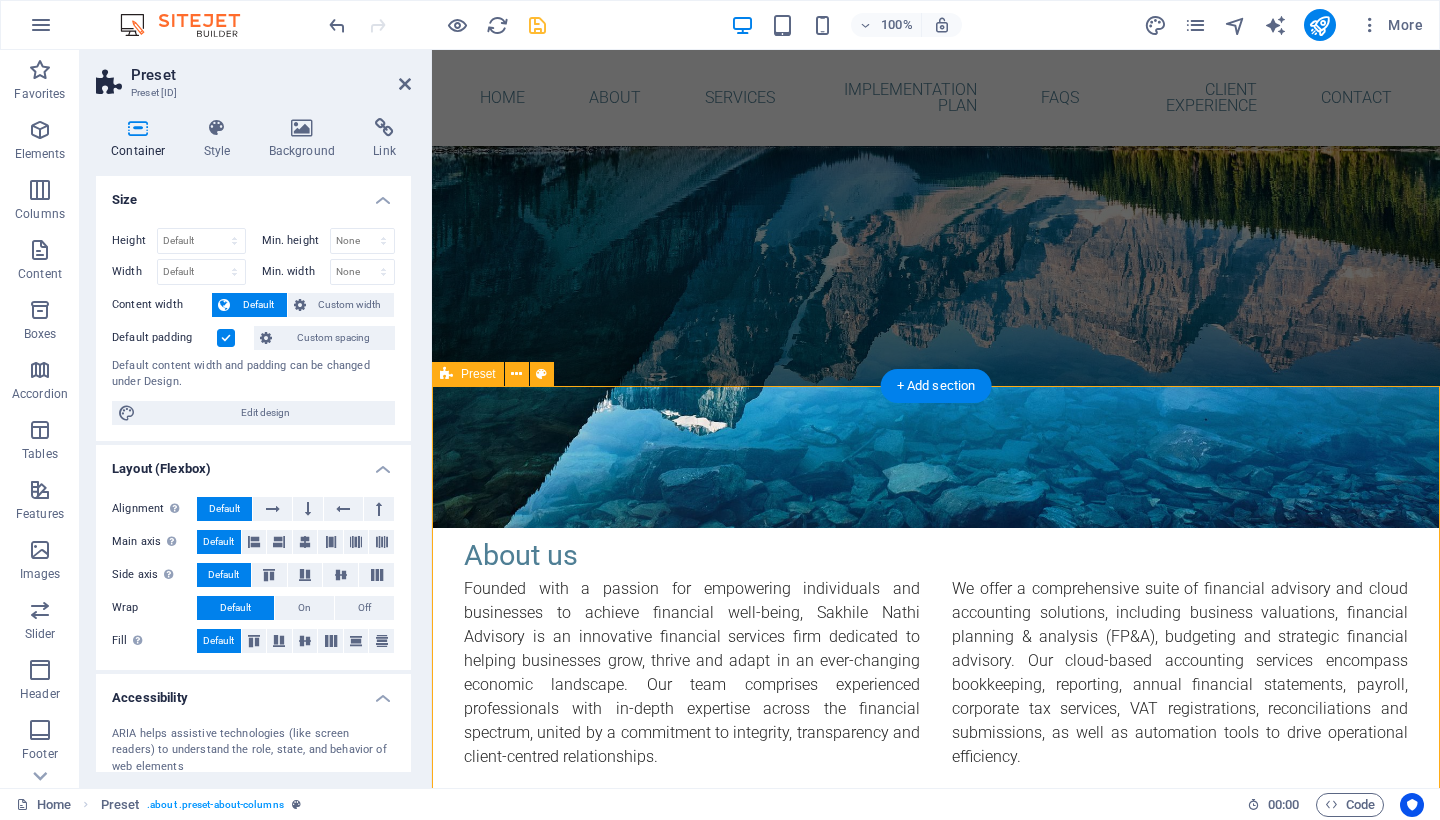 click on "About us Founded with a passion for empowering individuals and businesses to achieve financial well-being, Sakhile Nathi Advisory is an innovative financial services firm dedicated to helping businesses grow, thrive and adapt in an ever-changing economic landscape. Our team comprises experienced professionals with in-depth expertise across the financial spectrum, united by a commitment to integrity, transparency and client-centred relationships. Our mission is to demystify finance, enabling our clients to make confident and informed decisions at every stage of their business growth. We believe that financial success is not just about numbers, but about understanding your dreams, goals and unique circumstances. With an unwavering focus on education and proactive service, we support our clients through changing markets and life events, serving as their trusted partner in prosperity." at bounding box center [936, 771] 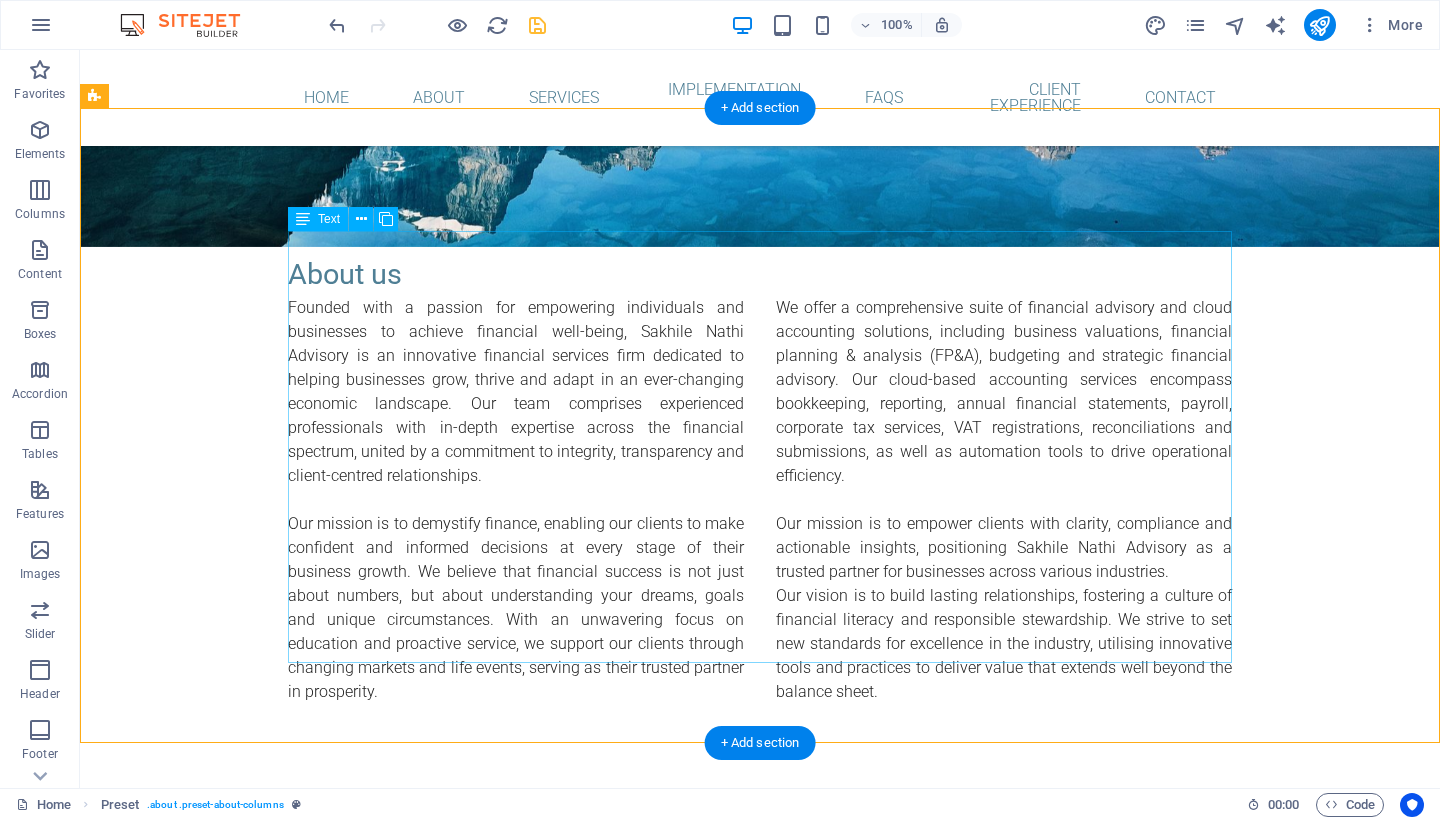 scroll, scrollTop: 893, scrollLeft: 0, axis: vertical 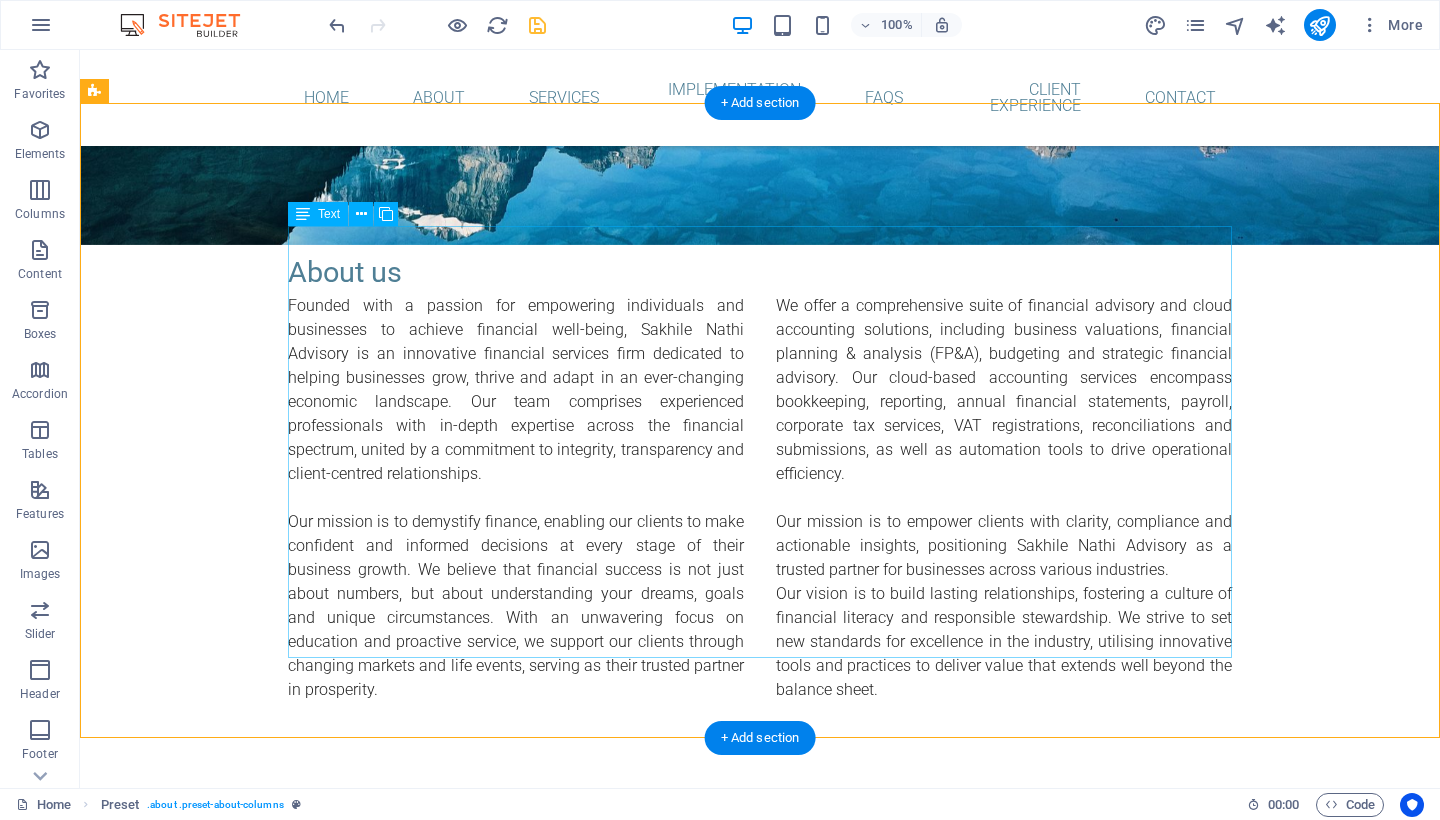 click on "About us" at bounding box center (760, 272) 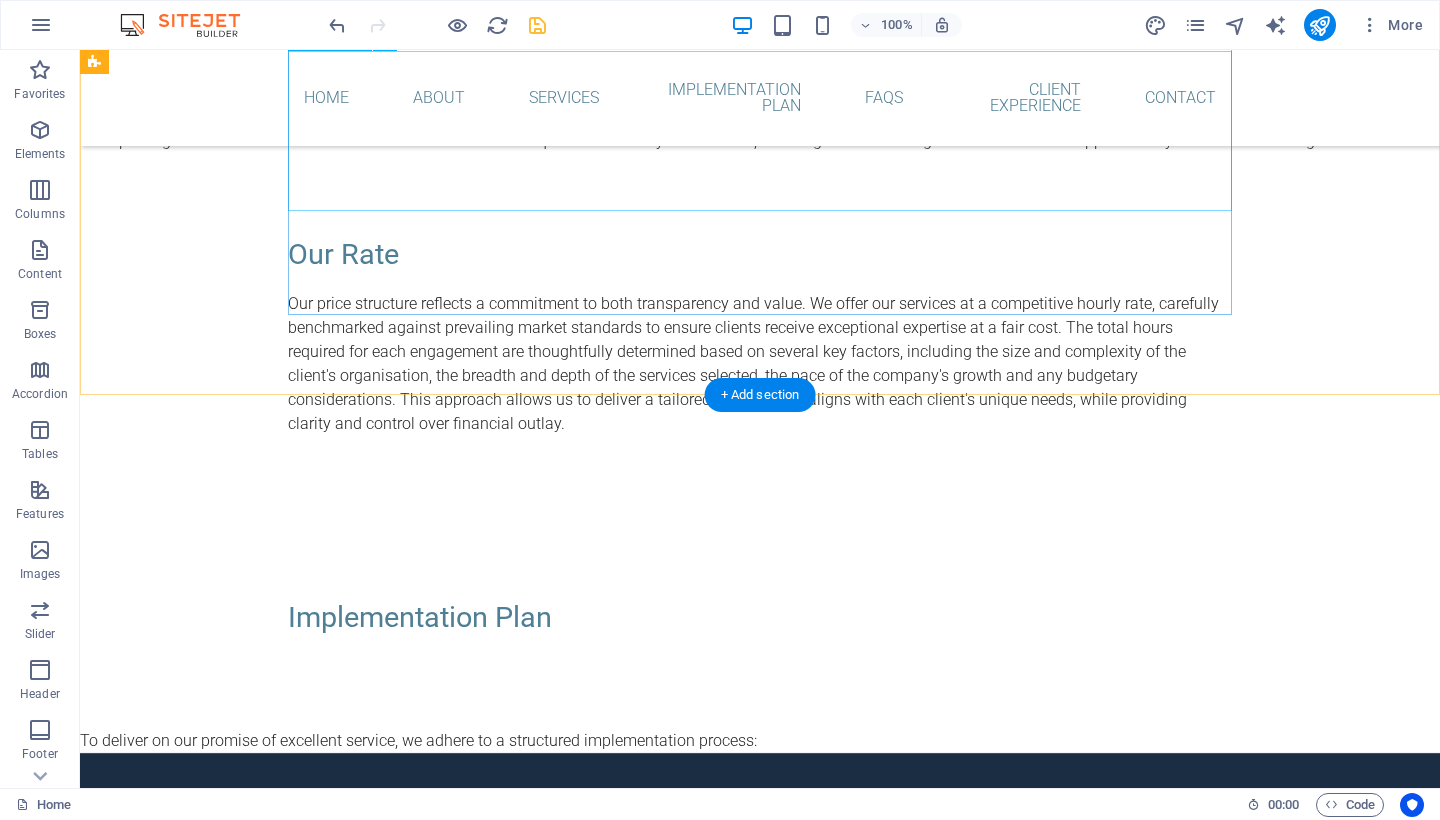 scroll, scrollTop: 8165, scrollLeft: 0, axis: vertical 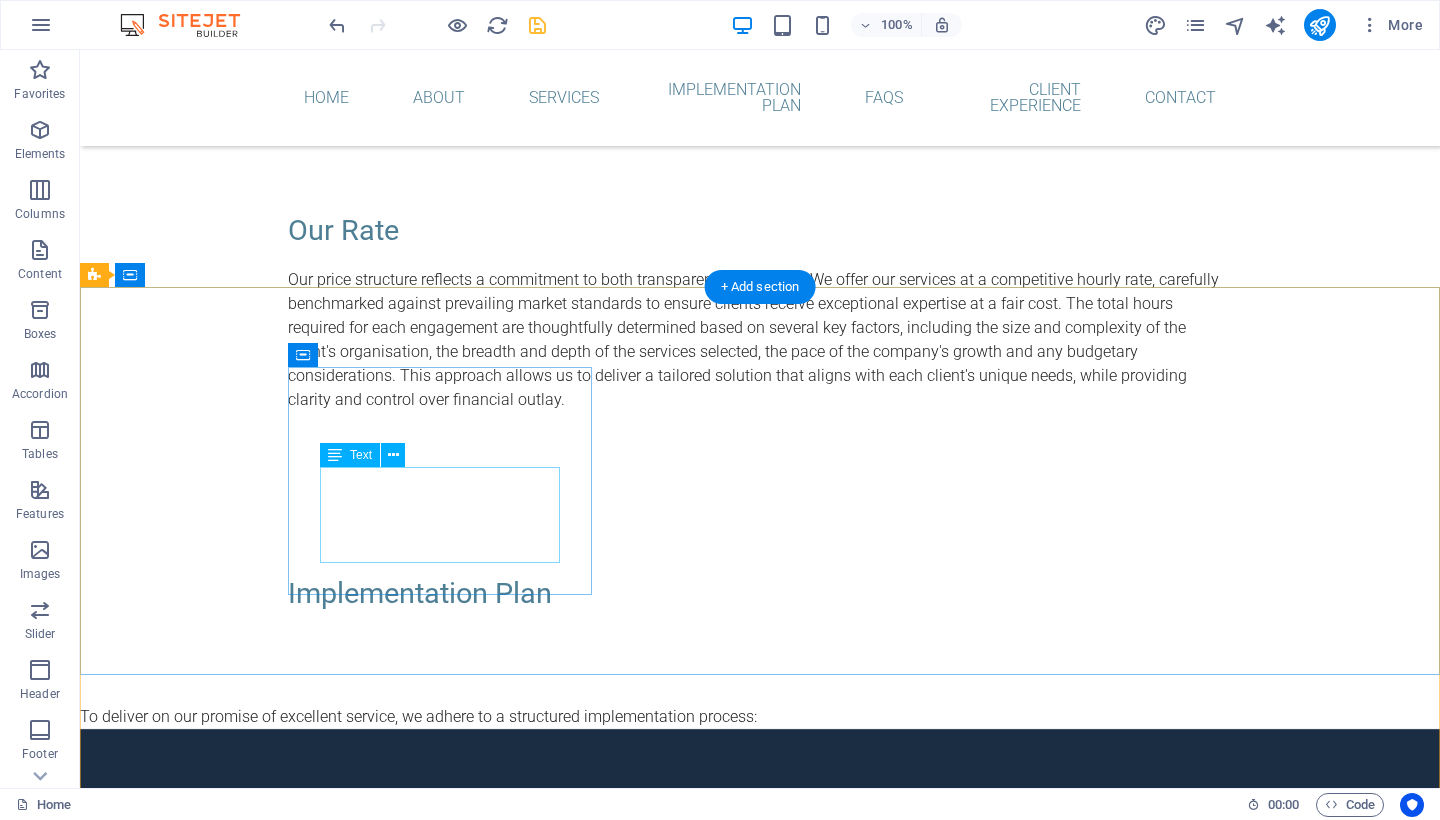 click on "[NUMBER] [FLOOR], [BUILDING_NAME] [BUILDING_NAME], [STREET_NAME] &, [STREET_NAME] [STREET_NAME] [CITY], [CITY]   [POSTAL_CODE]" at bounding box center (568, 4937) 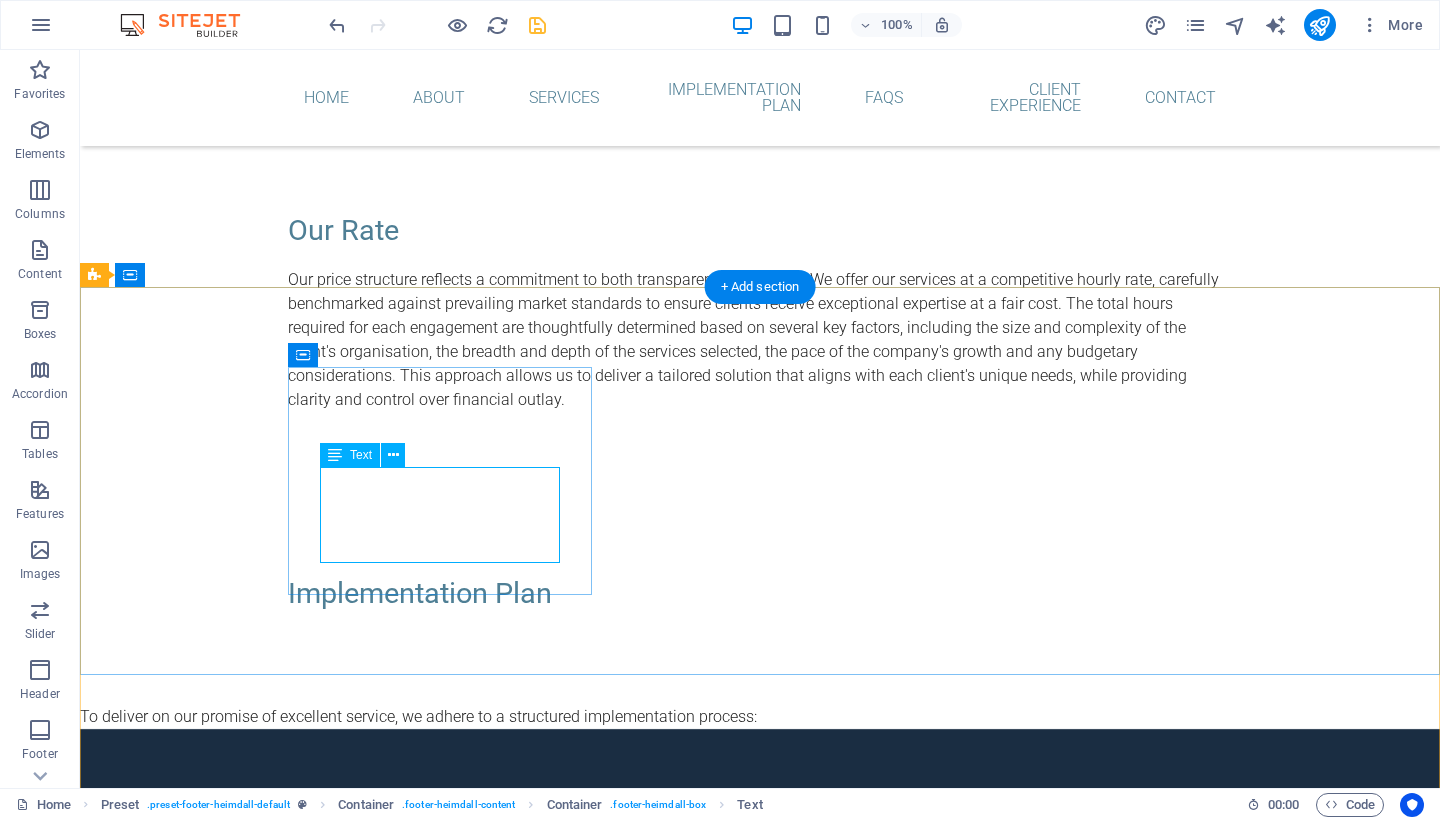 click at bounding box center (393, 455) 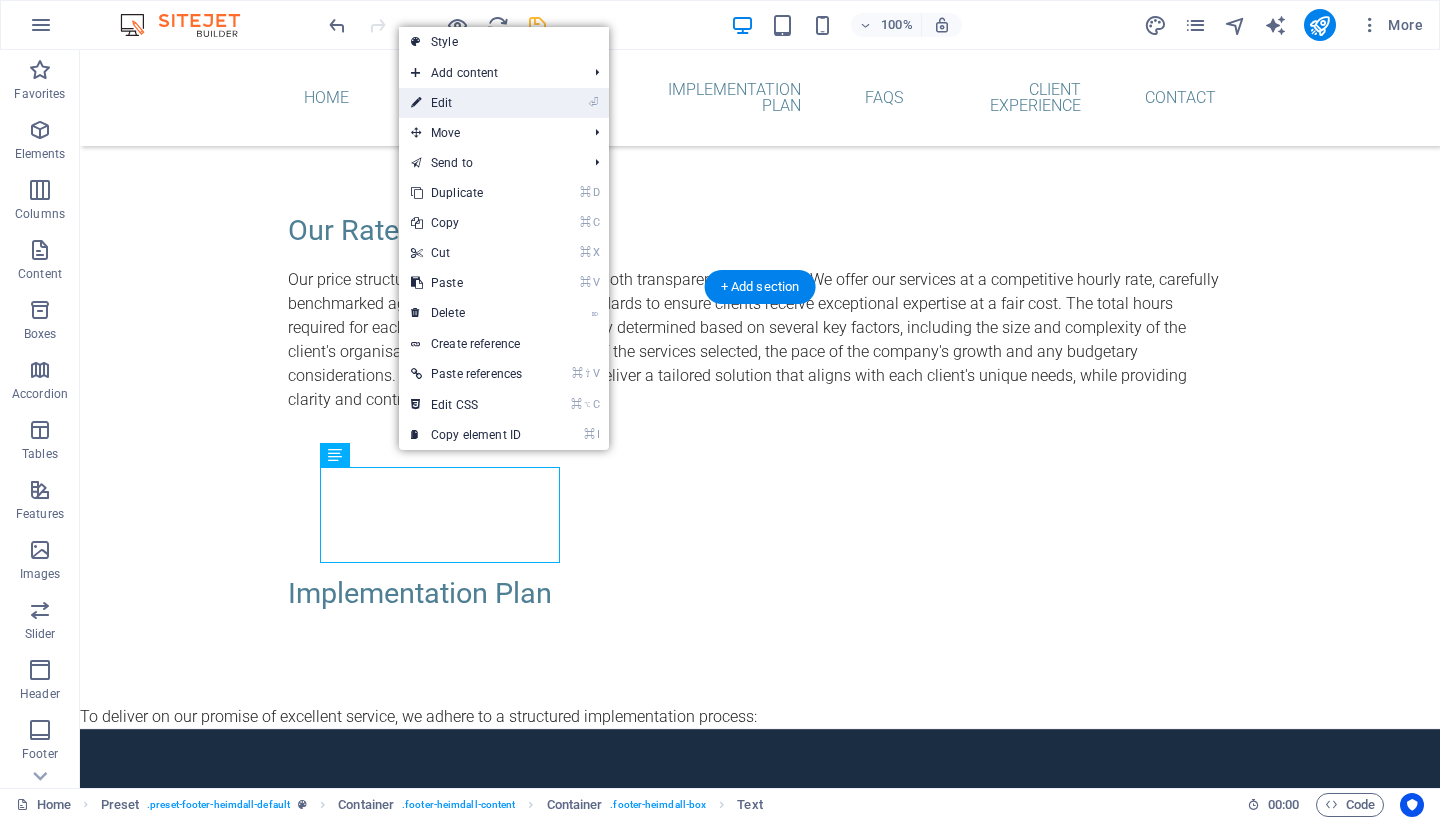 drag, startPoint x: 678, startPoint y: 247, endPoint x: 477, endPoint y: 101, distance: 248.42906 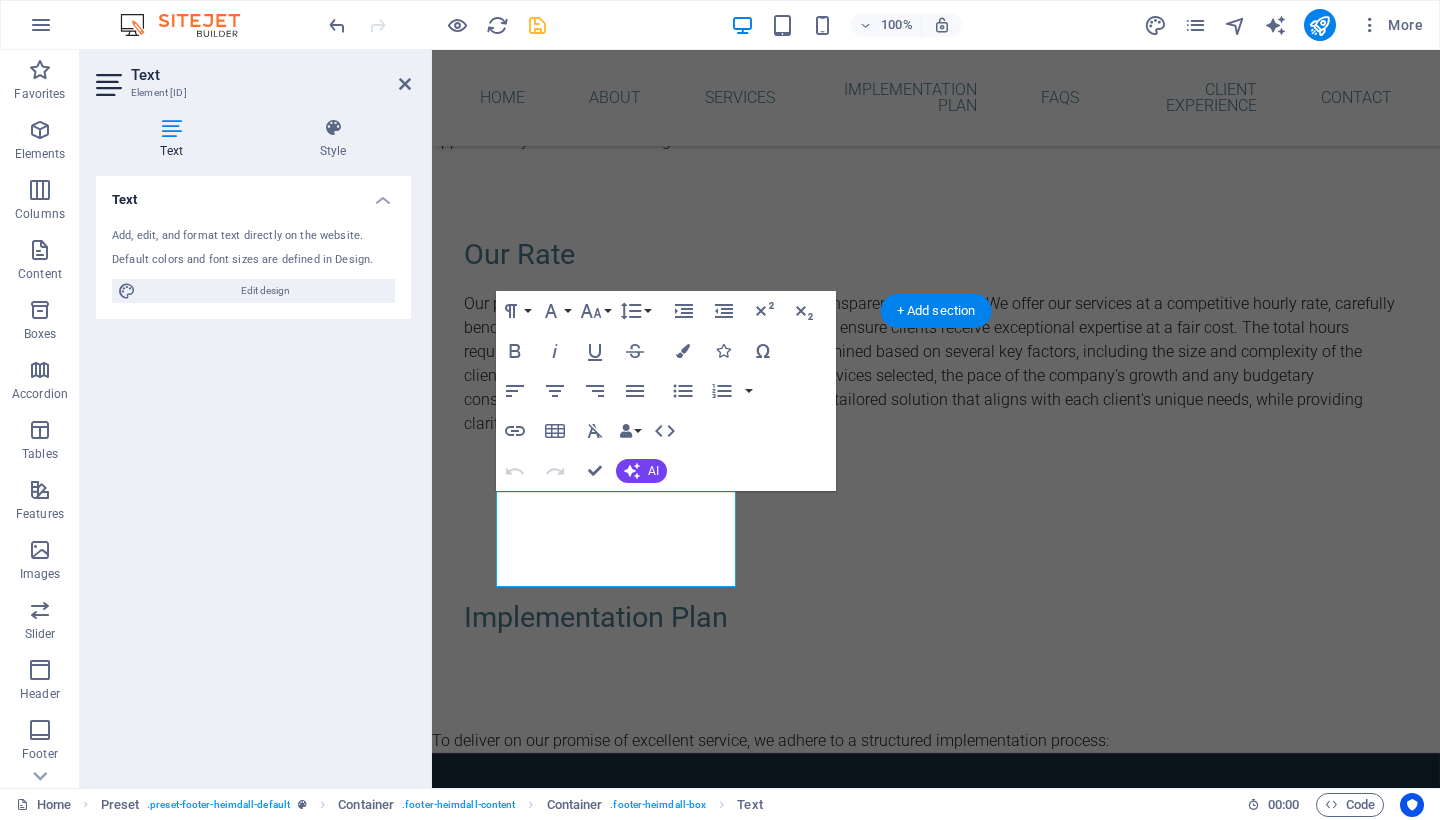 drag, startPoint x: 909, startPoint y: 151, endPoint x: 588, endPoint y: 549, distance: 511.31693 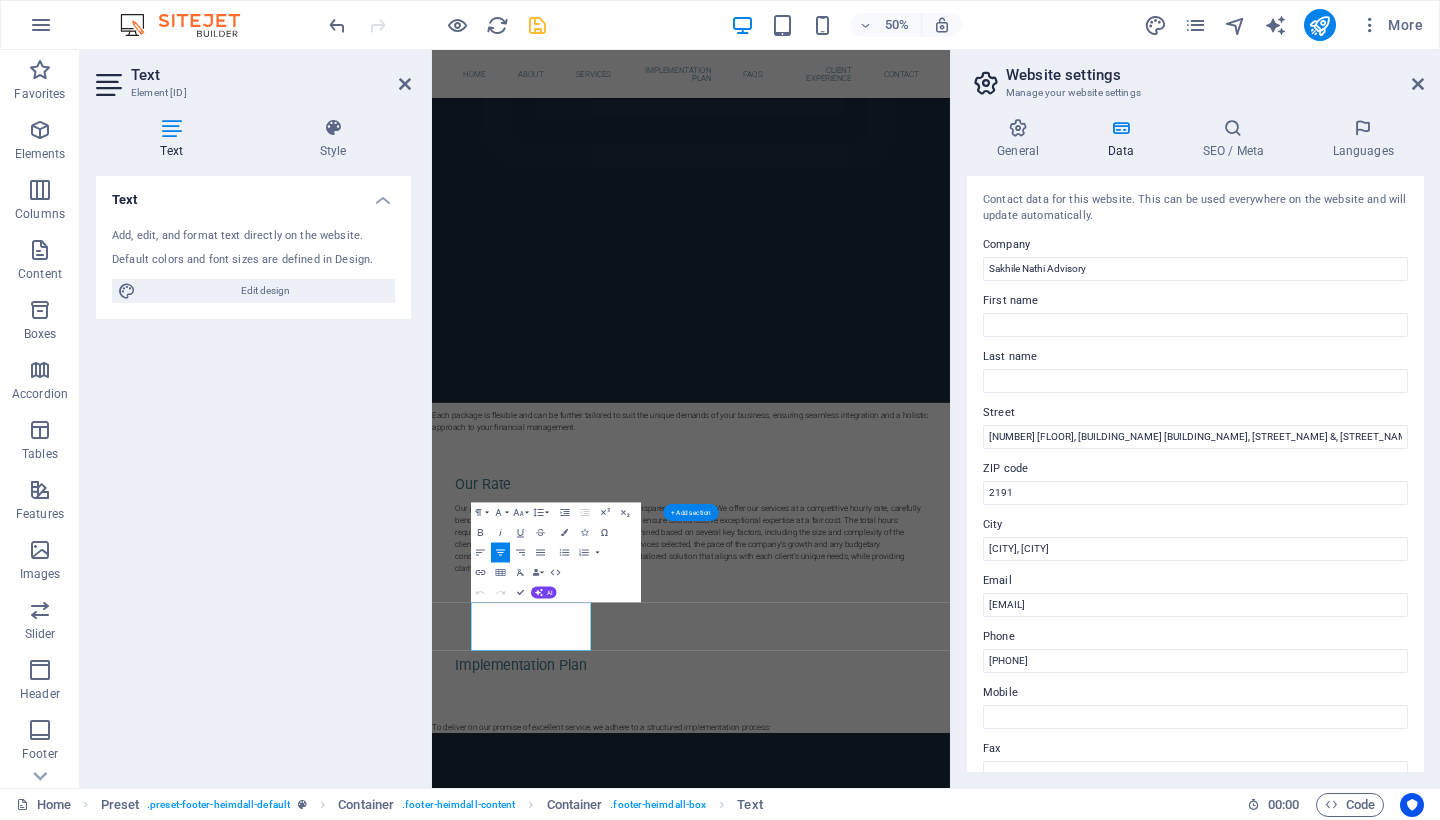 click at bounding box center [1418, 84] 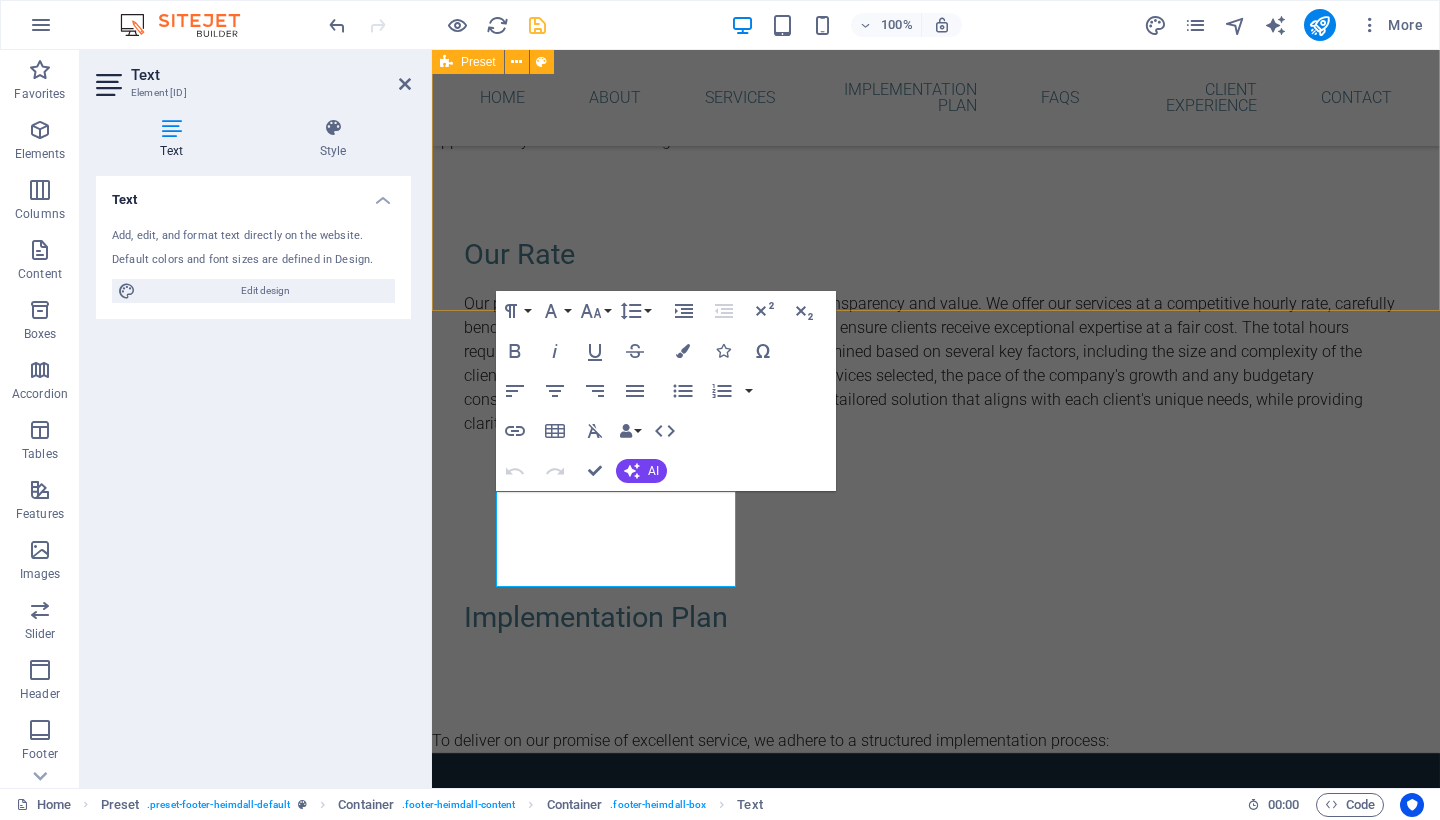 click on "Contact us!   I have read and understand the privacy policy. Unreadable? Load new Send" at bounding box center [936, 4459] 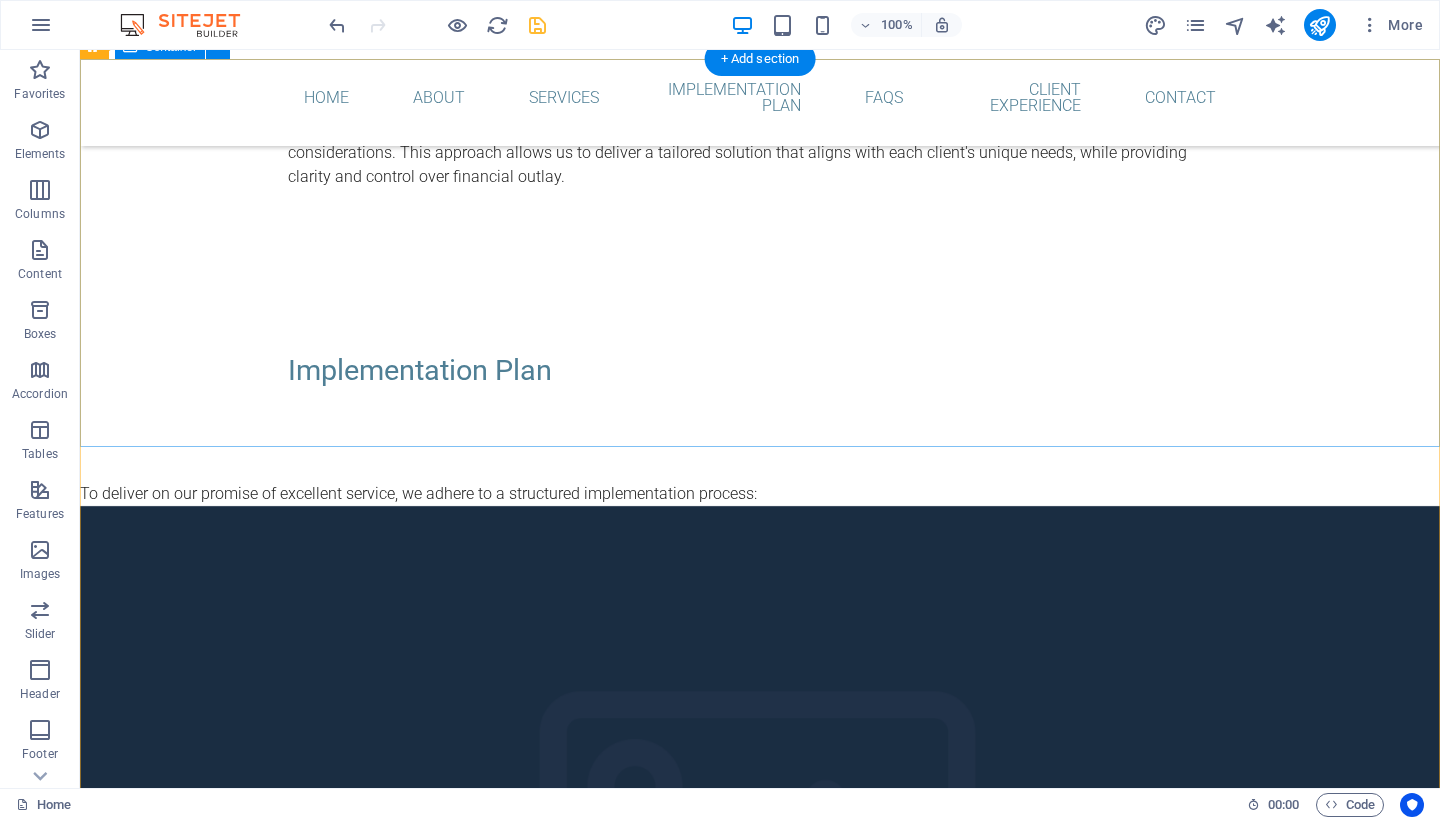 scroll, scrollTop: 8393, scrollLeft: 0, axis: vertical 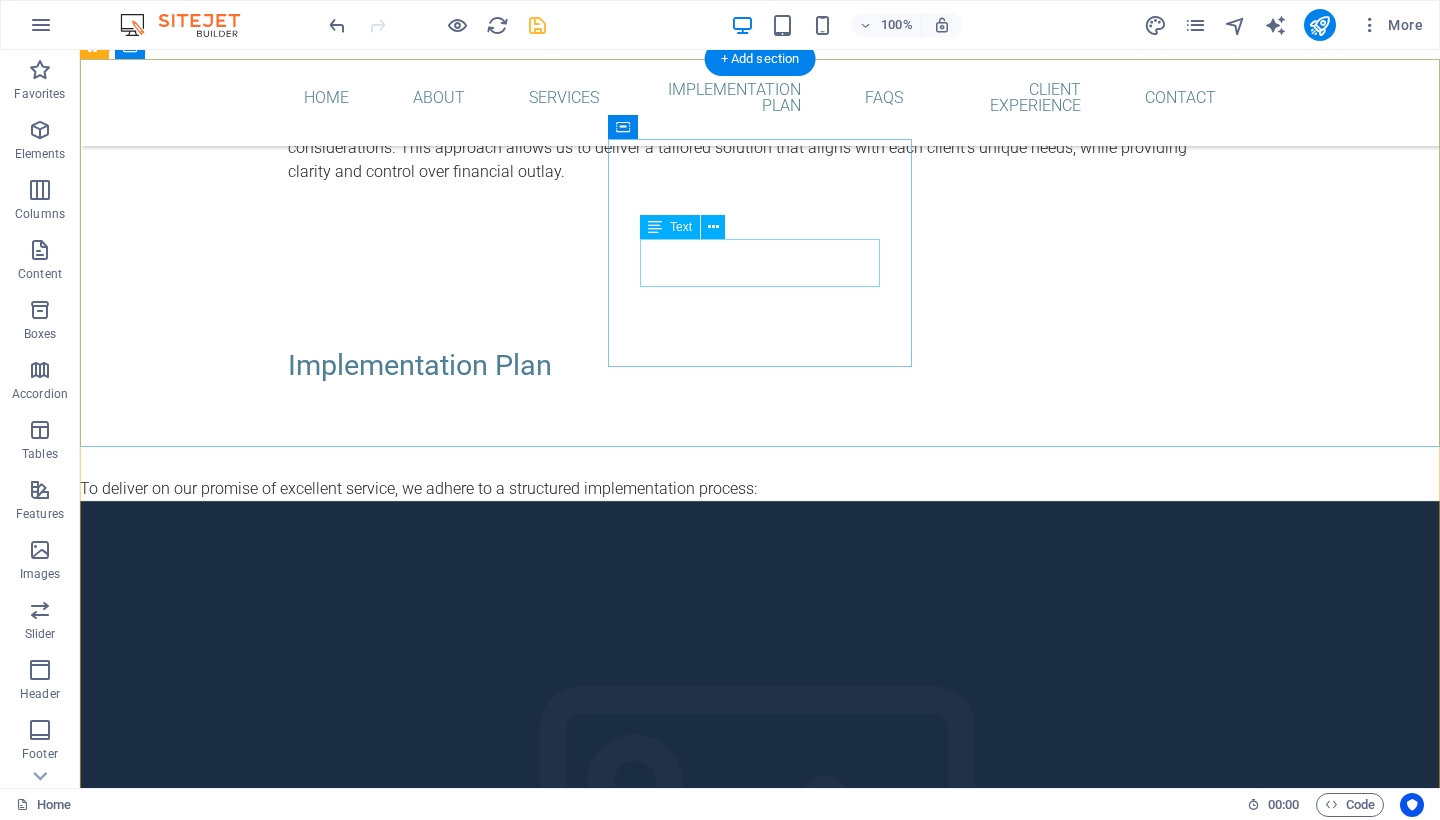 click on "[EMAIL] Legal Notice  |  Privacy" at bounding box center [568, 5085] 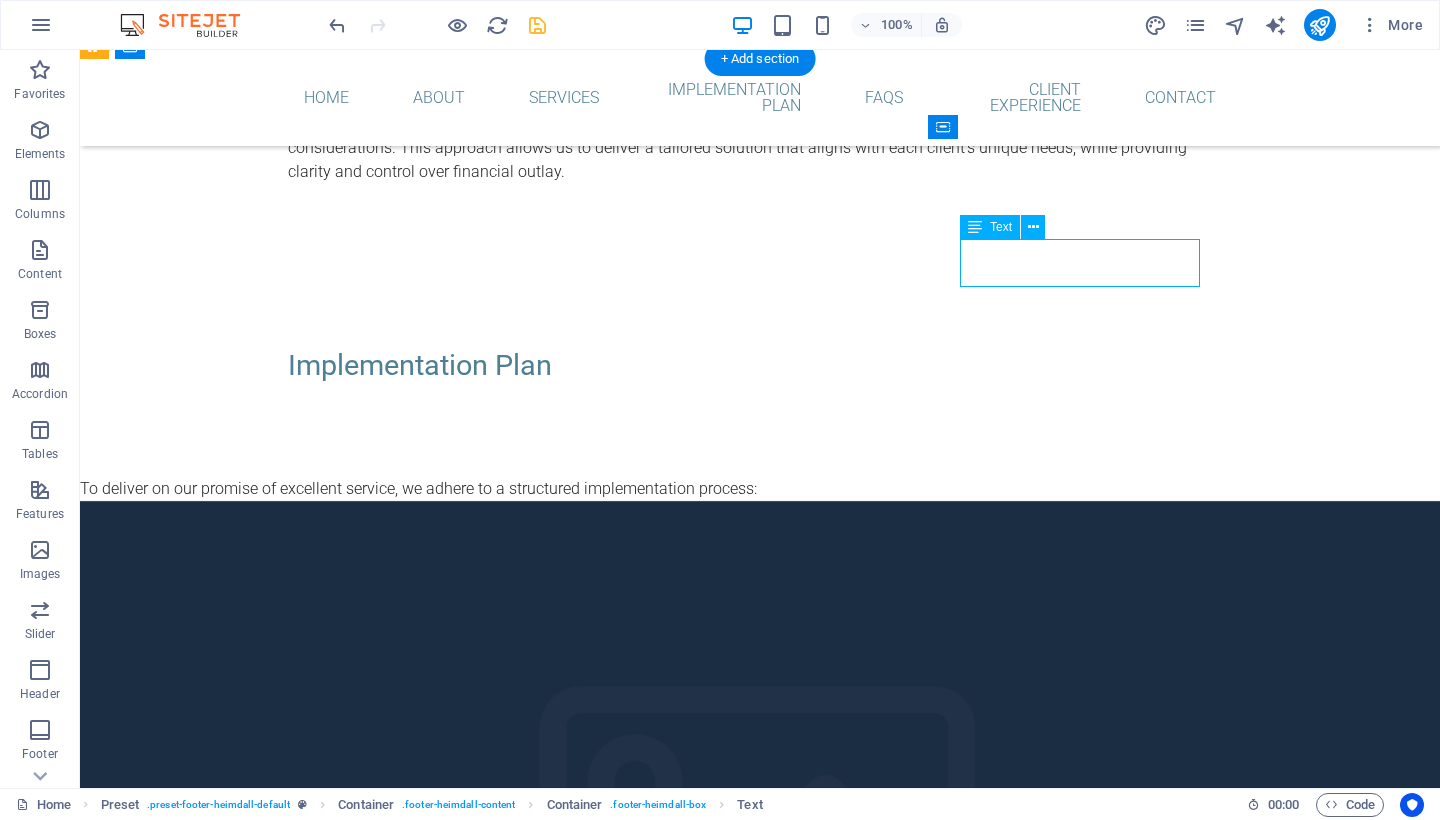 click on "[EMAIL] Legal Notice  |  Privacy" at bounding box center [568, 5085] 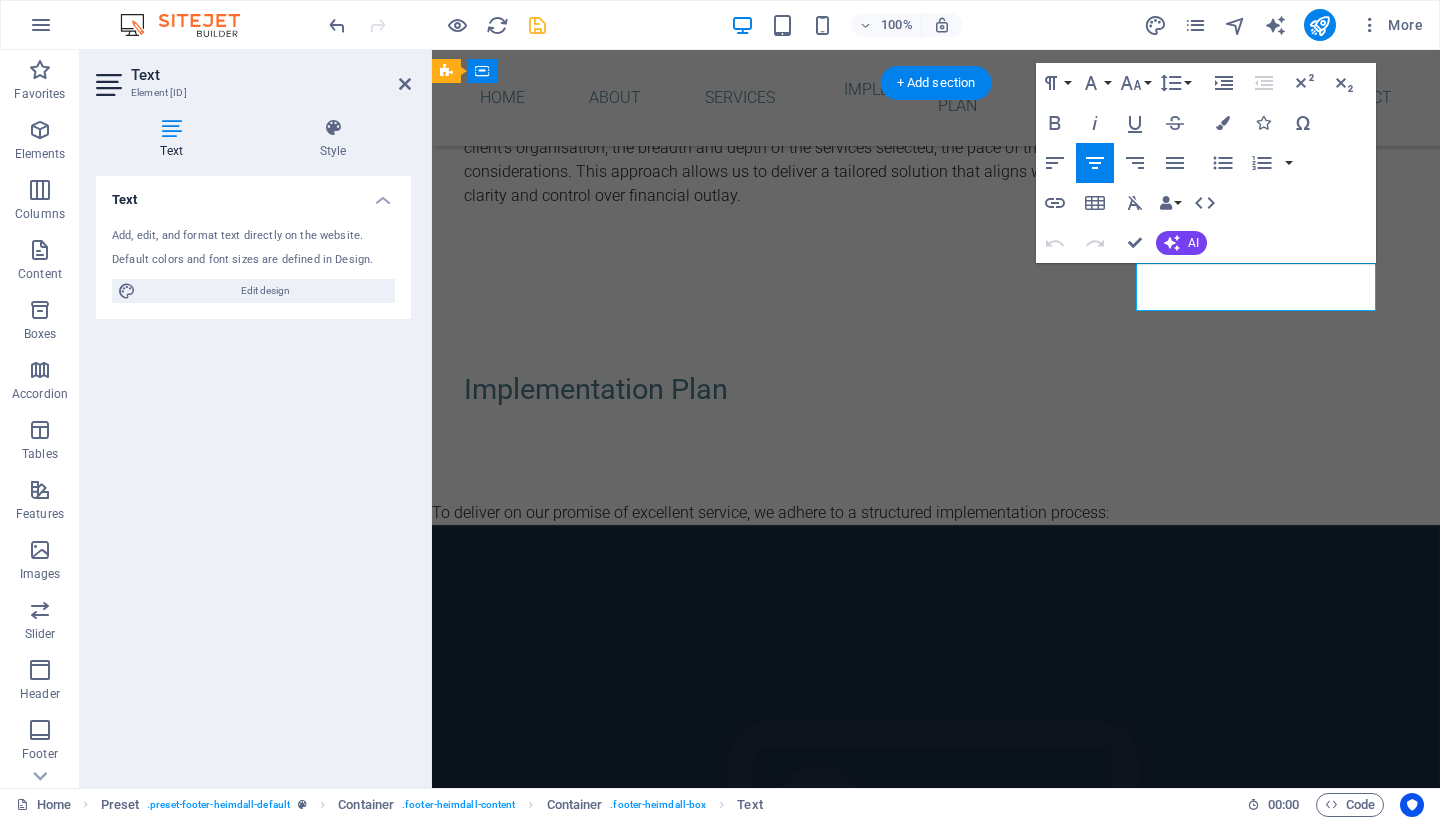 drag, startPoint x: 1170, startPoint y: 272, endPoint x: 1229, endPoint y: 296, distance: 63.694584 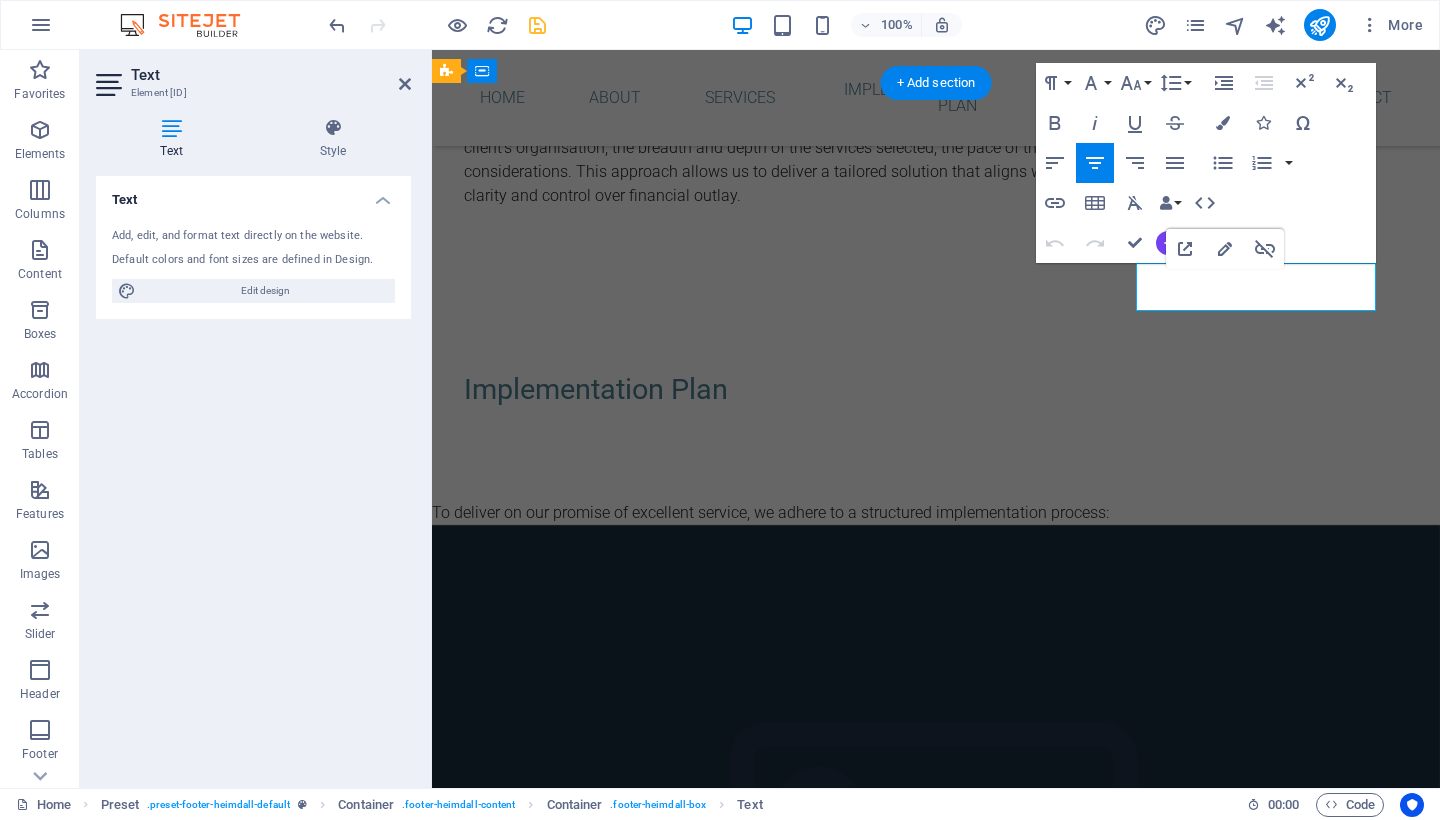 click on "Privacy" at bounding box center [966, 5120] 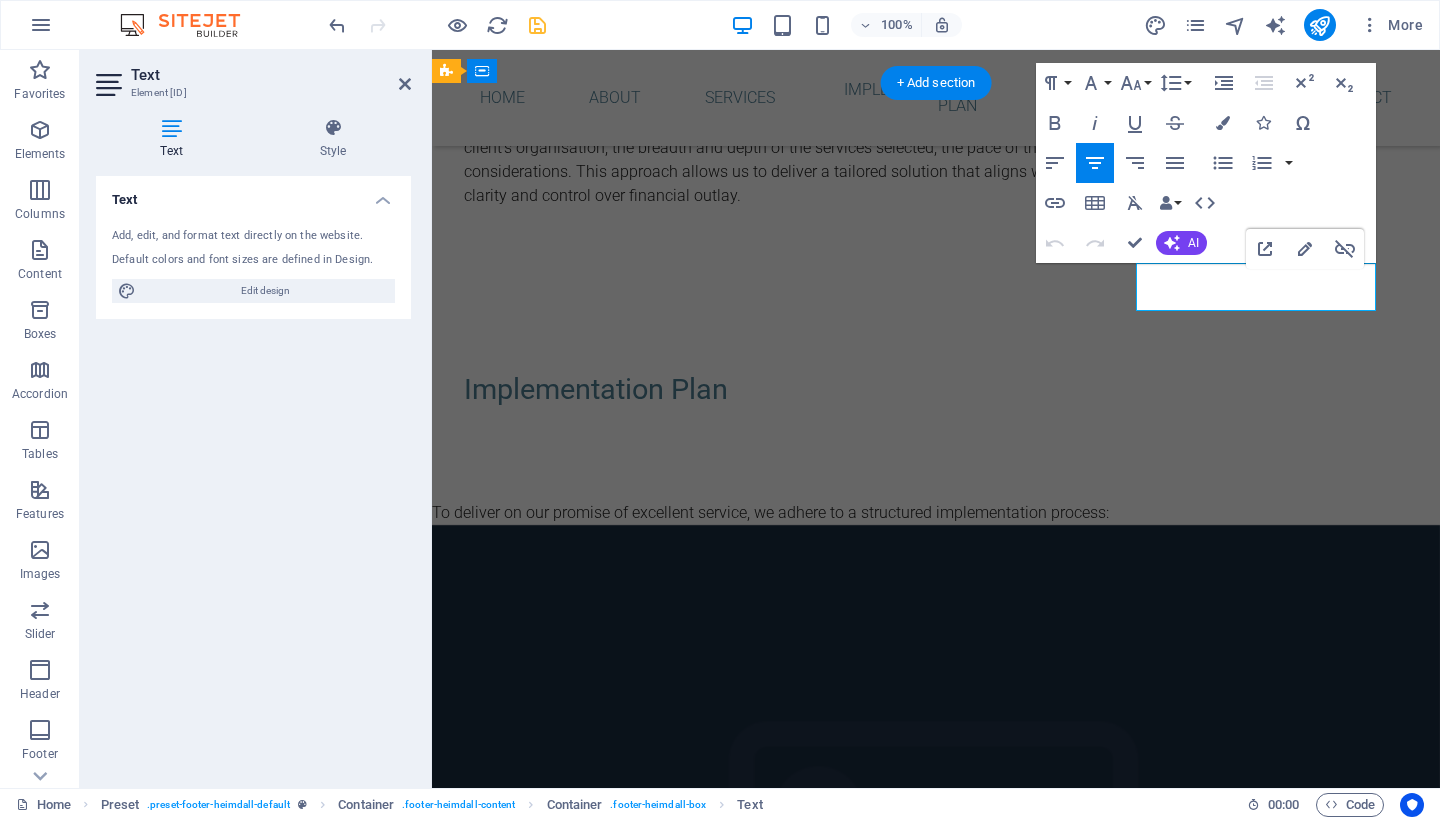 click on "Legal Notice" at bounding box center (892, 5120) 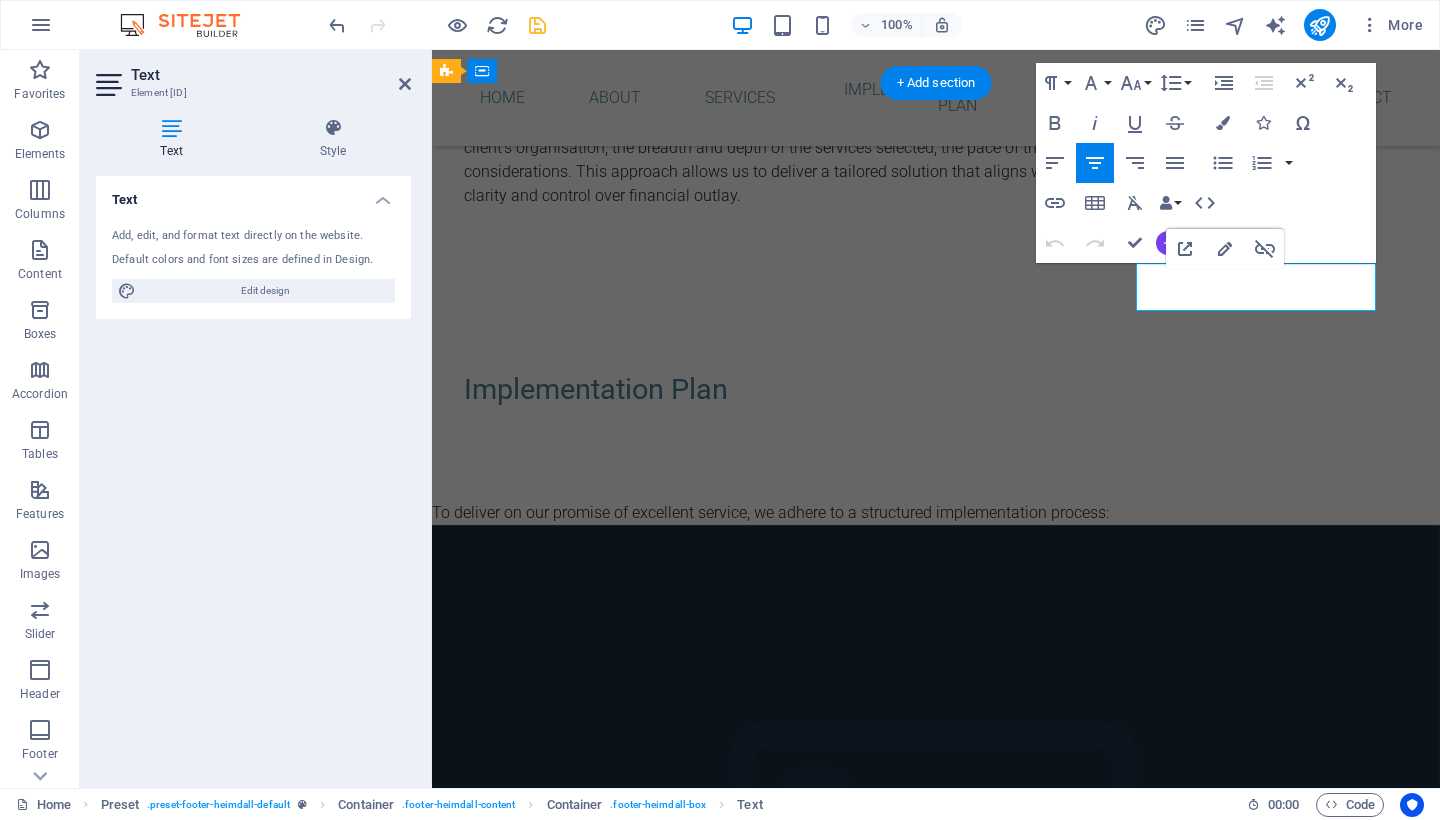 click on "Phone Call us now: [PHONE]" at bounding box center (920, 4887) 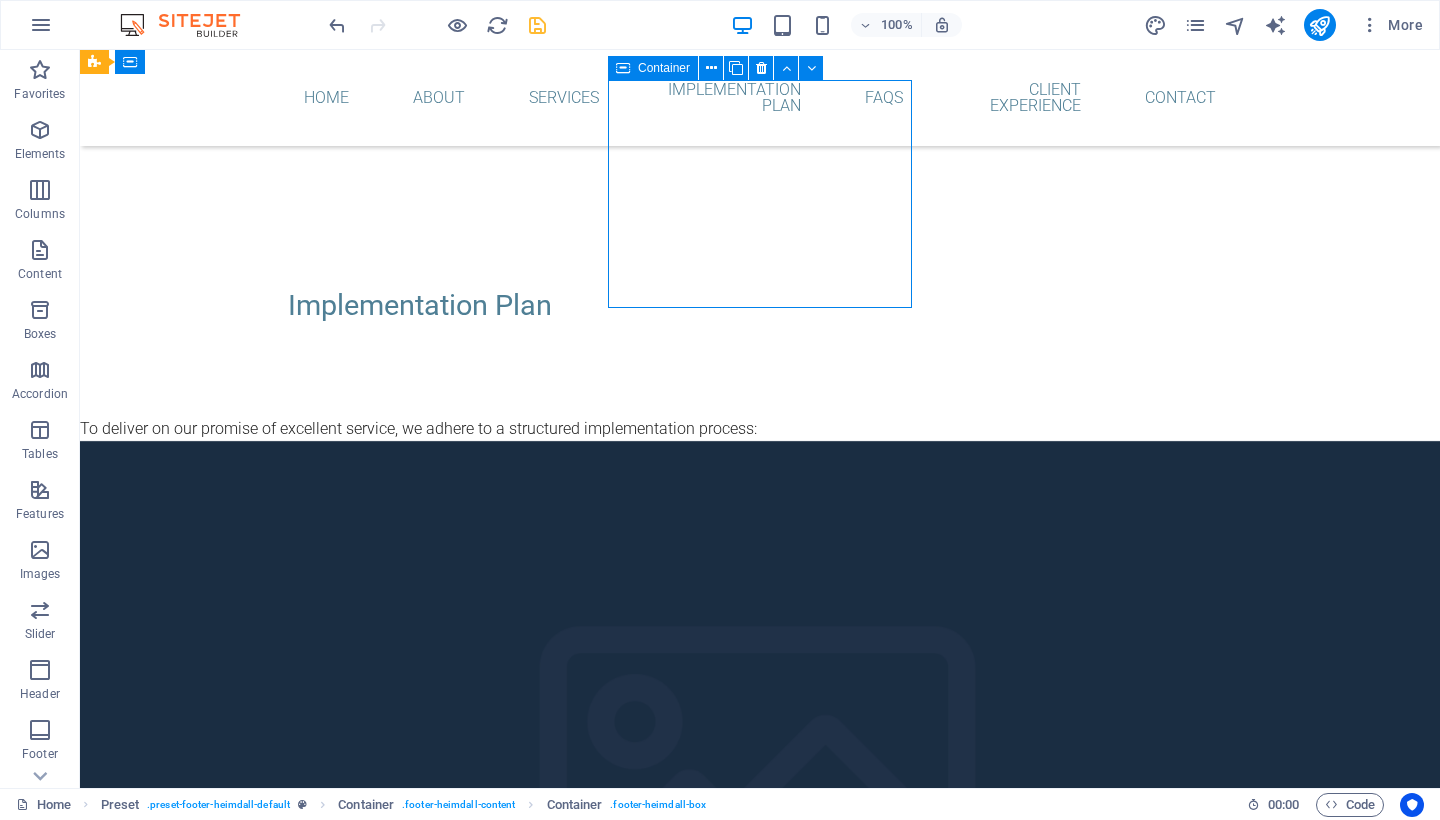 scroll, scrollTop: 8452, scrollLeft: 0, axis: vertical 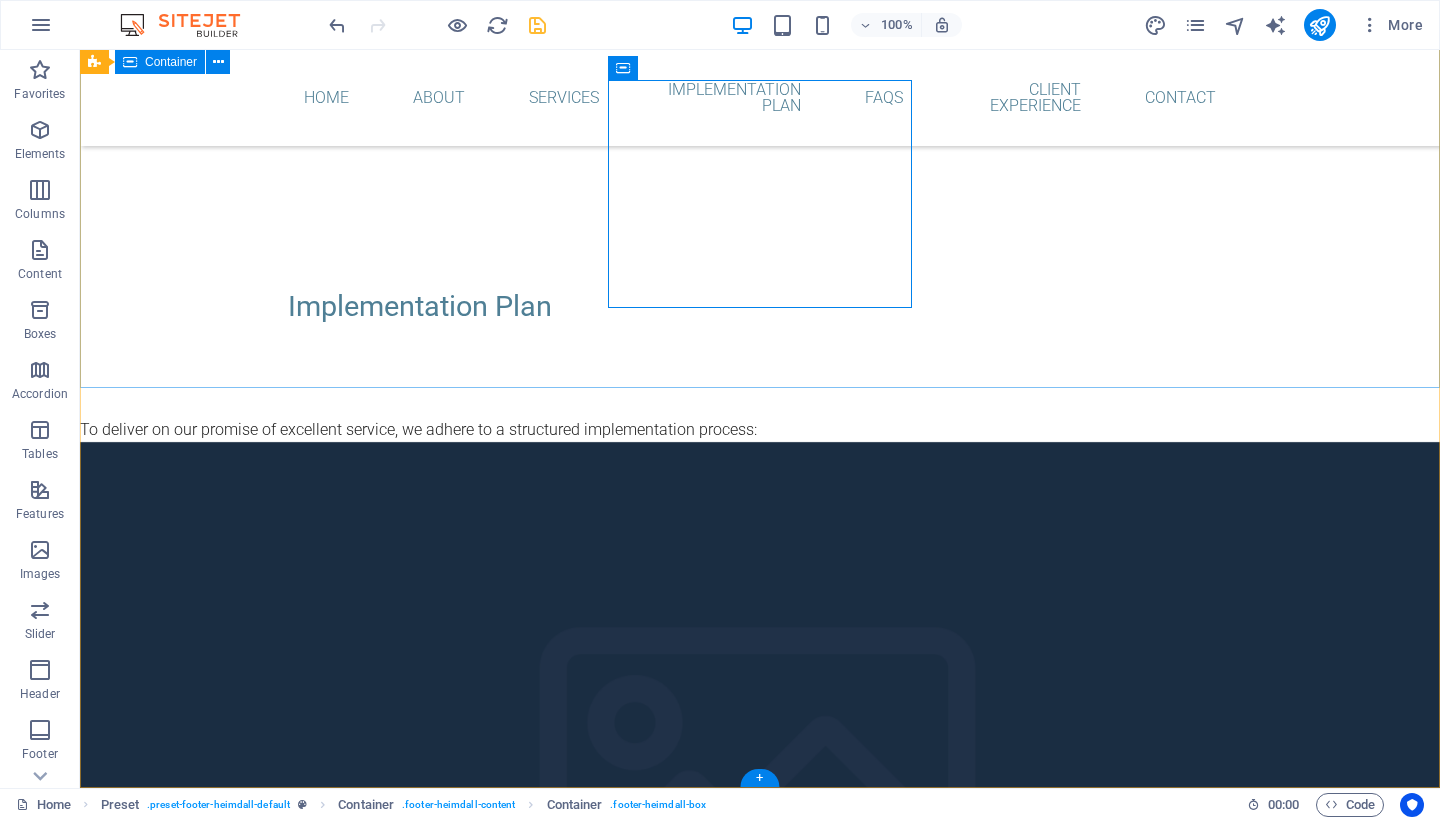 drag, startPoint x: 786, startPoint y: 338, endPoint x: 722, endPoint y: 351, distance: 65.30697 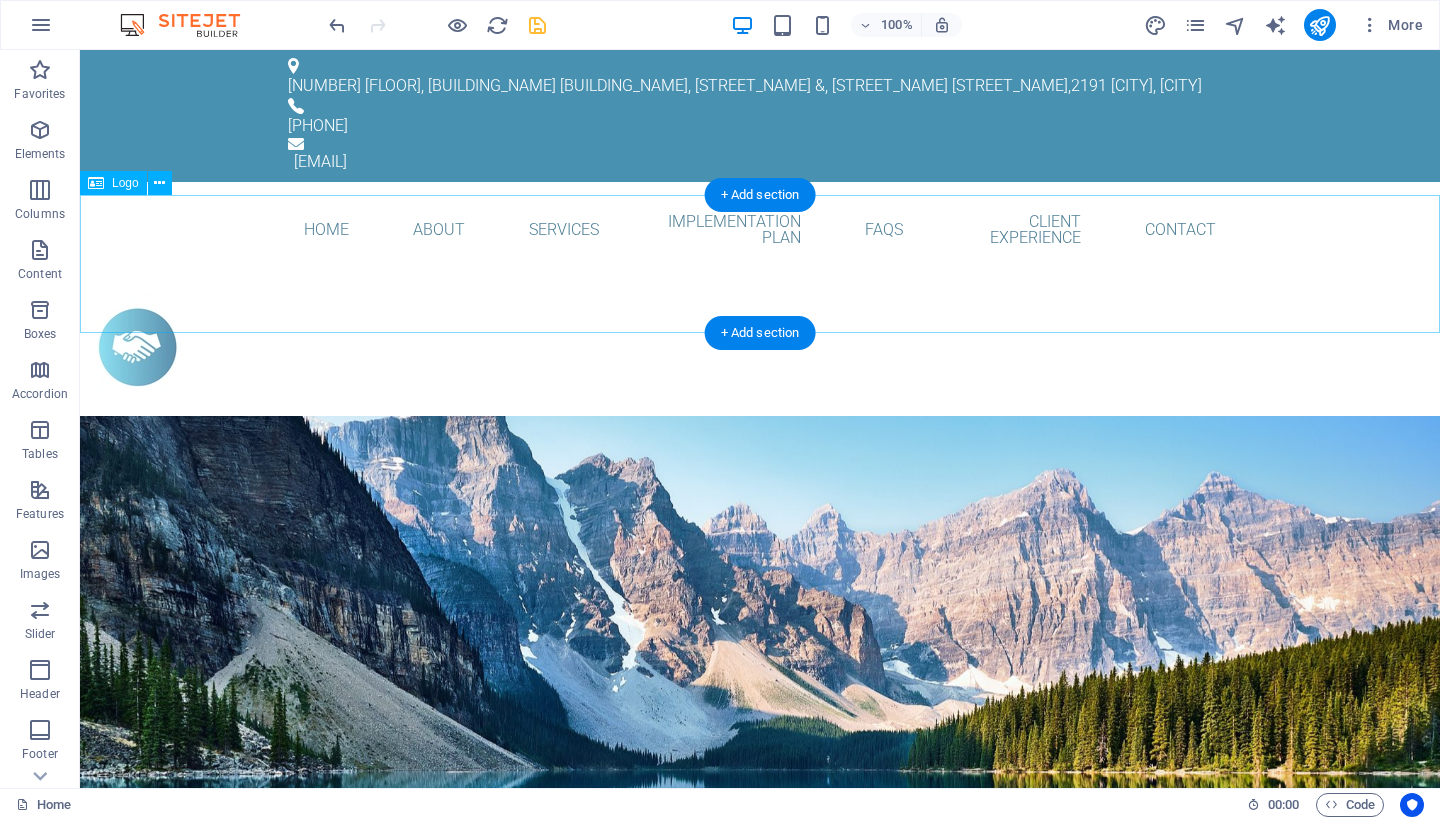 scroll, scrollTop: 0, scrollLeft: 0, axis: both 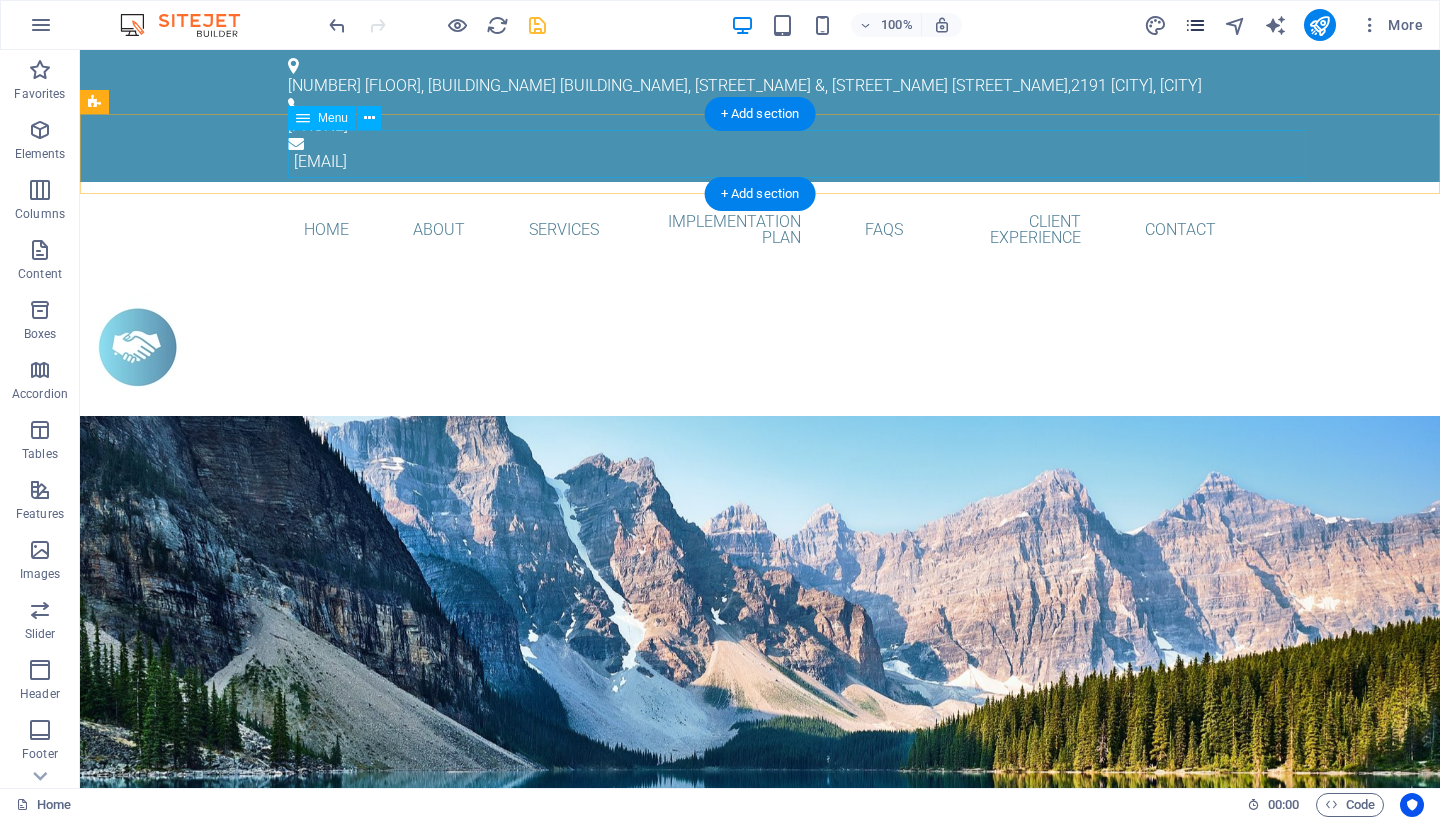 drag, startPoint x: 869, startPoint y: 102, endPoint x: 1201, endPoint y: 23, distance: 341.26968 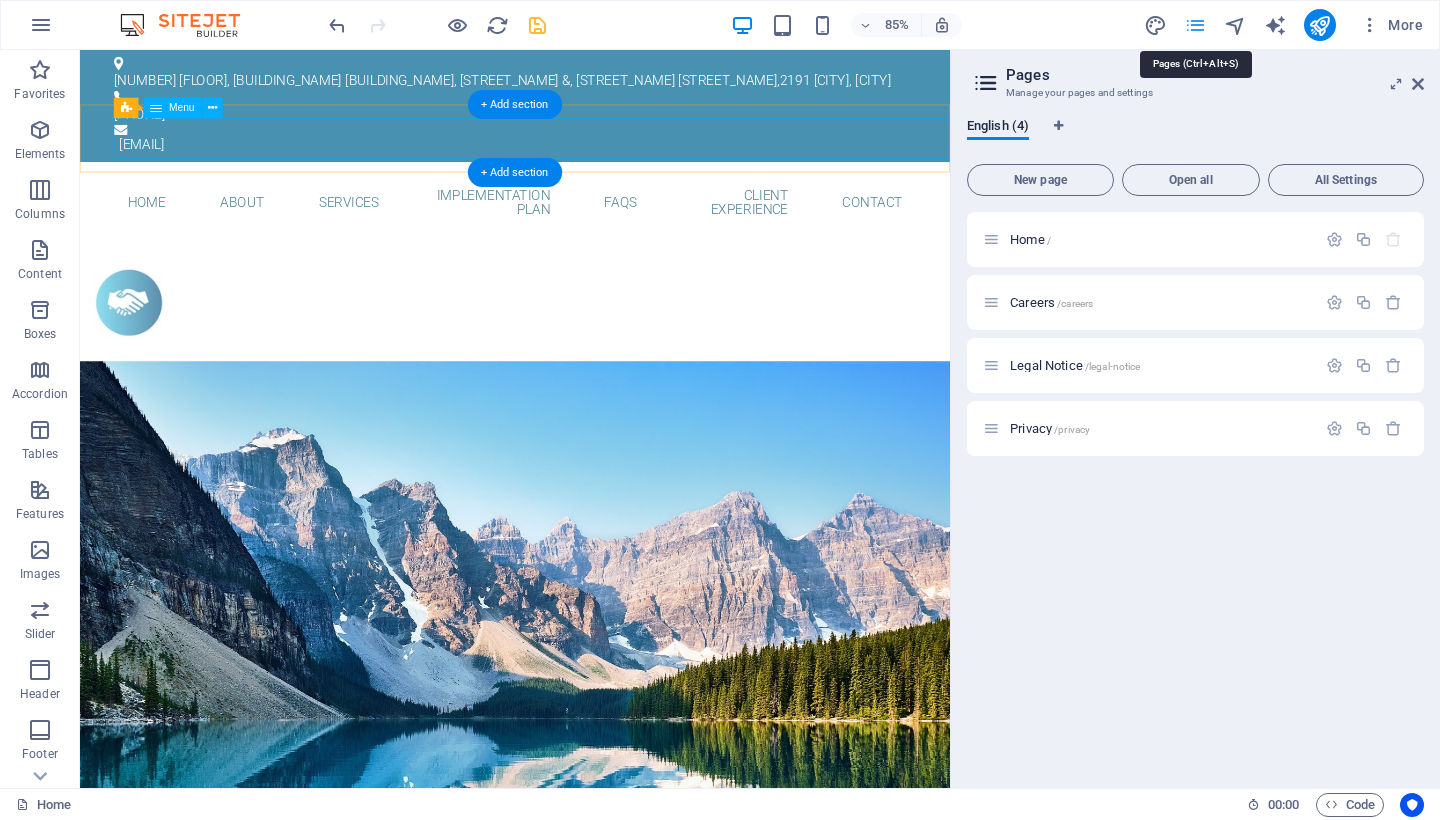 click on "Home /" at bounding box center (1160, 239) 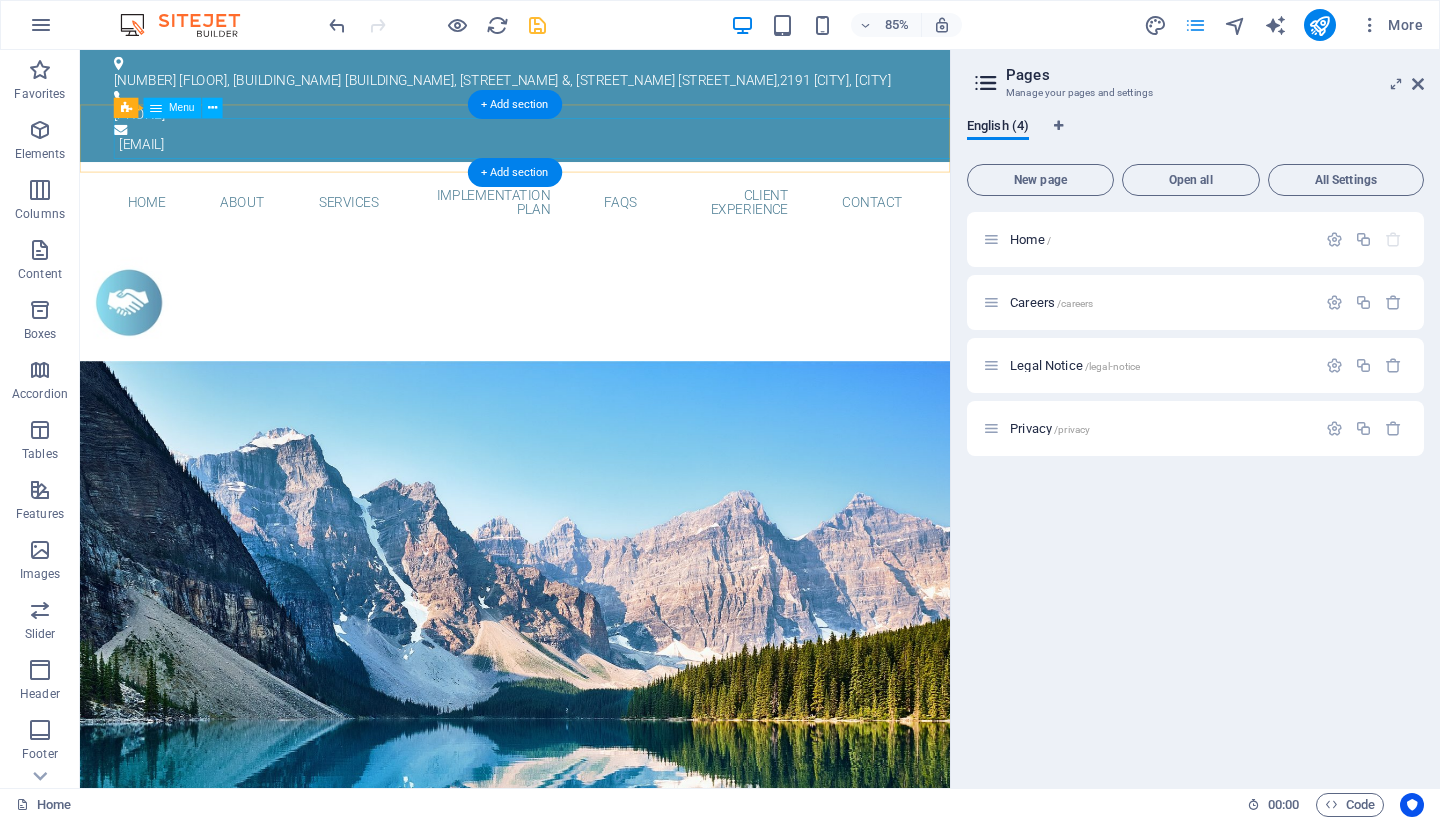 click on "Careers /careers" at bounding box center [1160, 302] 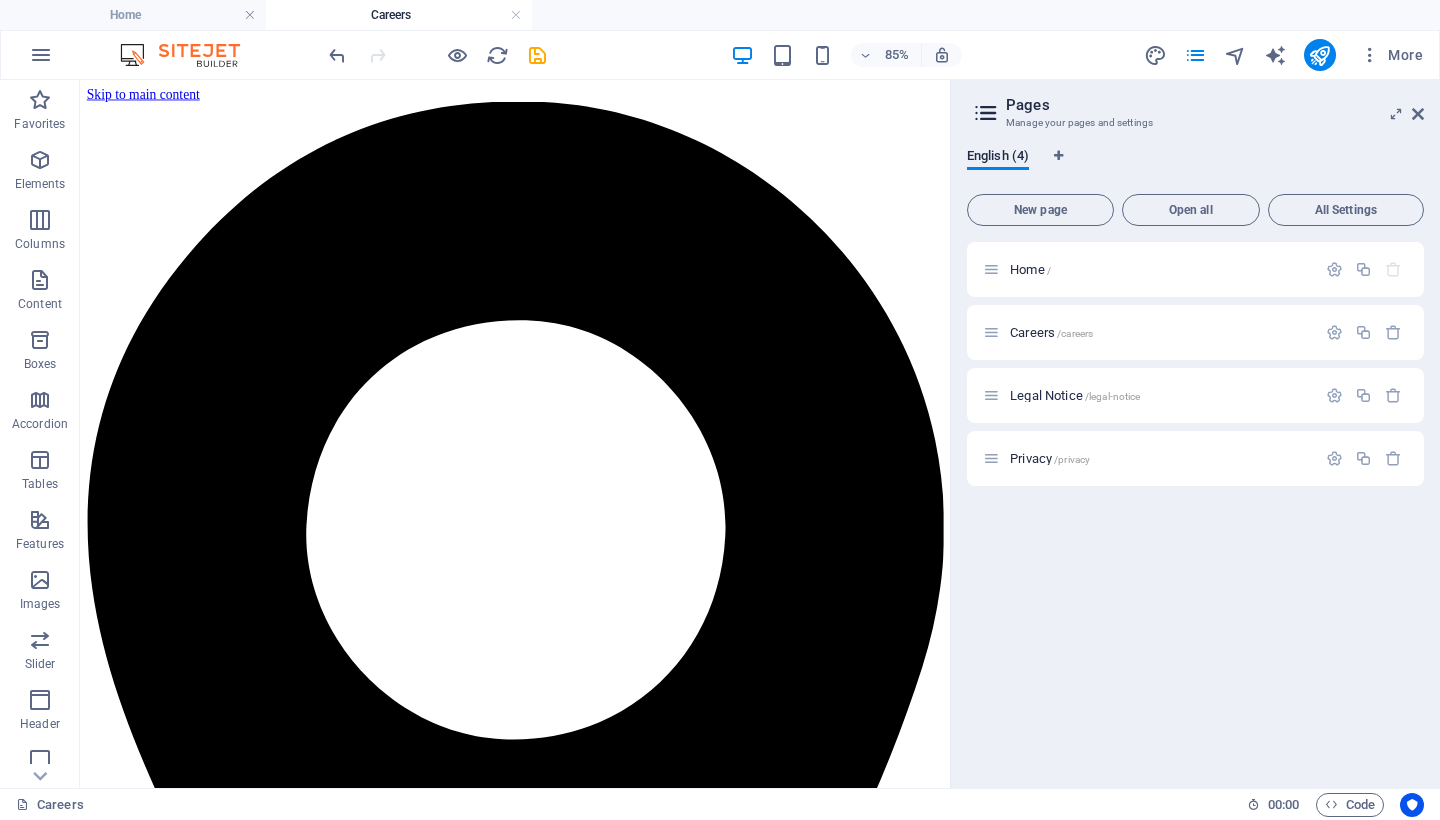 scroll, scrollTop: 0, scrollLeft: 0, axis: both 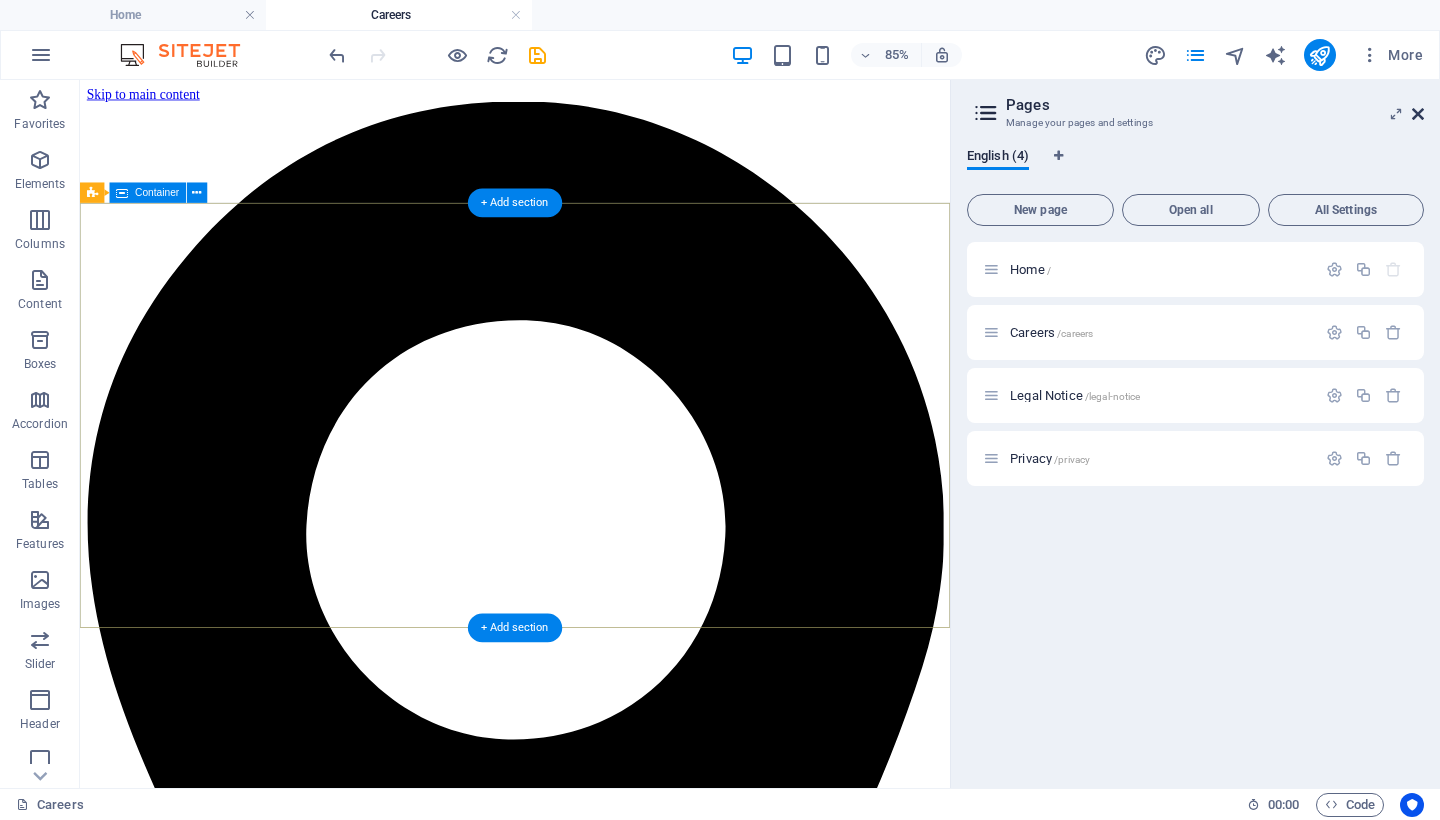 drag, startPoint x: 646, startPoint y: 322, endPoint x: 1420, endPoint y: 112, distance: 801.98254 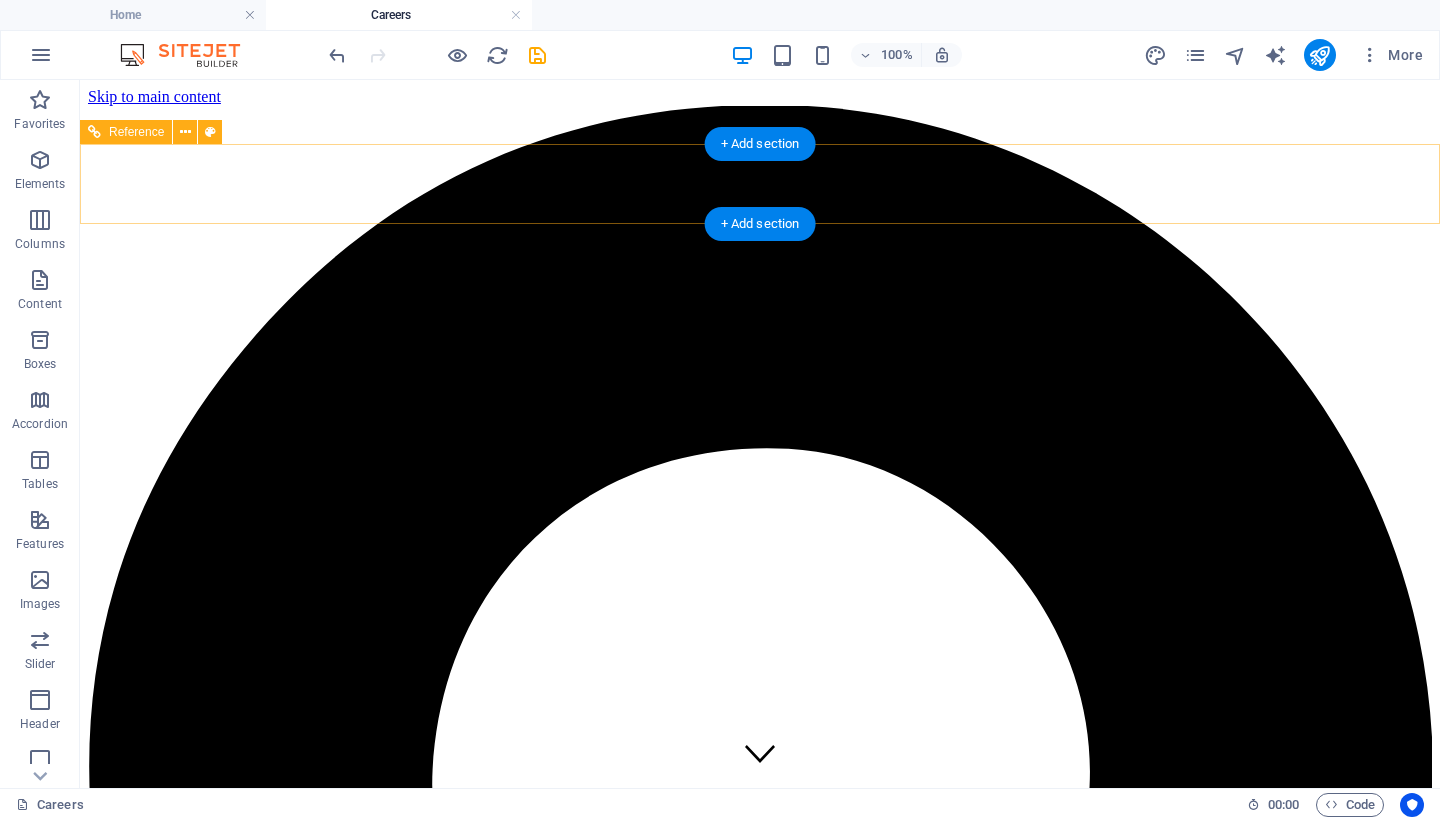 click on "Home About Services Implementation Plan FAQS Client Experience Contact" at bounding box center [760, 4675] 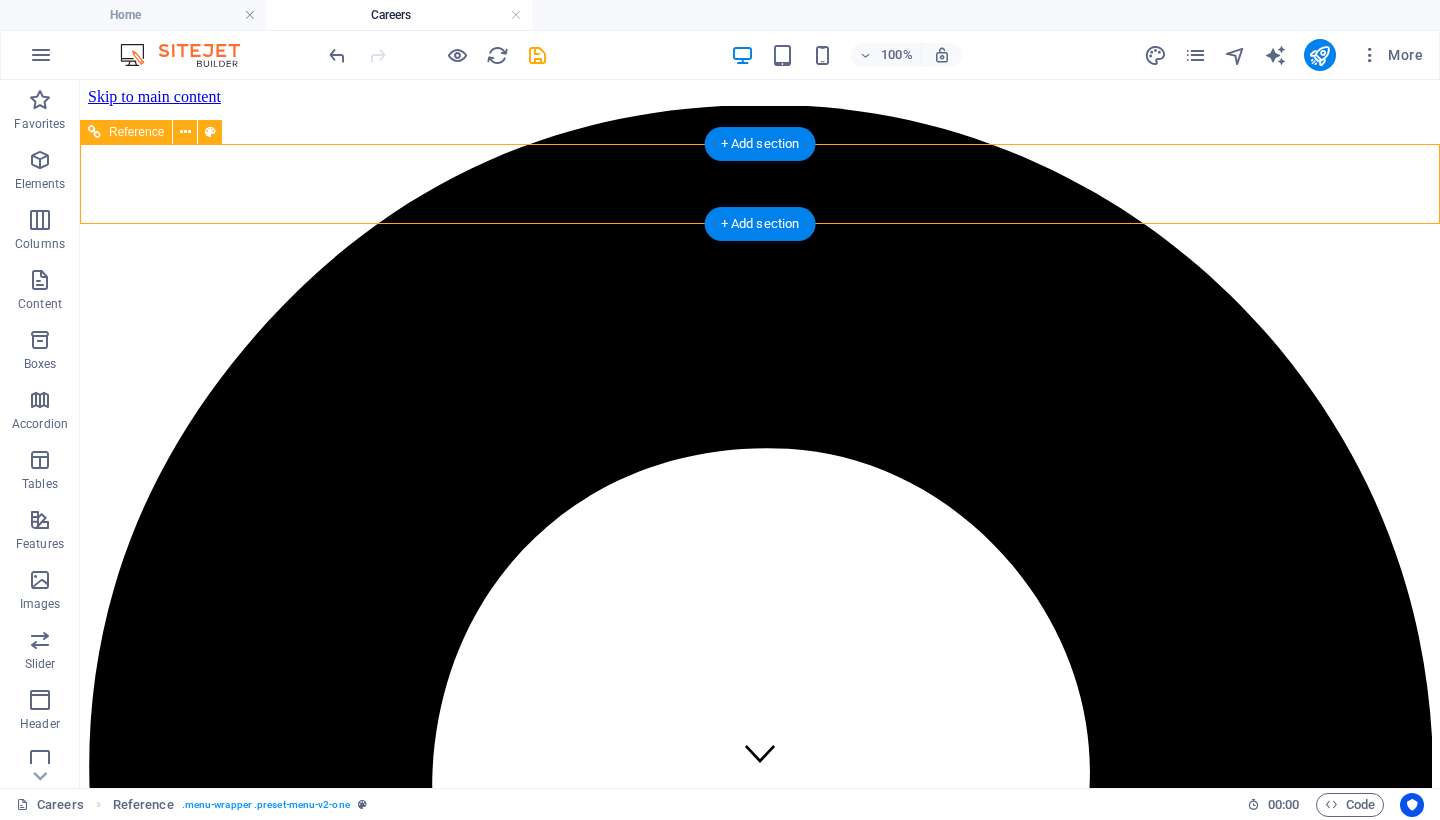 click on "Home About Services Implementation Plan FAQS Client Experience Contact" at bounding box center [760, 4675] 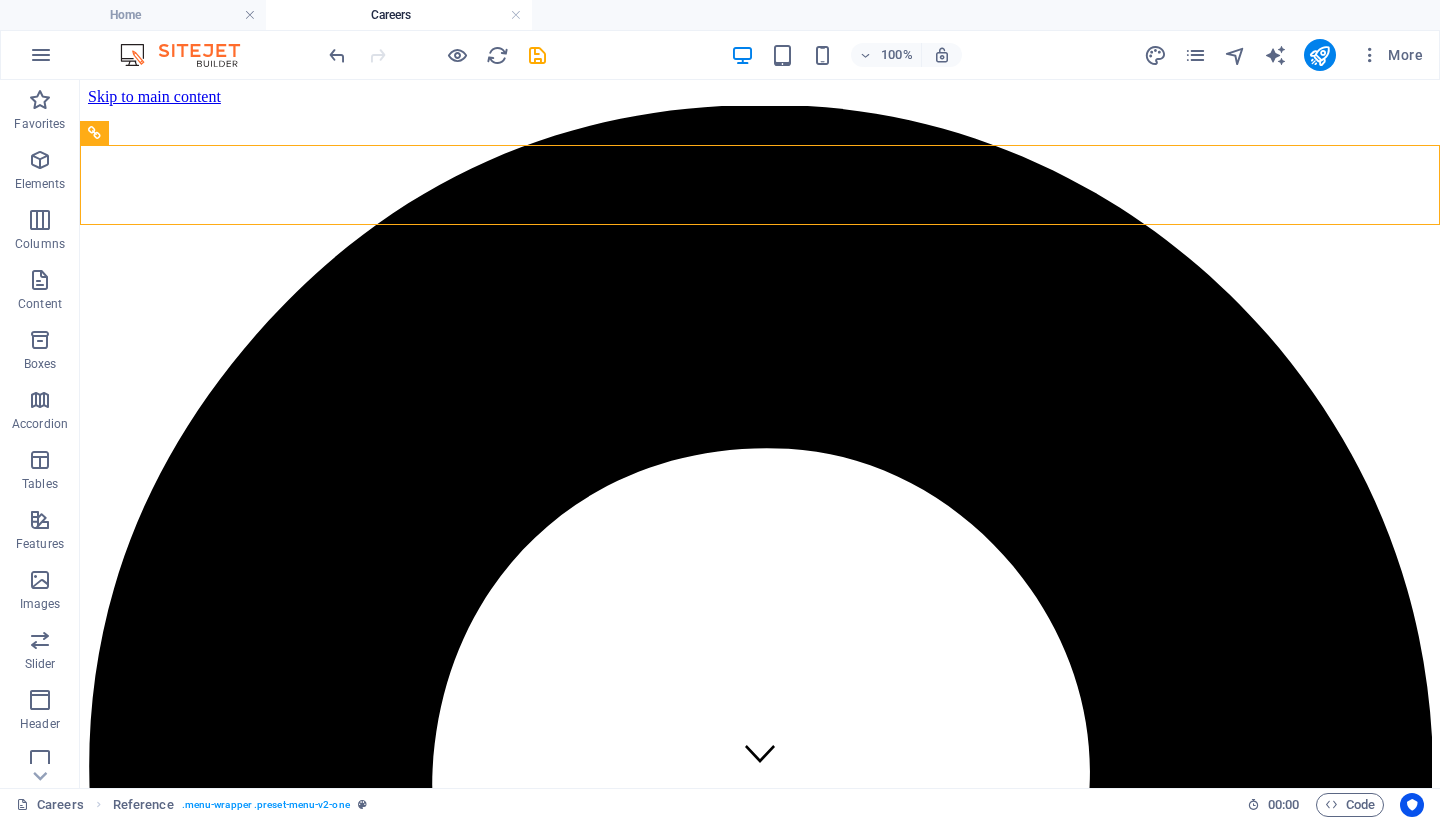 scroll, scrollTop: 0, scrollLeft: 0, axis: both 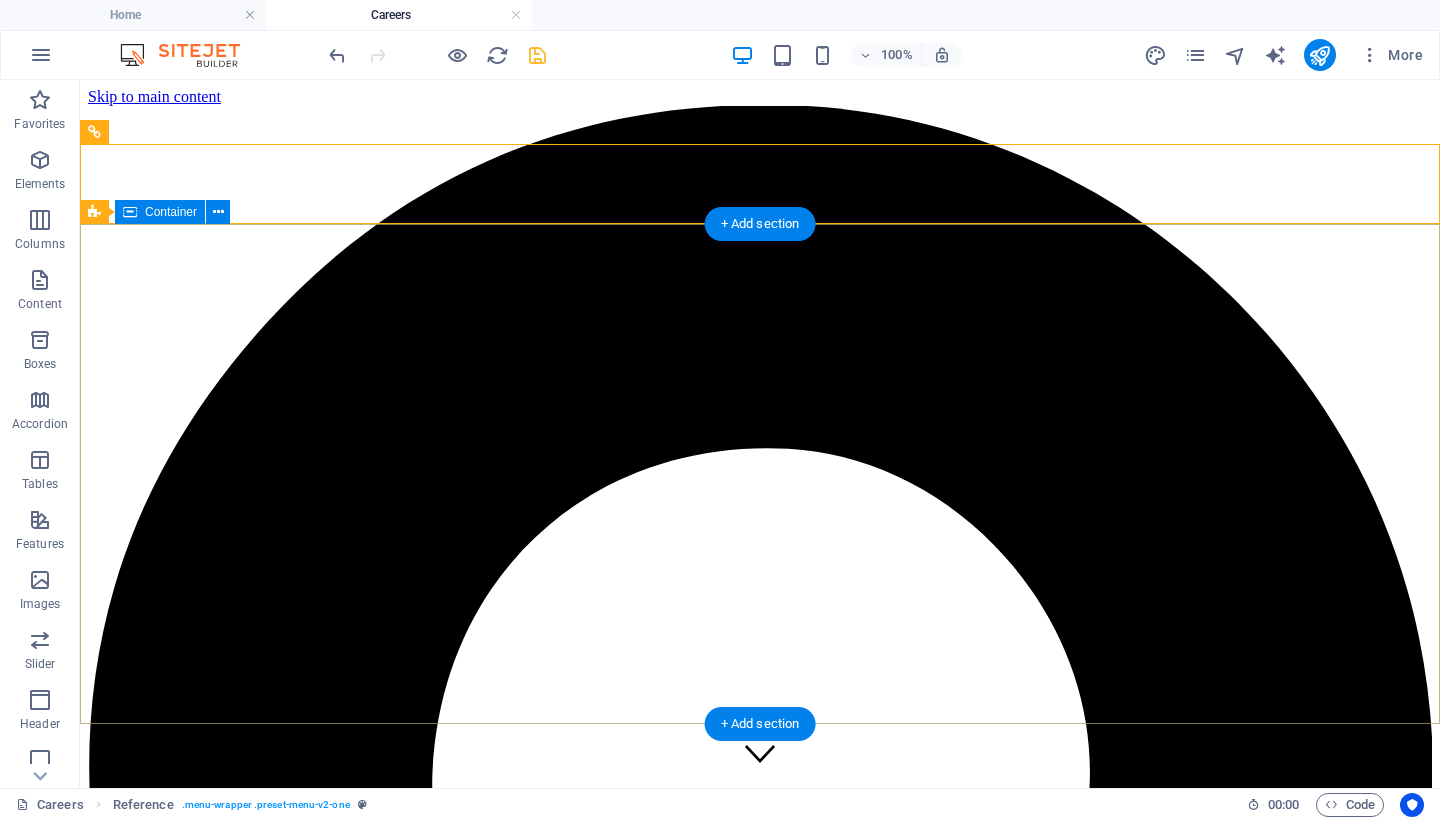 drag, startPoint x: 130, startPoint y: 190, endPoint x: 538, endPoint y: 47, distance: 432.33435 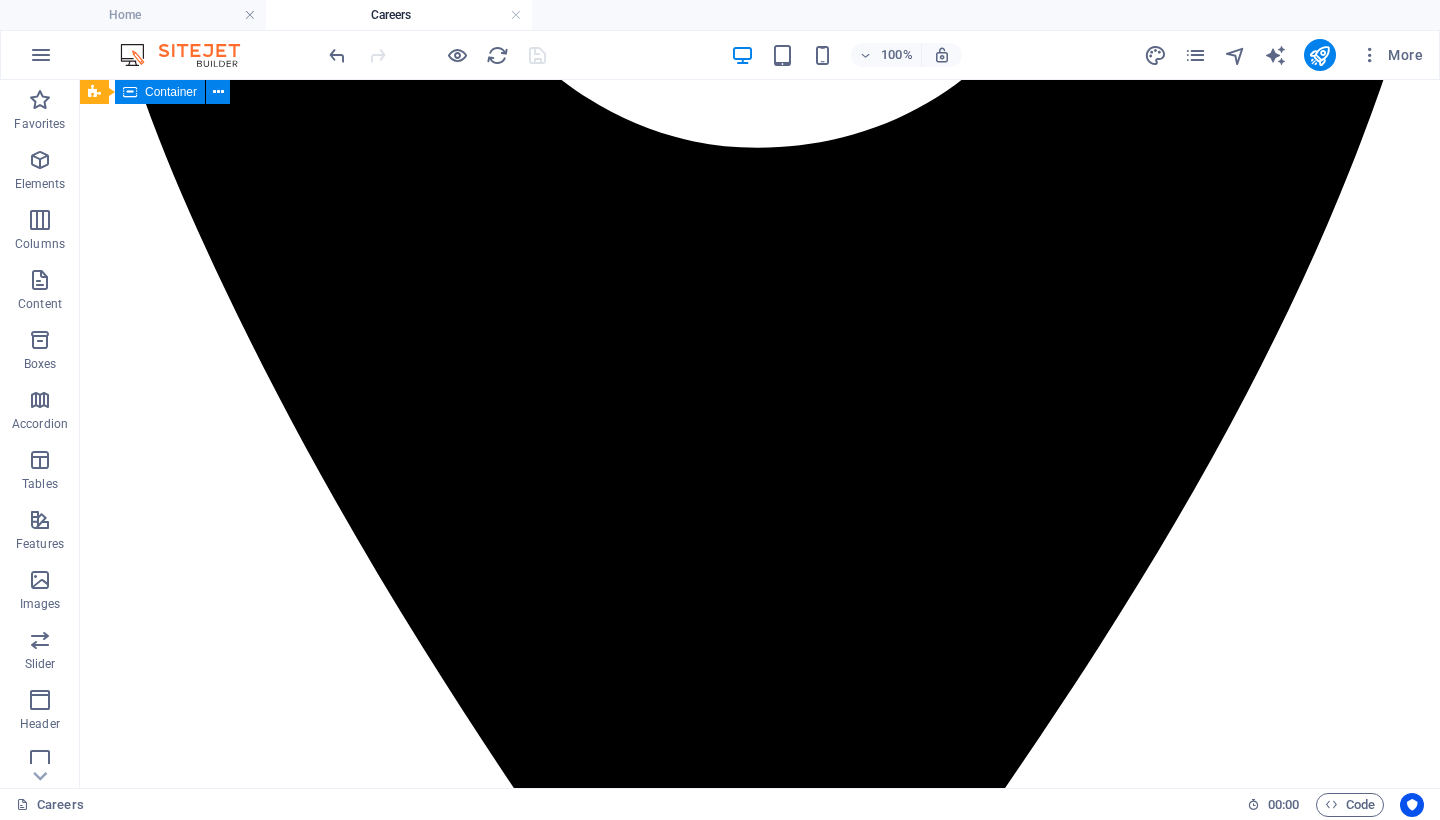 scroll, scrollTop: 943, scrollLeft: 0, axis: vertical 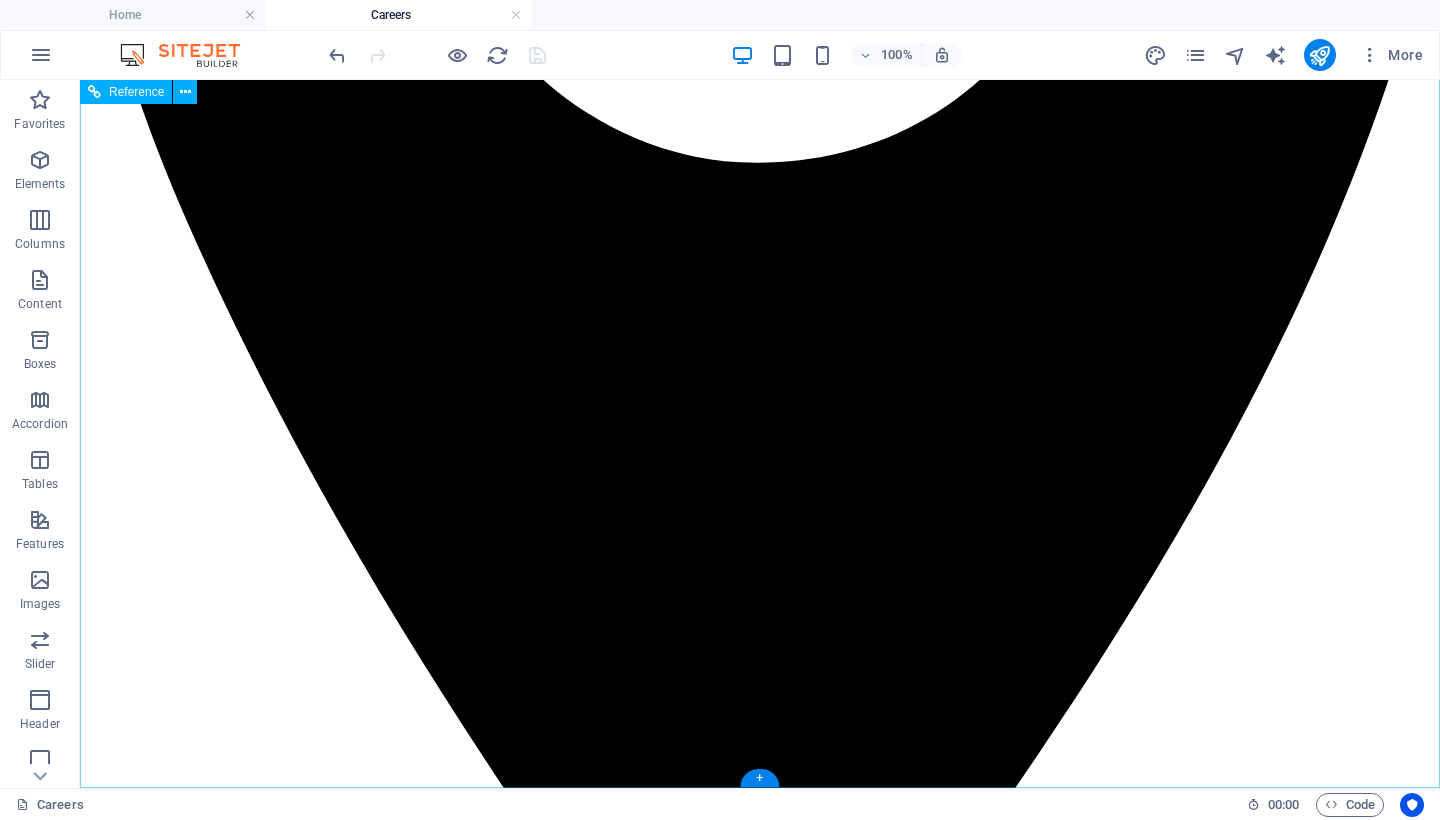 click on "[NUMBER] [FLOOR], [BUILDING_NAME] [BUILDING_NAME], [STREET_NAME] &, [STREET_NAME] [STREET_NAME] [CITY], [CITY]   [POSTAL_CODE]" at bounding box center [760, 8471] 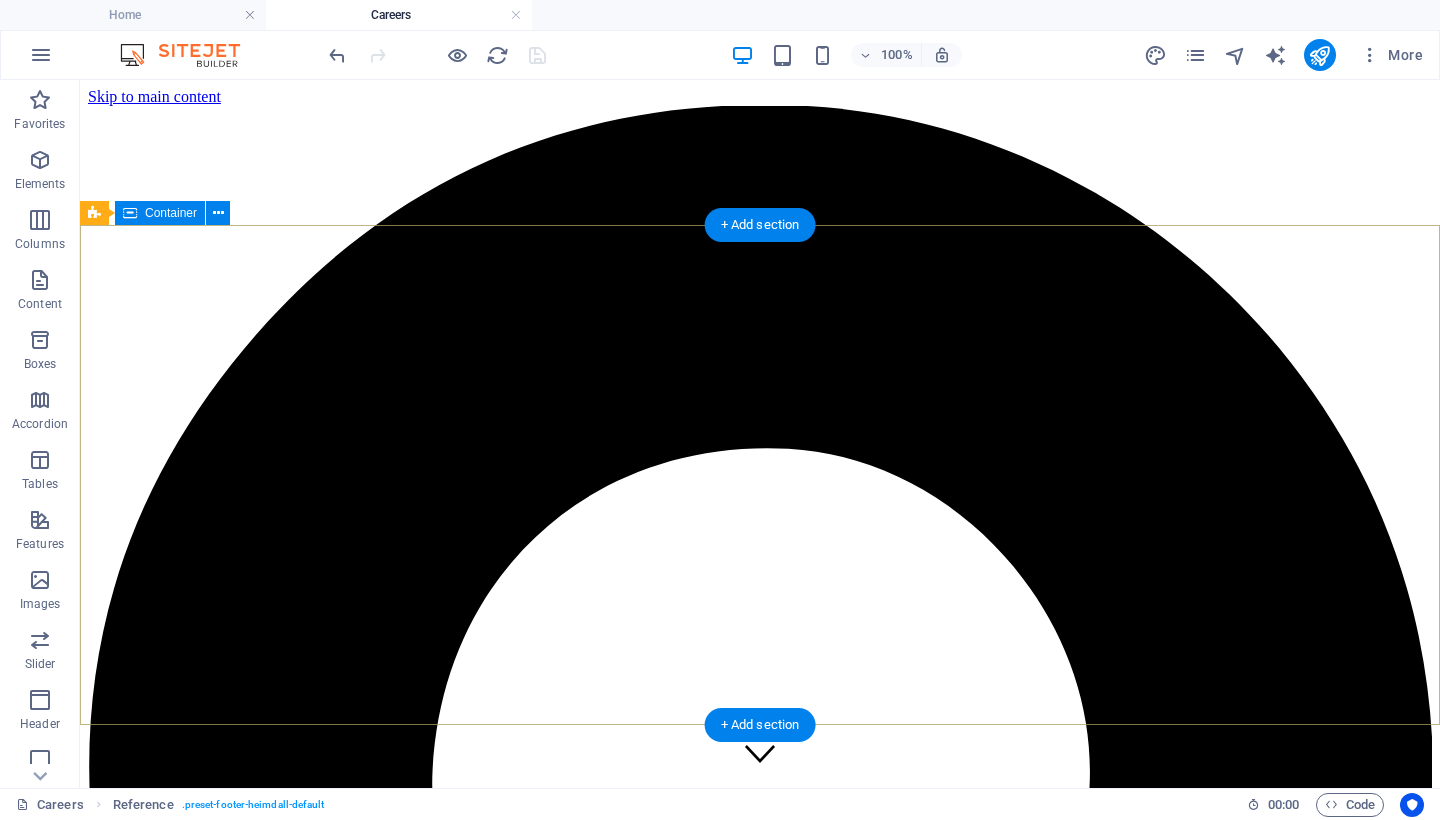 scroll, scrollTop: 0, scrollLeft: 0, axis: both 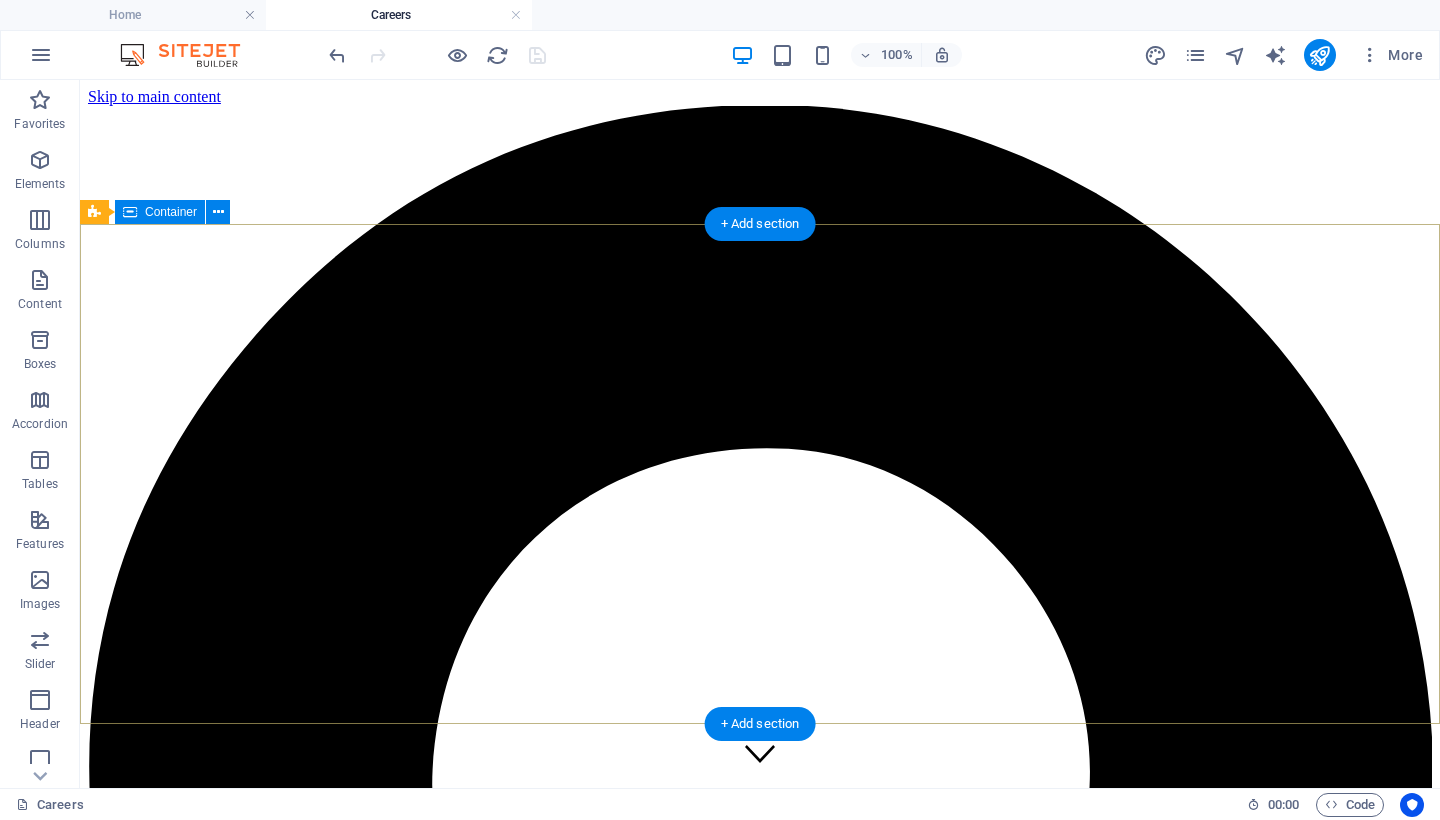 click at bounding box center [41, 55] 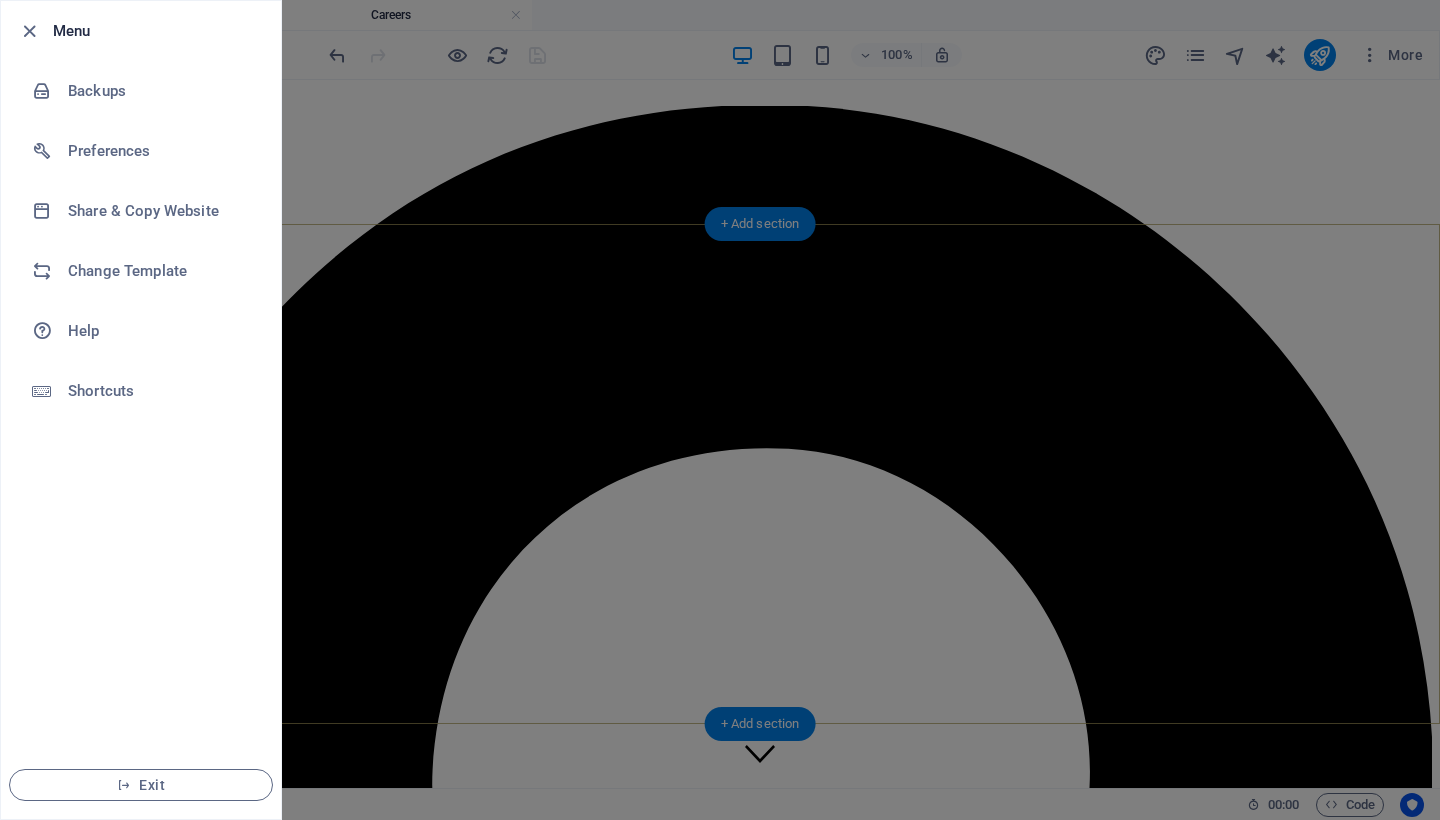 click at bounding box center (720, 410) 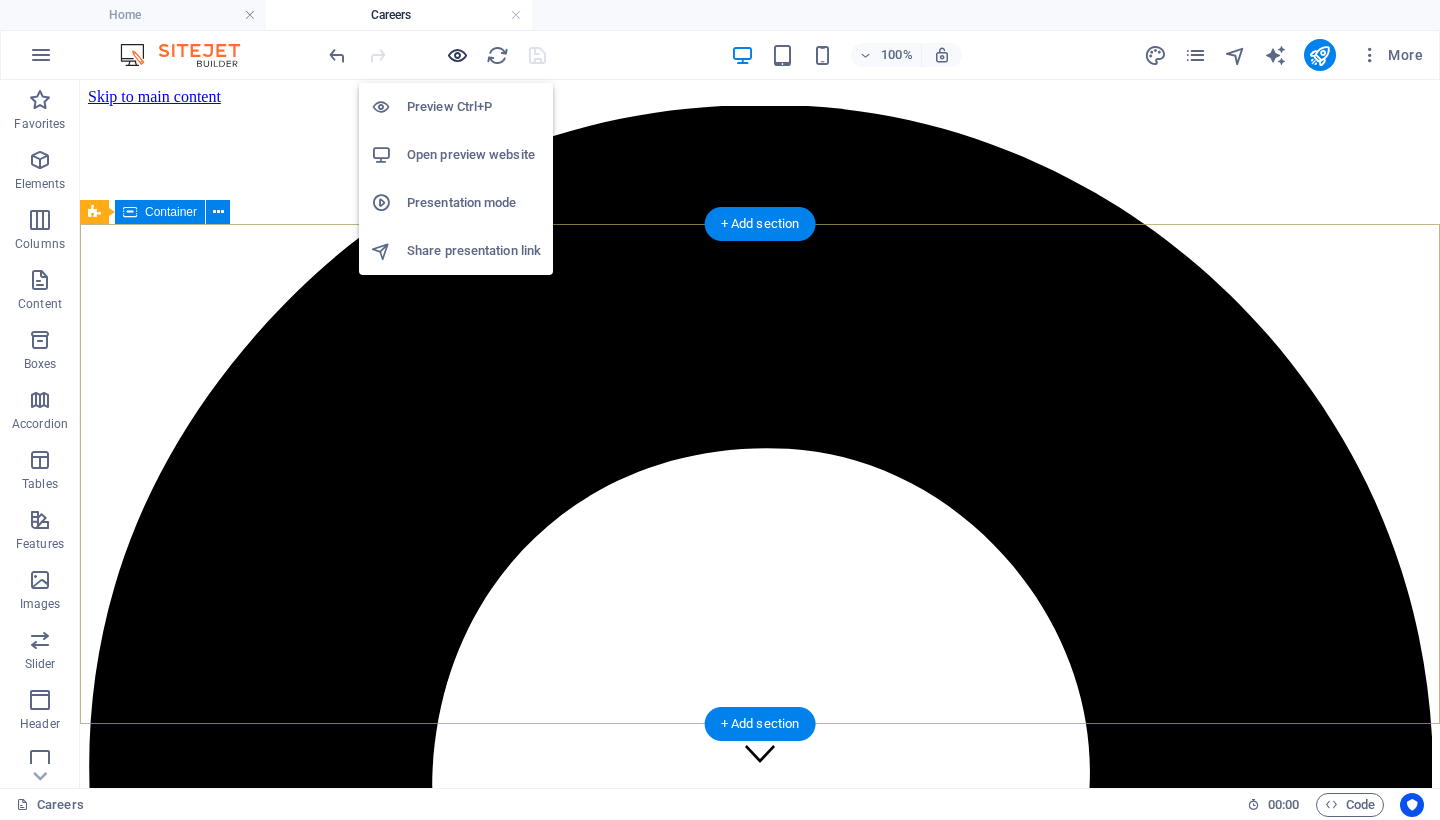 drag, startPoint x: 809, startPoint y: 172, endPoint x: 462, endPoint y: 47, distance: 368.82788 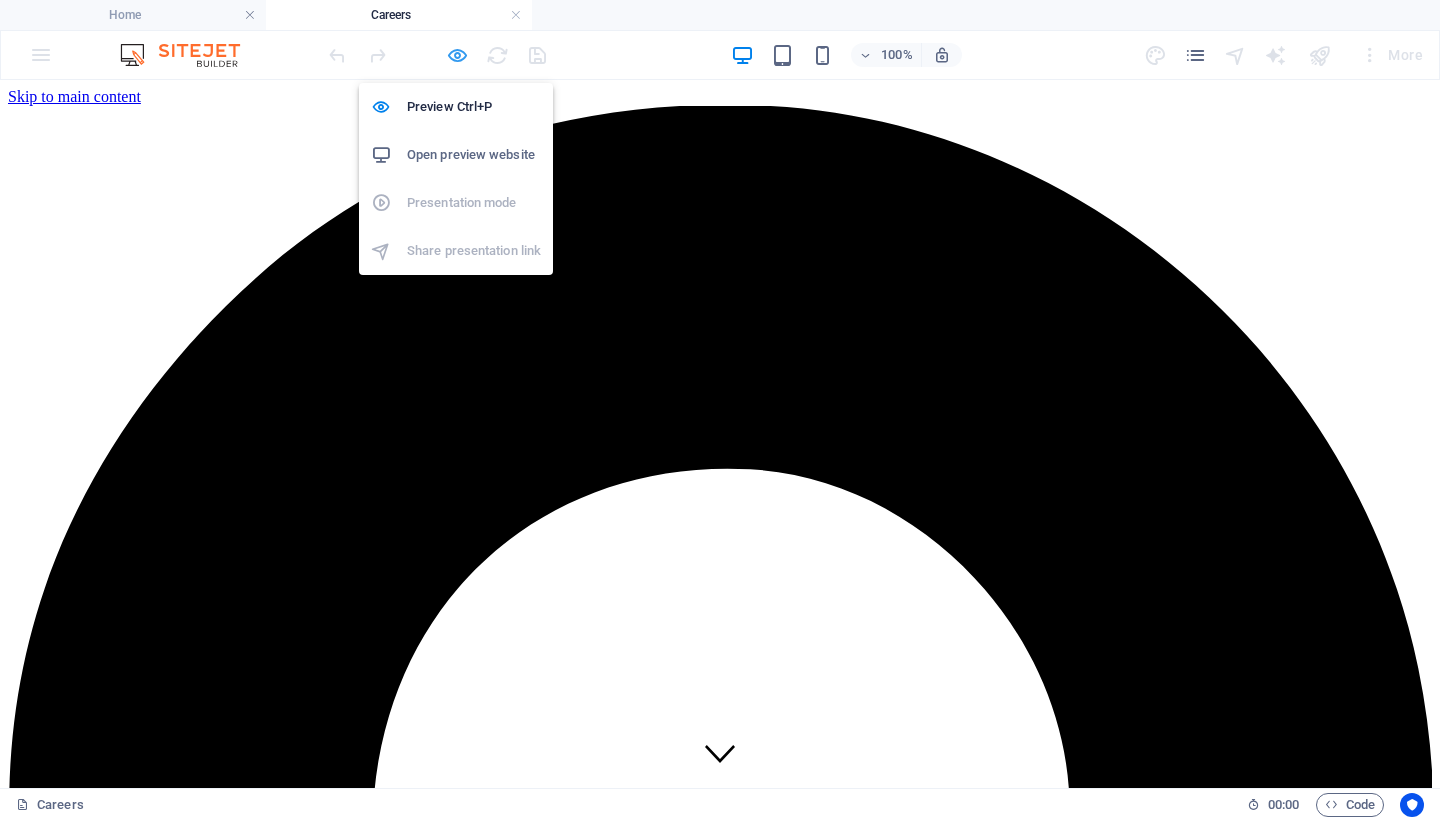 click on "Preview Ctrl+P" at bounding box center [474, 107] 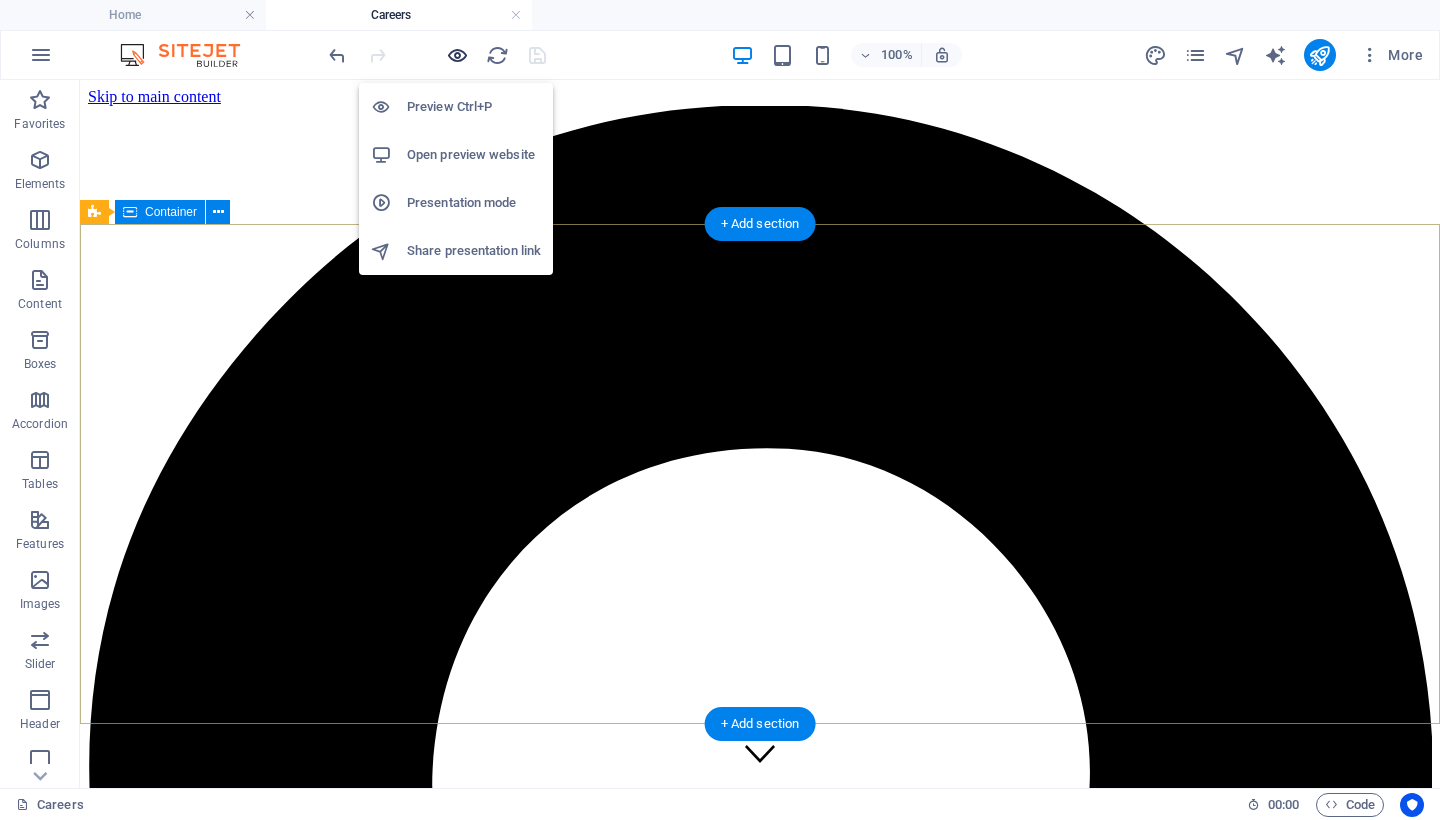 click on "Preview Ctrl+P" at bounding box center (474, 107) 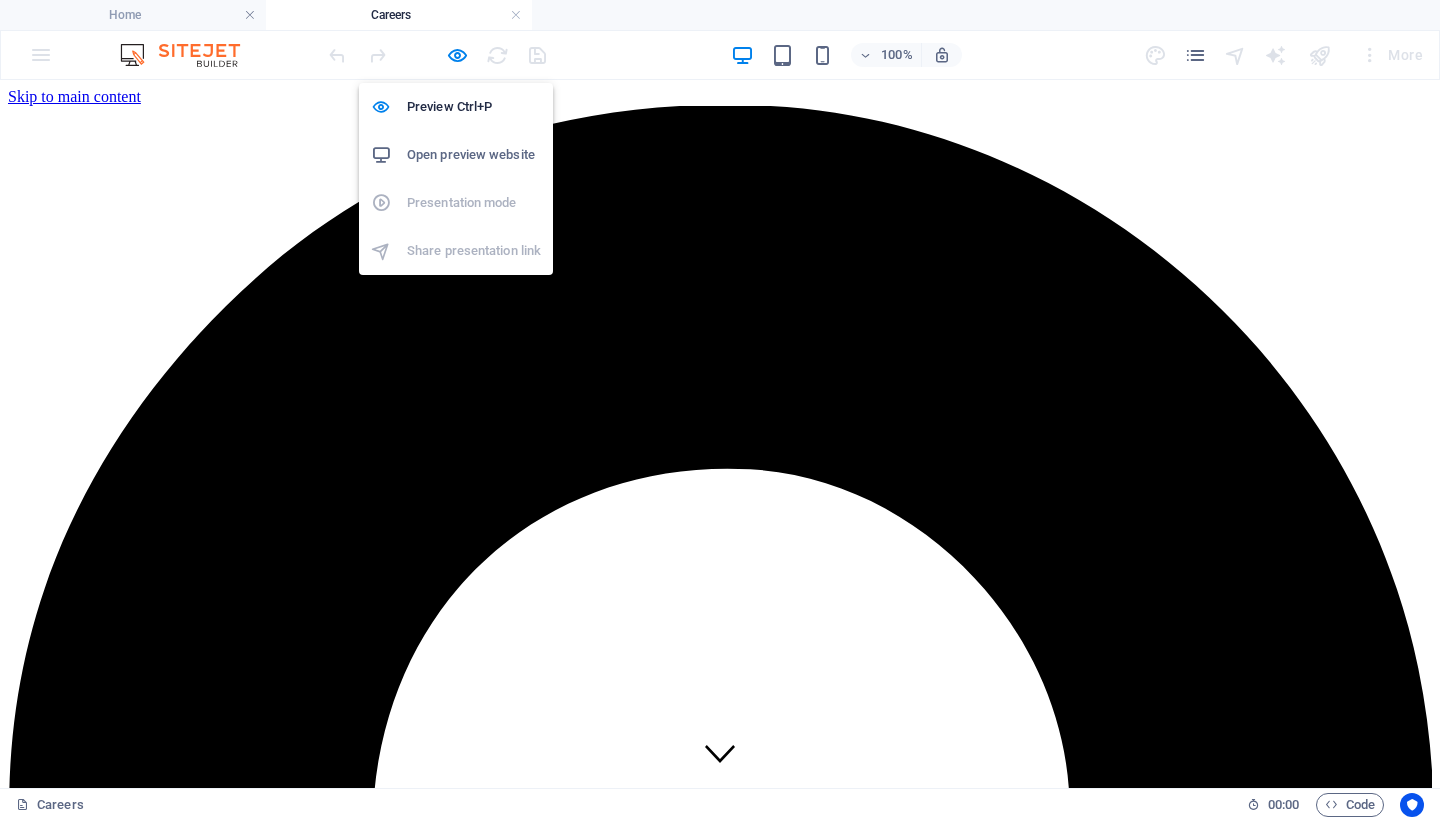 scroll, scrollTop: 0, scrollLeft: 0, axis: both 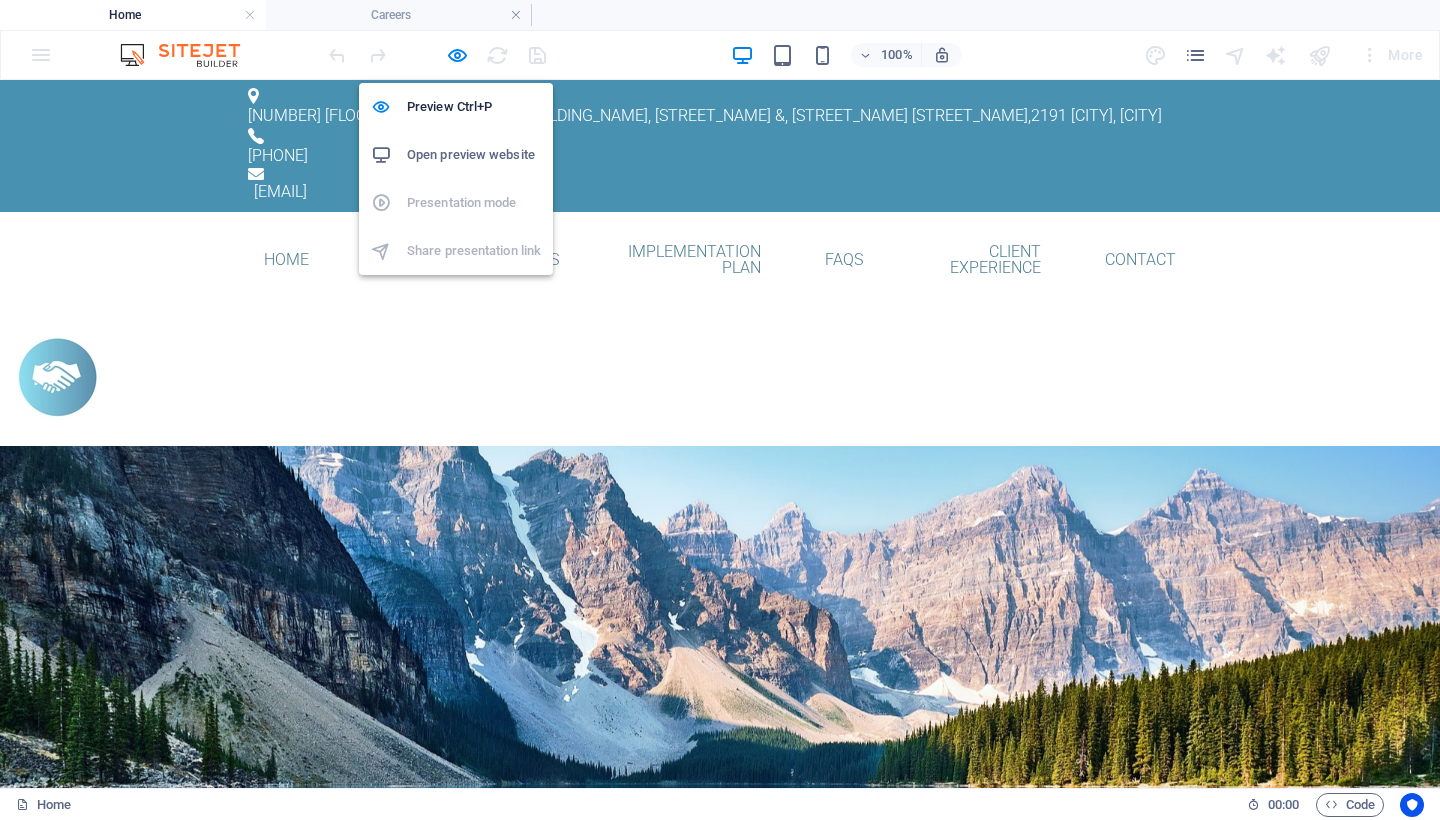 click on "100% More" at bounding box center [878, 55] 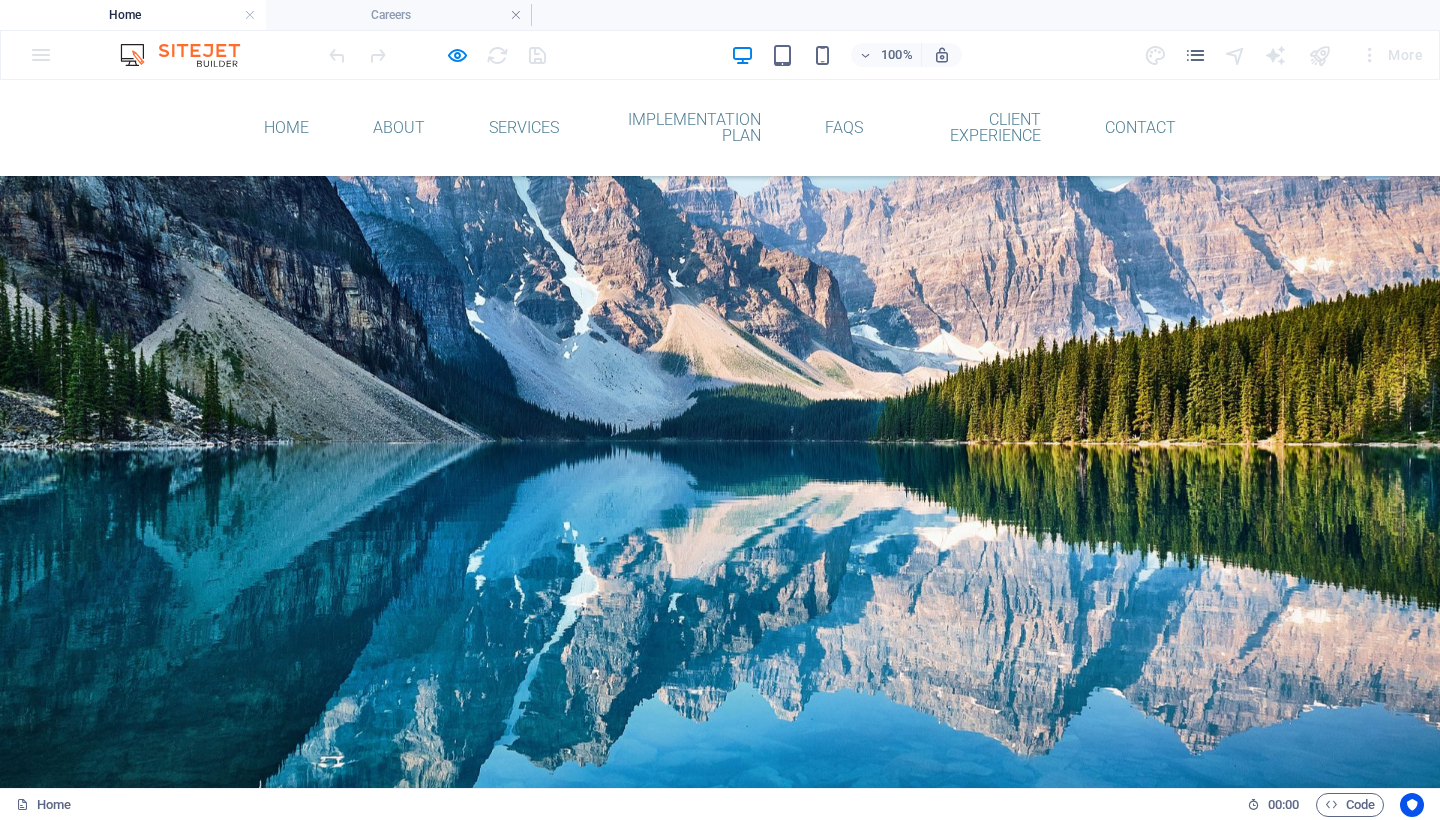 scroll, scrollTop: 0, scrollLeft: 0, axis: both 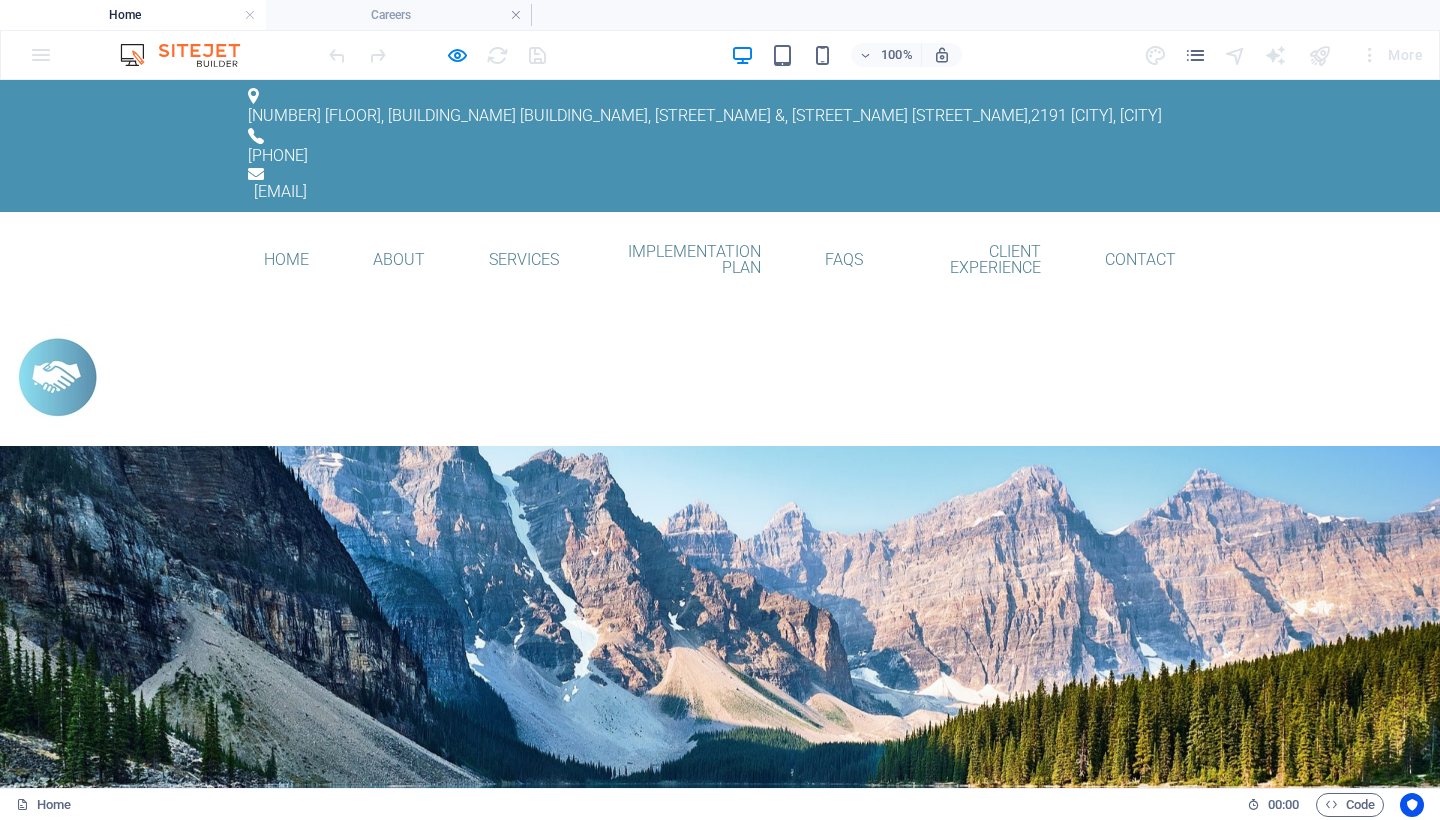 click on "Home" at bounding box center (286, 260) 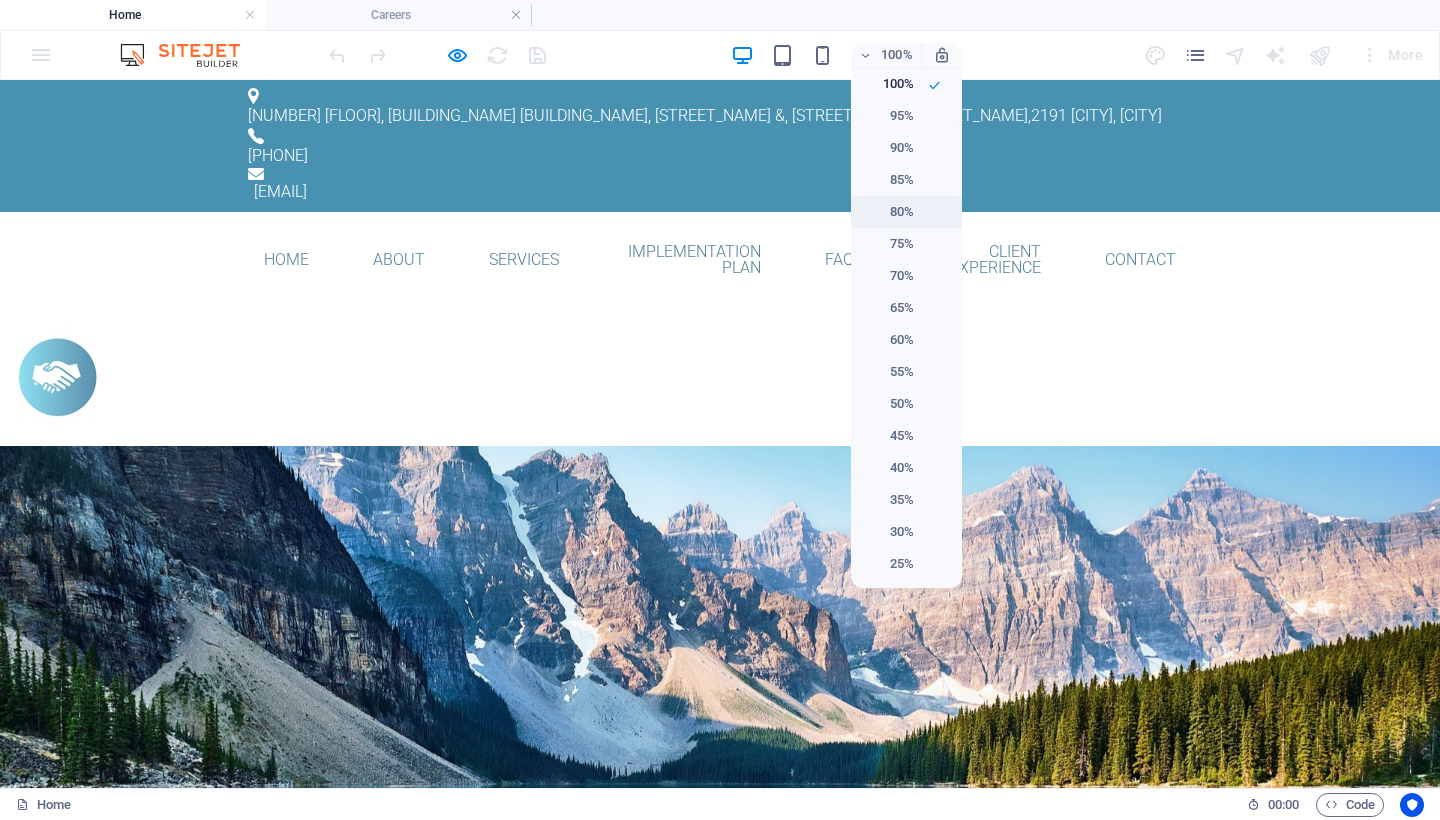 drag, startPoint x: 335, startPoint y: 191, endPoint x: 910, endPoint y: 211, distance: 575.3477 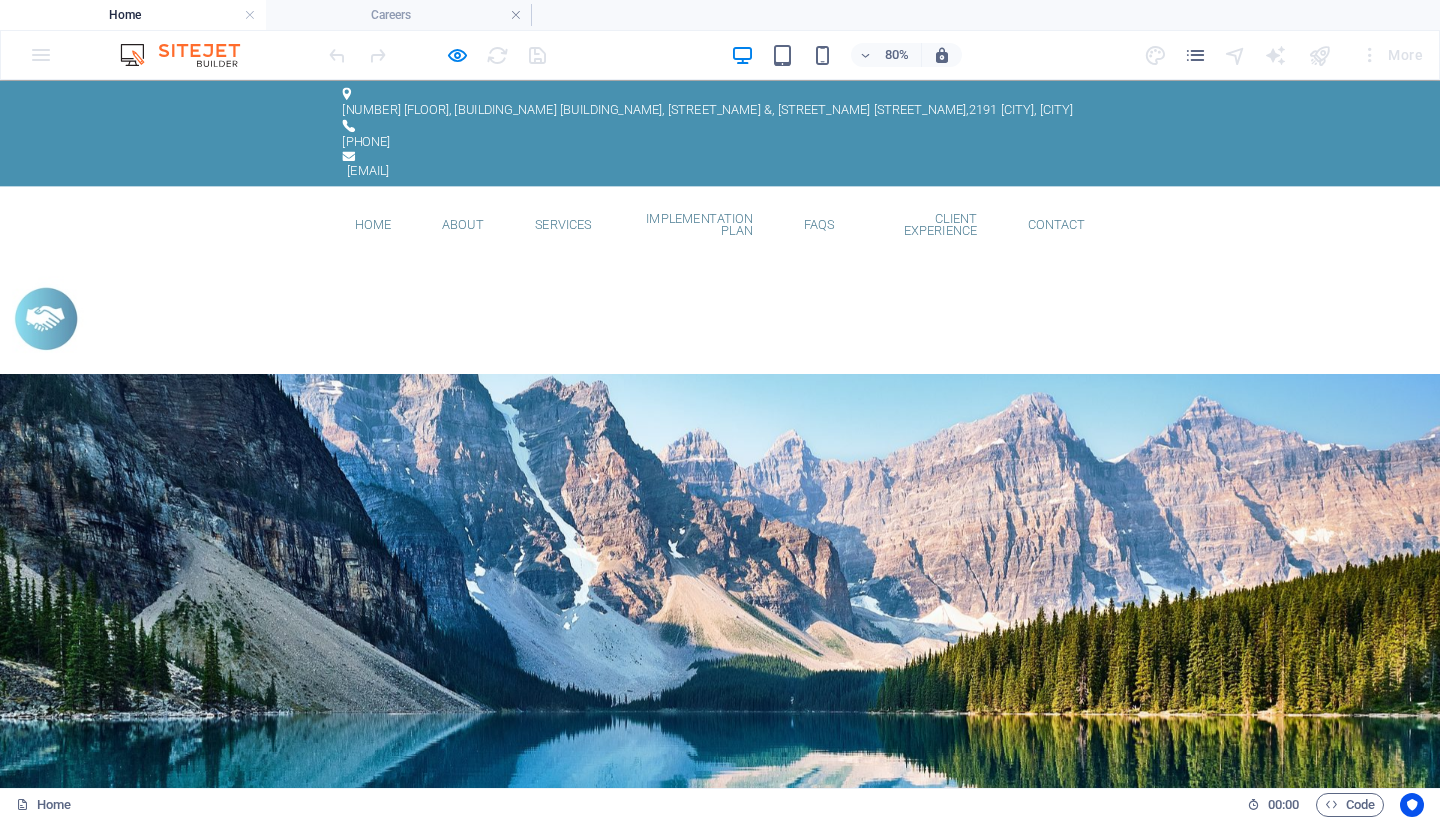 click at bounding box center (866, 55) 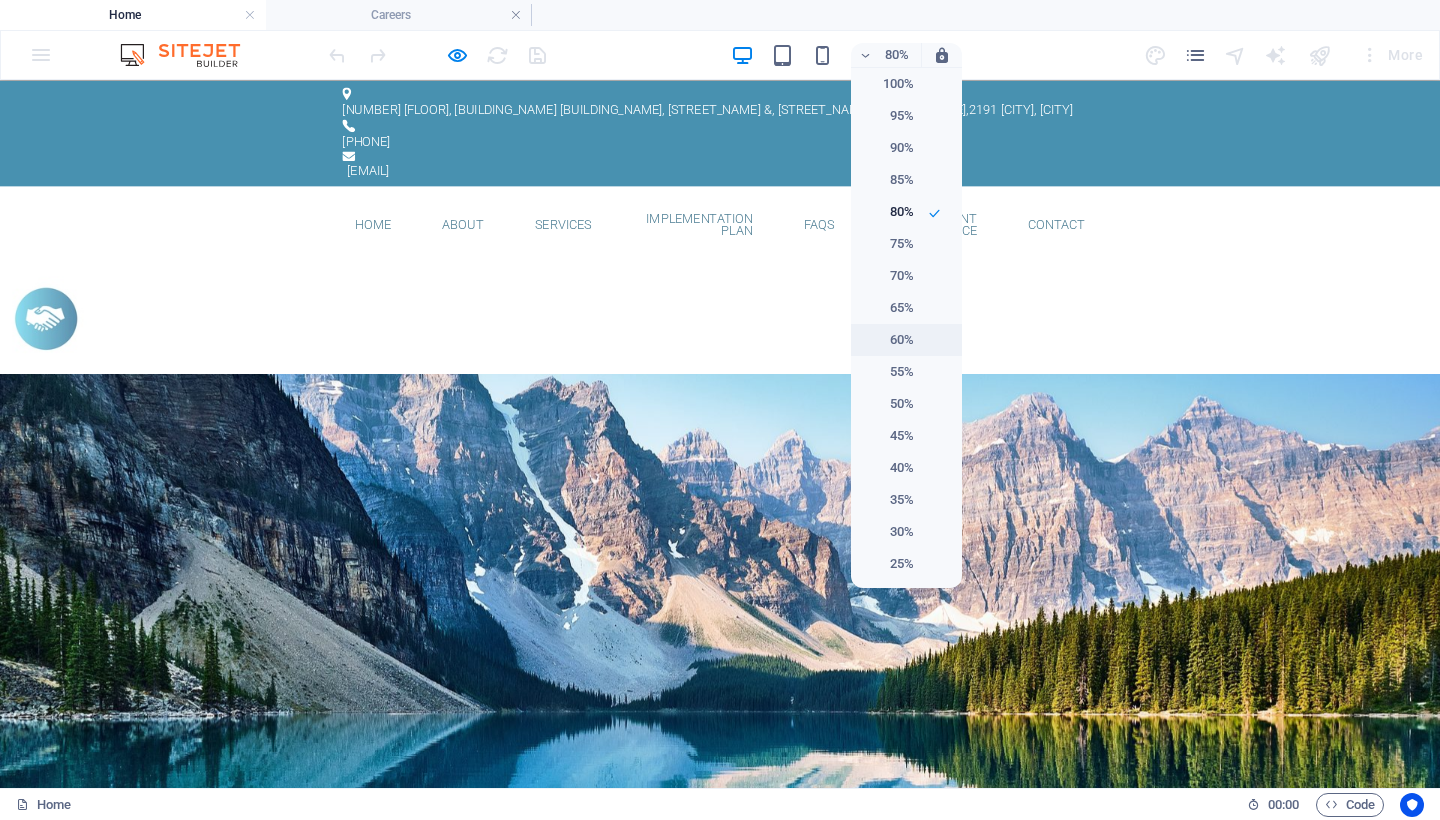 drag, startPoint x: 910, startPoint y: 211, endPoint x: 895, endPoint y: 336, distance: 125.89678 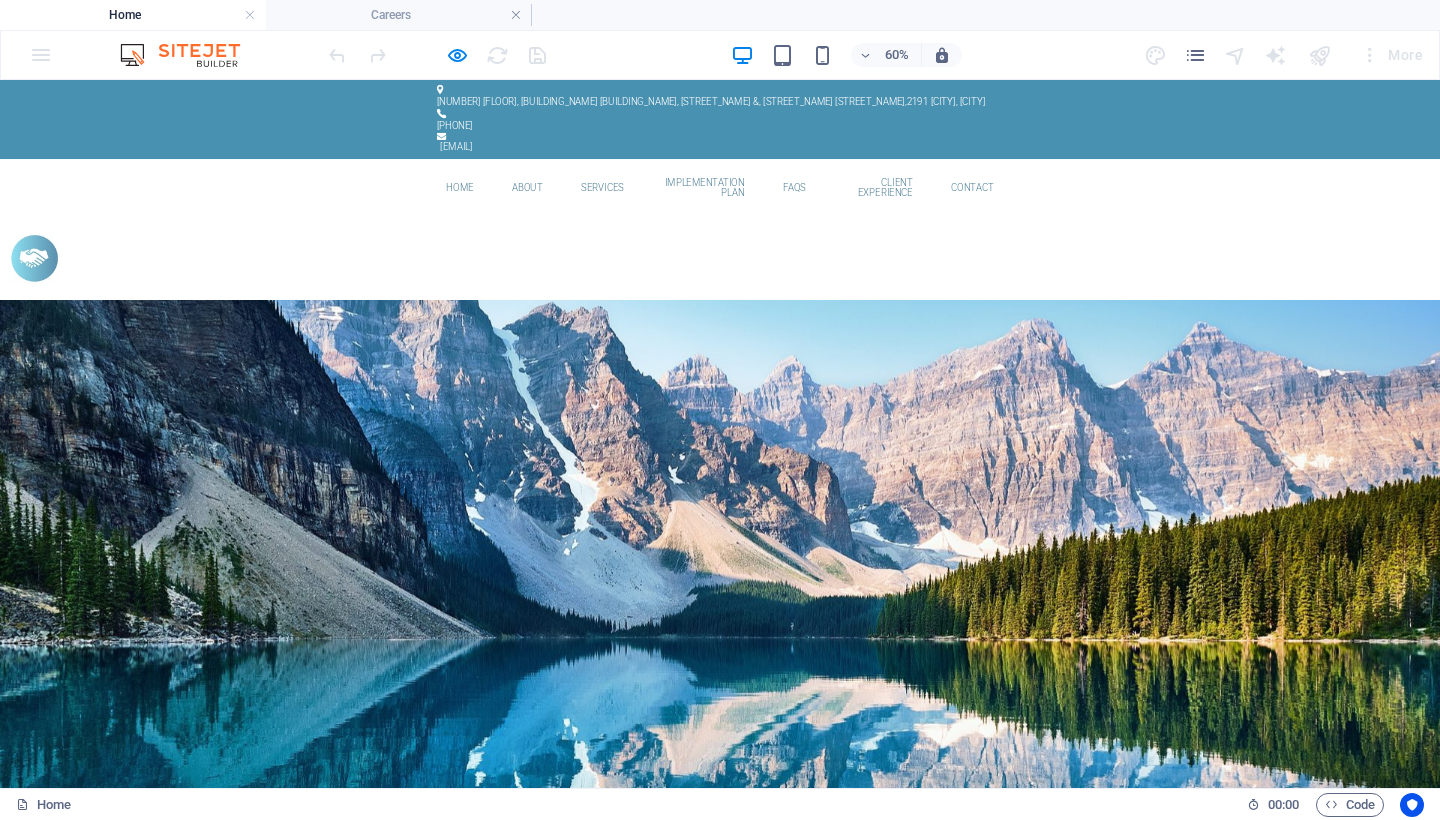 scroll, scrollTop: 0, scrollLeft: 0, axis: both 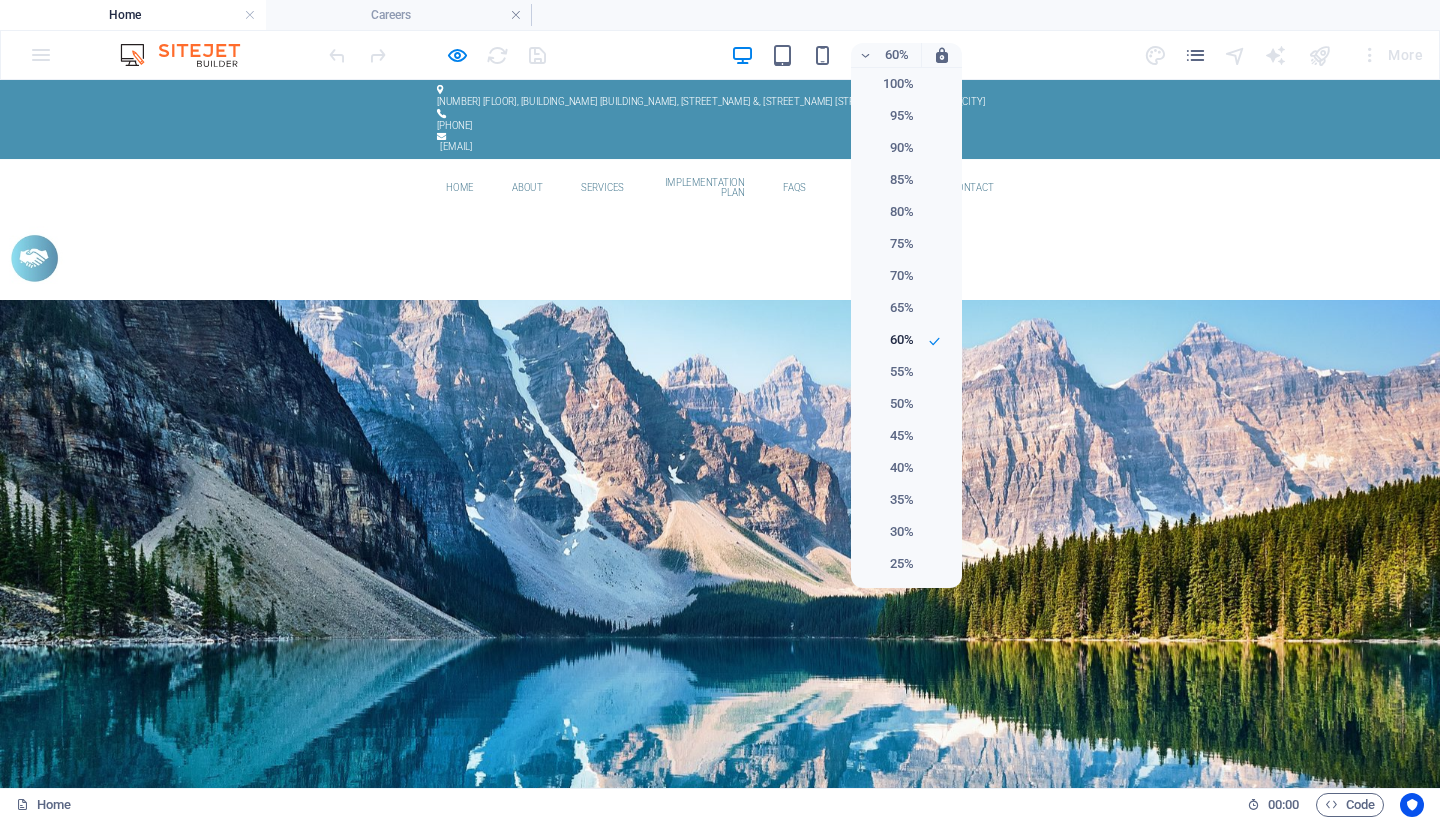 click on "100%" at bounding box center [888, 84] 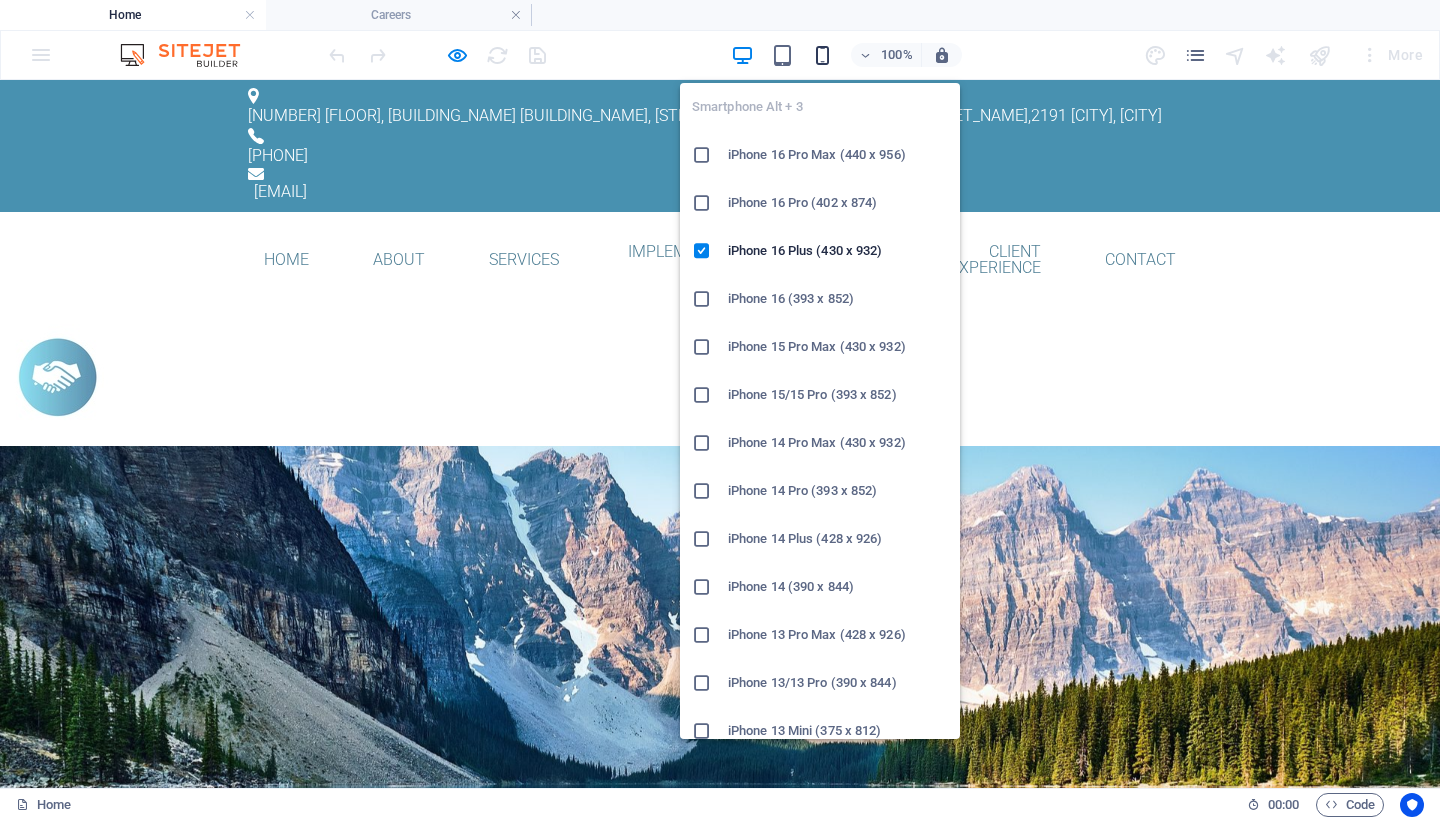 drag, startPoint x: 1492, startPoint y: 427, endPoint x: 820, endPoint y: 53, distance: 769.0644 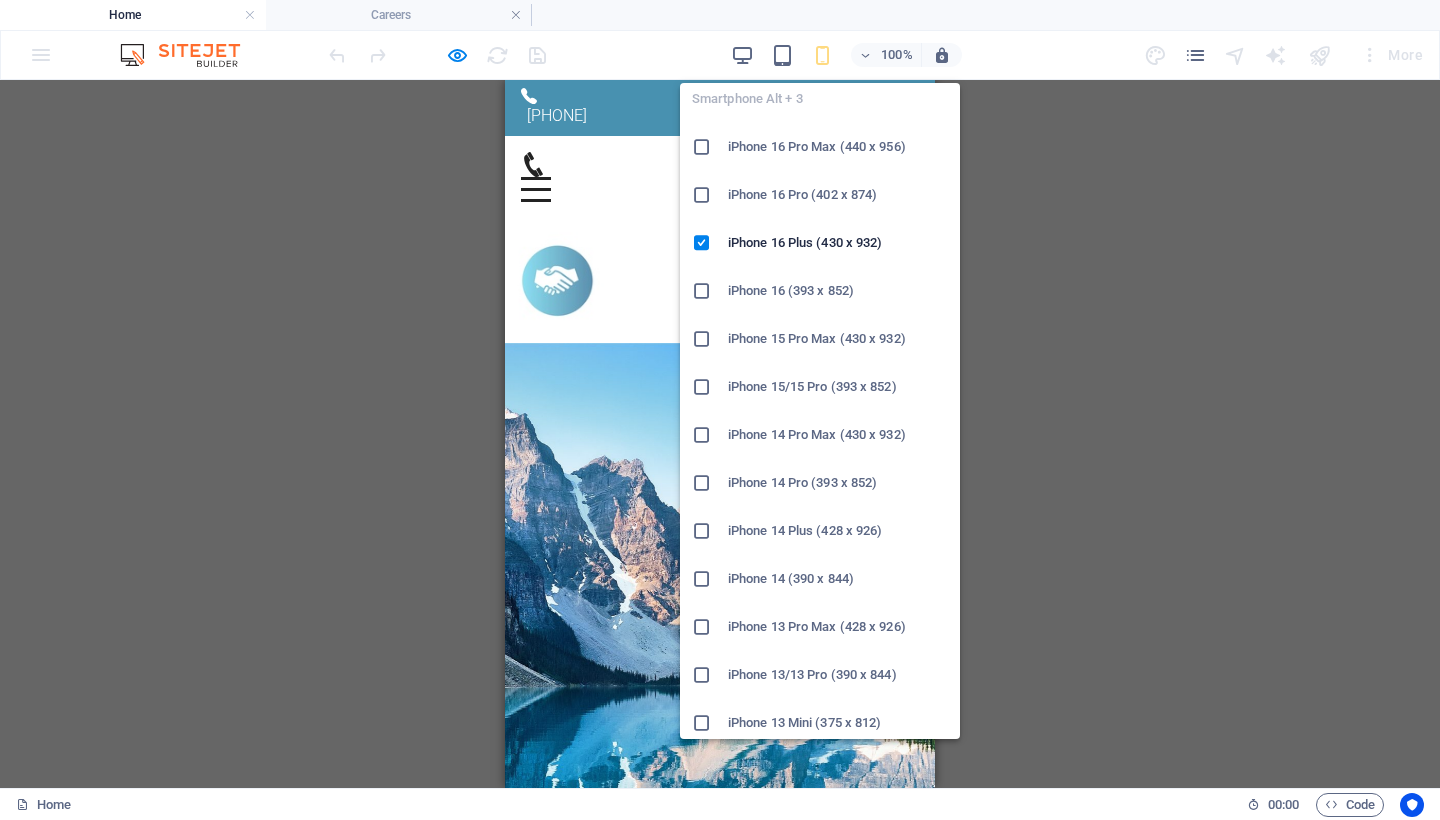 scroll, scrollTop: 0, scrollLeft: 0, axis: both 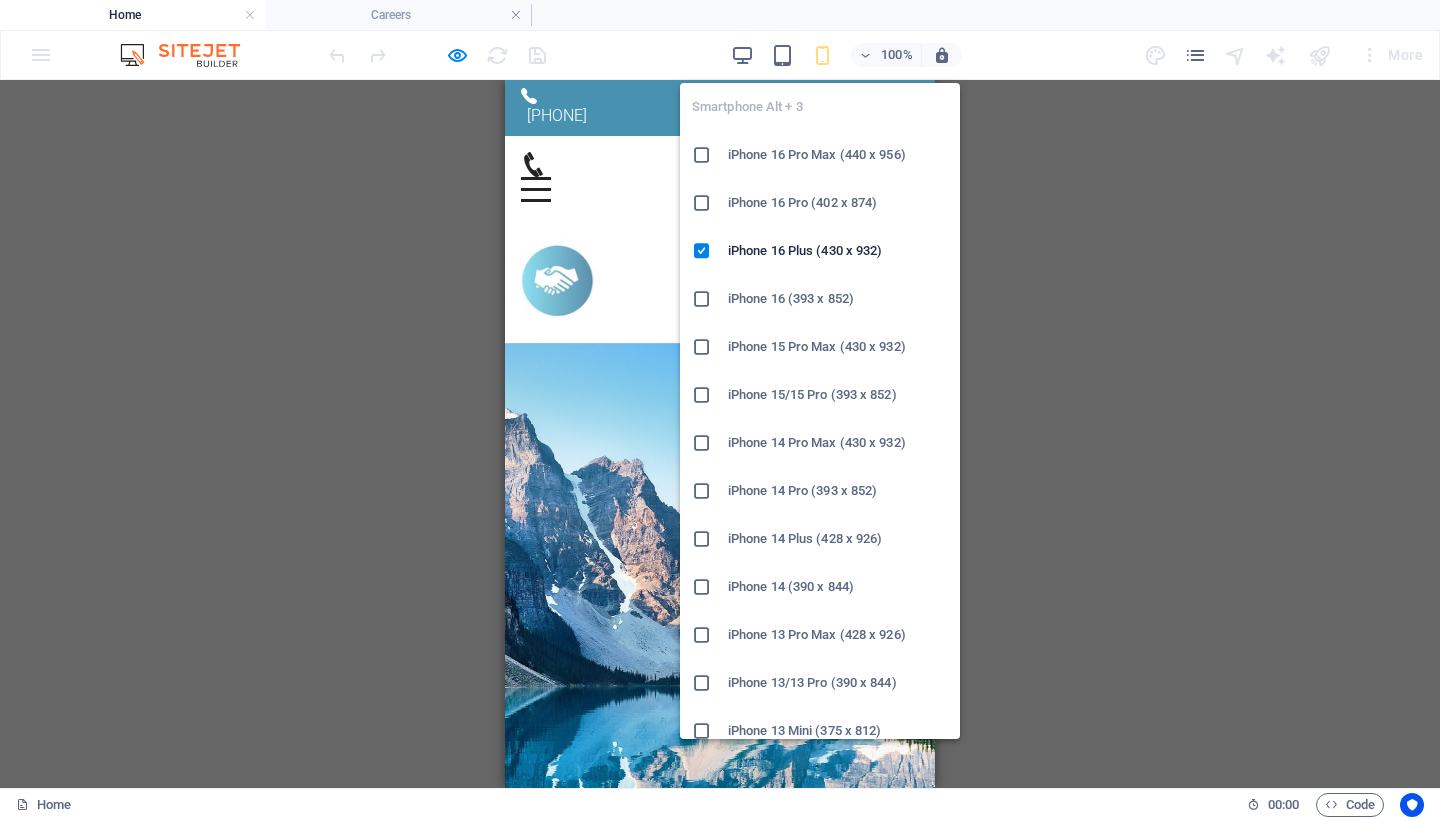 drag, startPoint x: 789, startPoint y: 473, endPoint x: 702, endPoint y: 298, distance: 195.43285 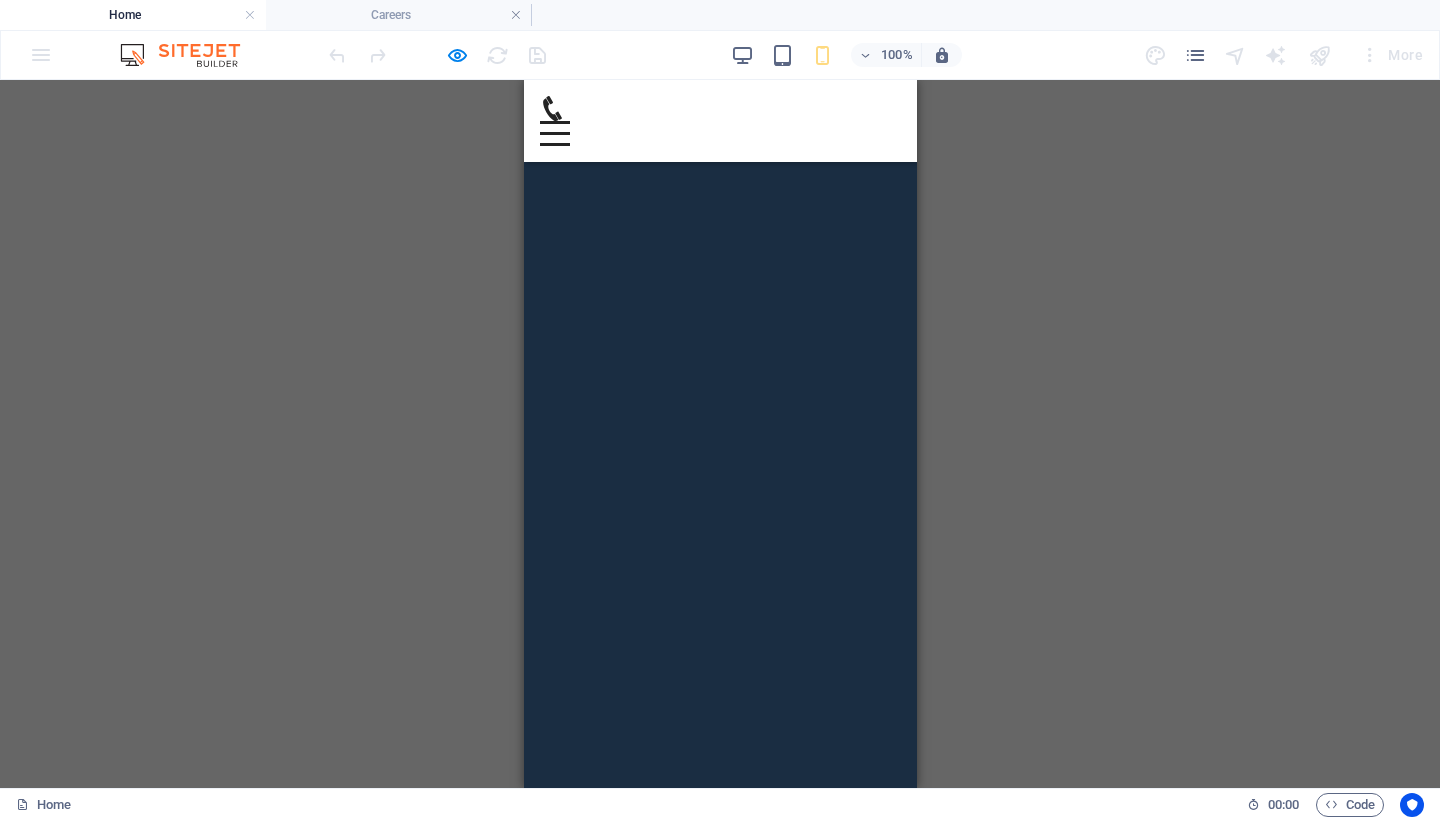 scroll, scrollTop: 10696, scrollLeft: 0, axis: vertical 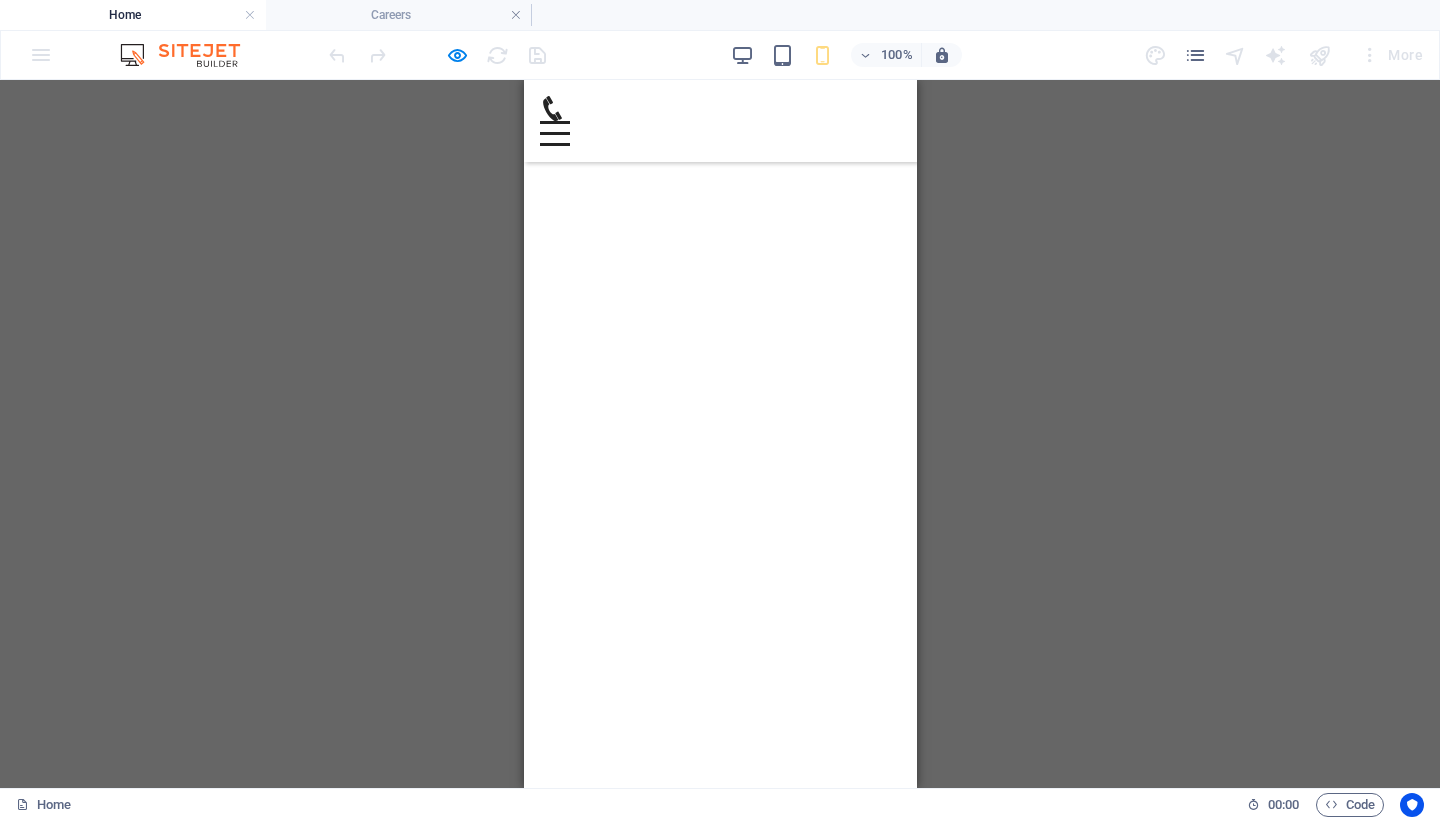 click on "H1   Banner   Banner   Container   Logo   Menu Bar   Info Bar   Menu   Container   Text   Container   Container   Text   Container   Container   Icon   Container   Icon   Text   Preset   H2   Boxes   Container   Icon   Container   H2   H2   Text   Container   Accordion   H2   Text   Textarea   Preset   Form   Preset   Container   Preset   Text   Container   Text   Container   Text   Container   Container   Text   Container   Text   Text   Text   Container   H6   Transparent boxes   Container   Container   Transparent boxes + Add section +" at bounding box center [720, 434] 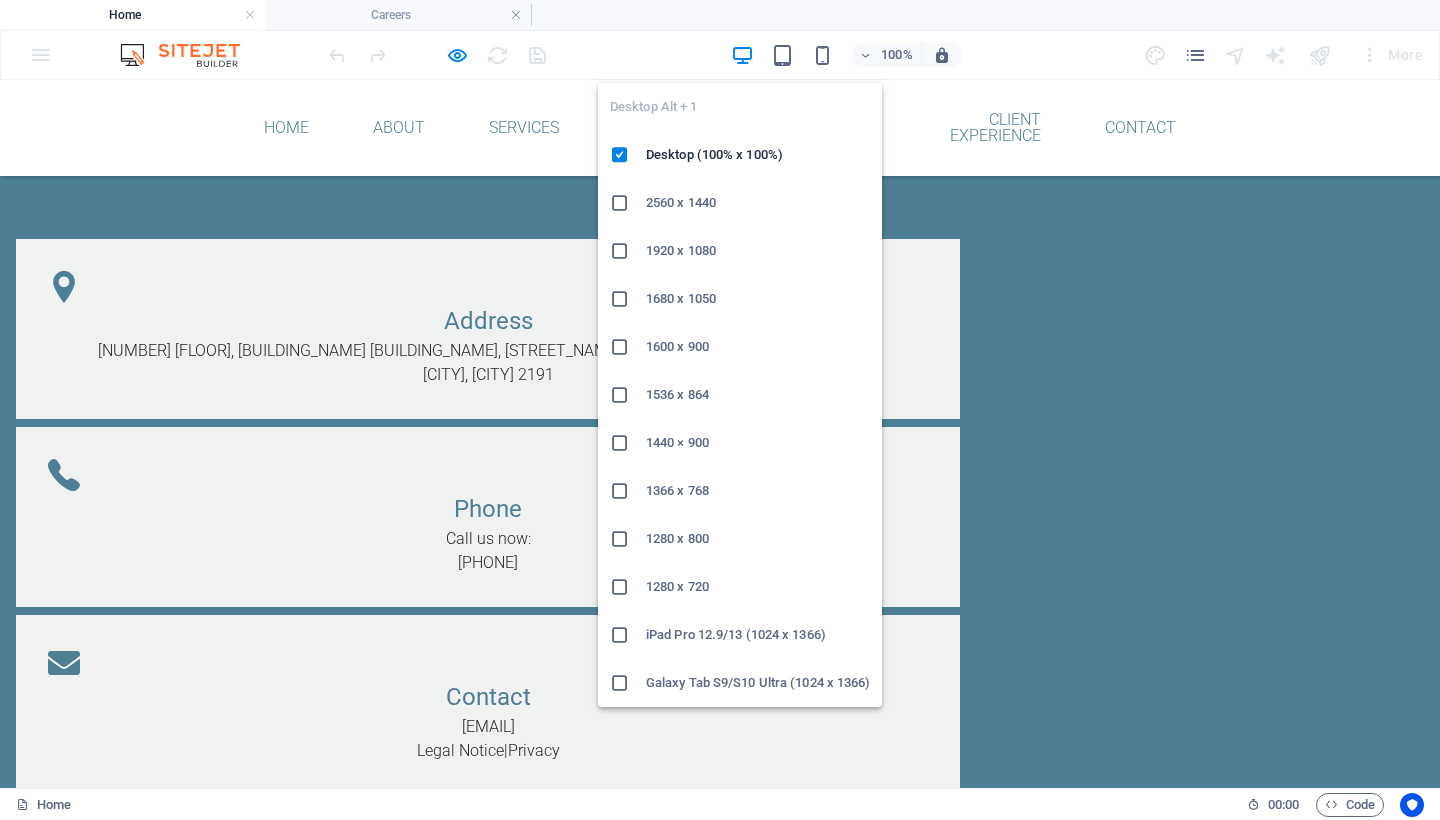 scroll, scrollTop: 8204, scrollLeft: 0, axis: vertical 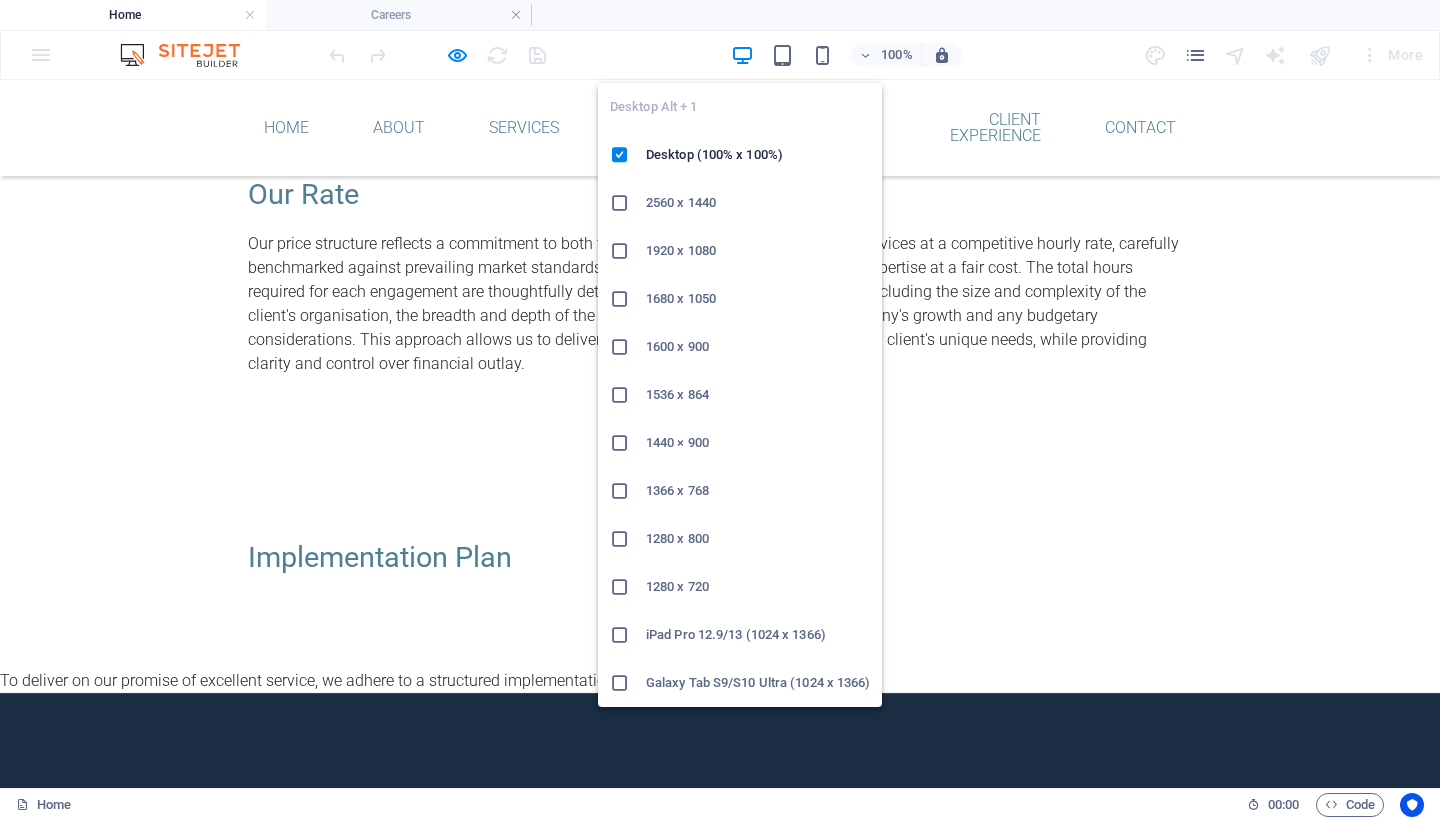 click on "Address [NUMBER] [FLOOR], [BUILDING_NAME] [BUILDING_NAME], [STREET_NAME] &, [STREET_NAME] [STREET_NAME] [CITY], [CITY]   [POSTAL_CODE] Phone Call us now: [PHONE] Contact [EMAIL] Legal Notice  |  Privacy" at bounding box center [720, 4835] 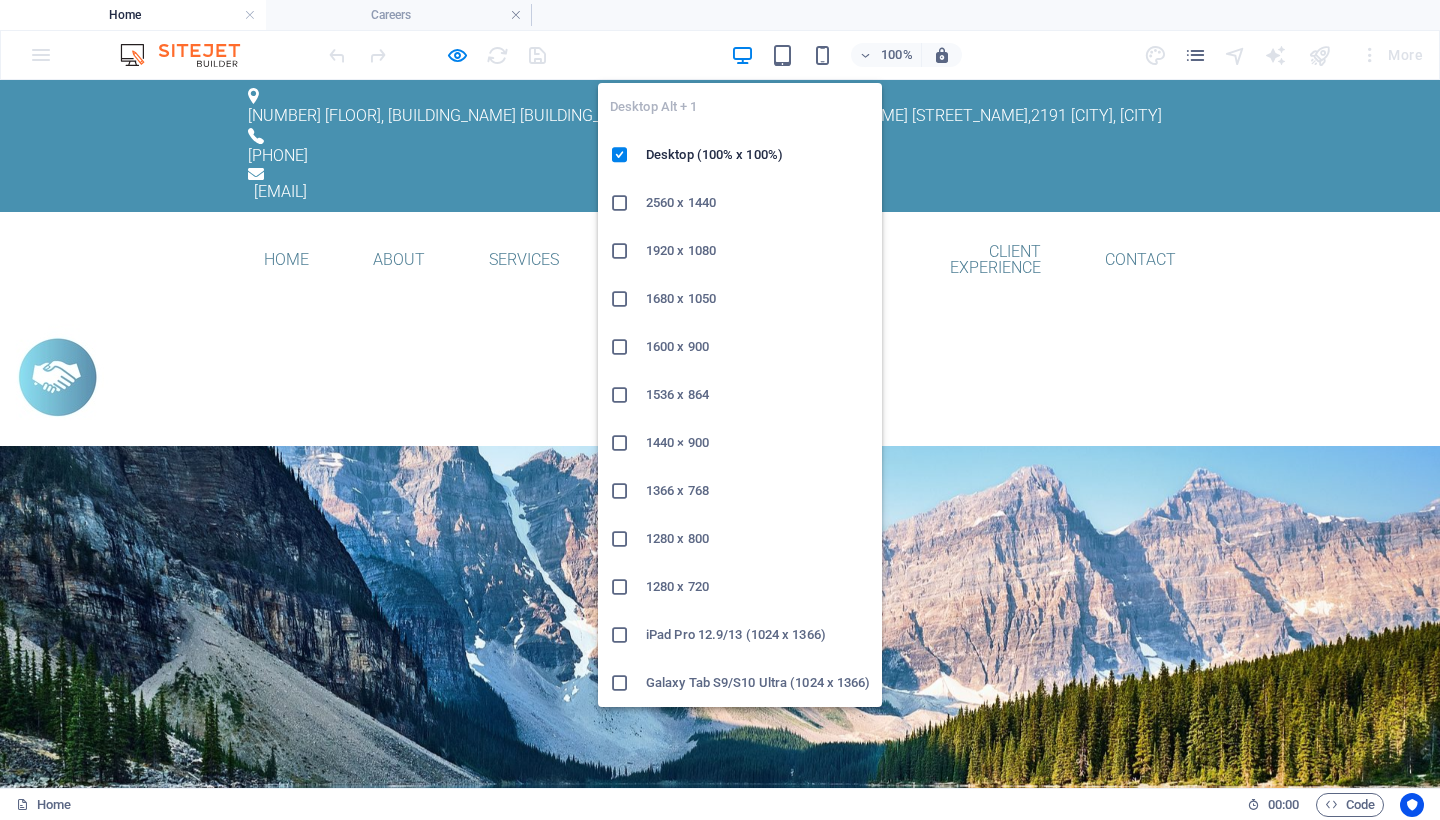 scroll, scrollTop: 0, scrollLeft: 0, axis: both 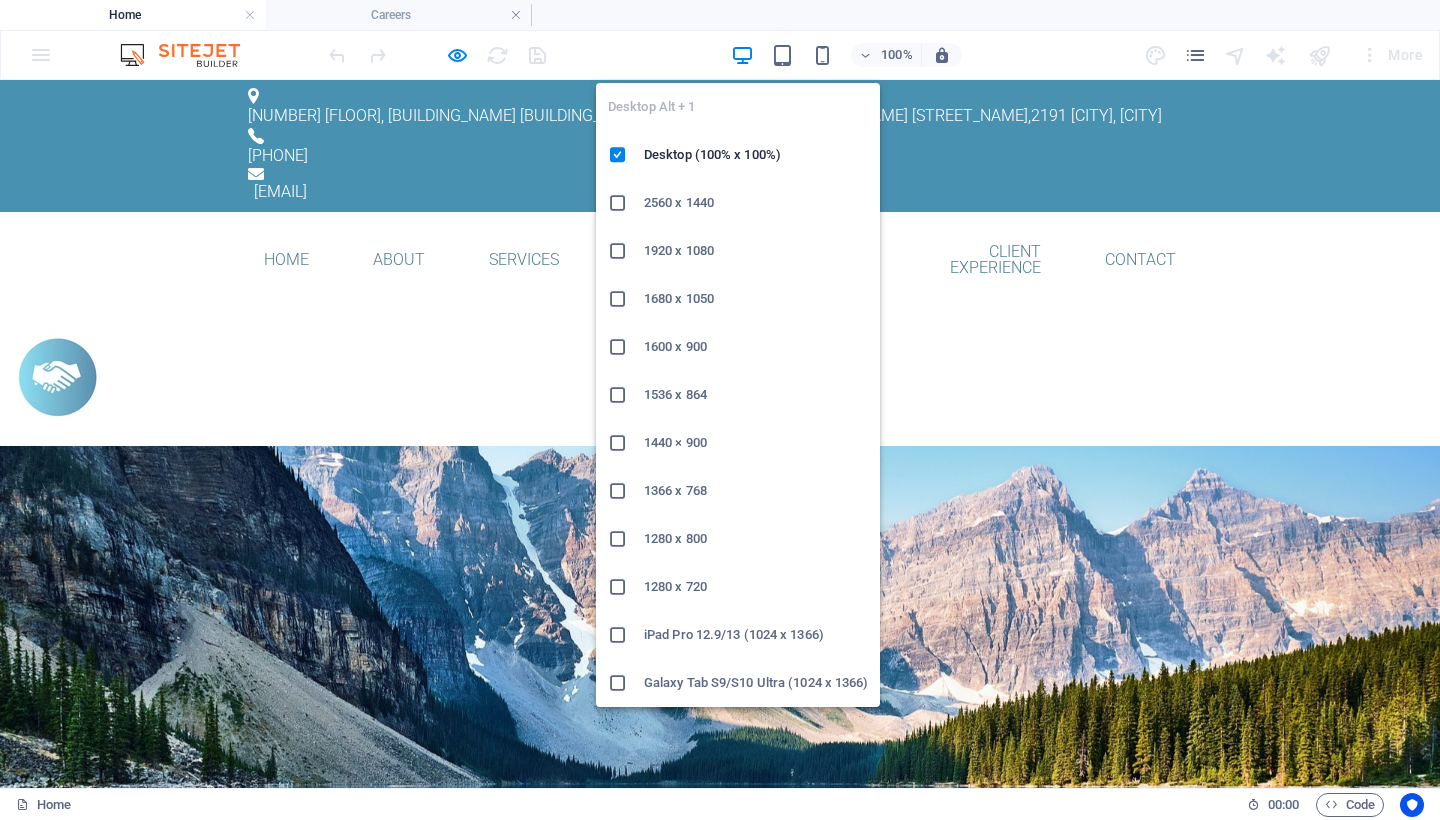 click at bounding box center [55, 375] 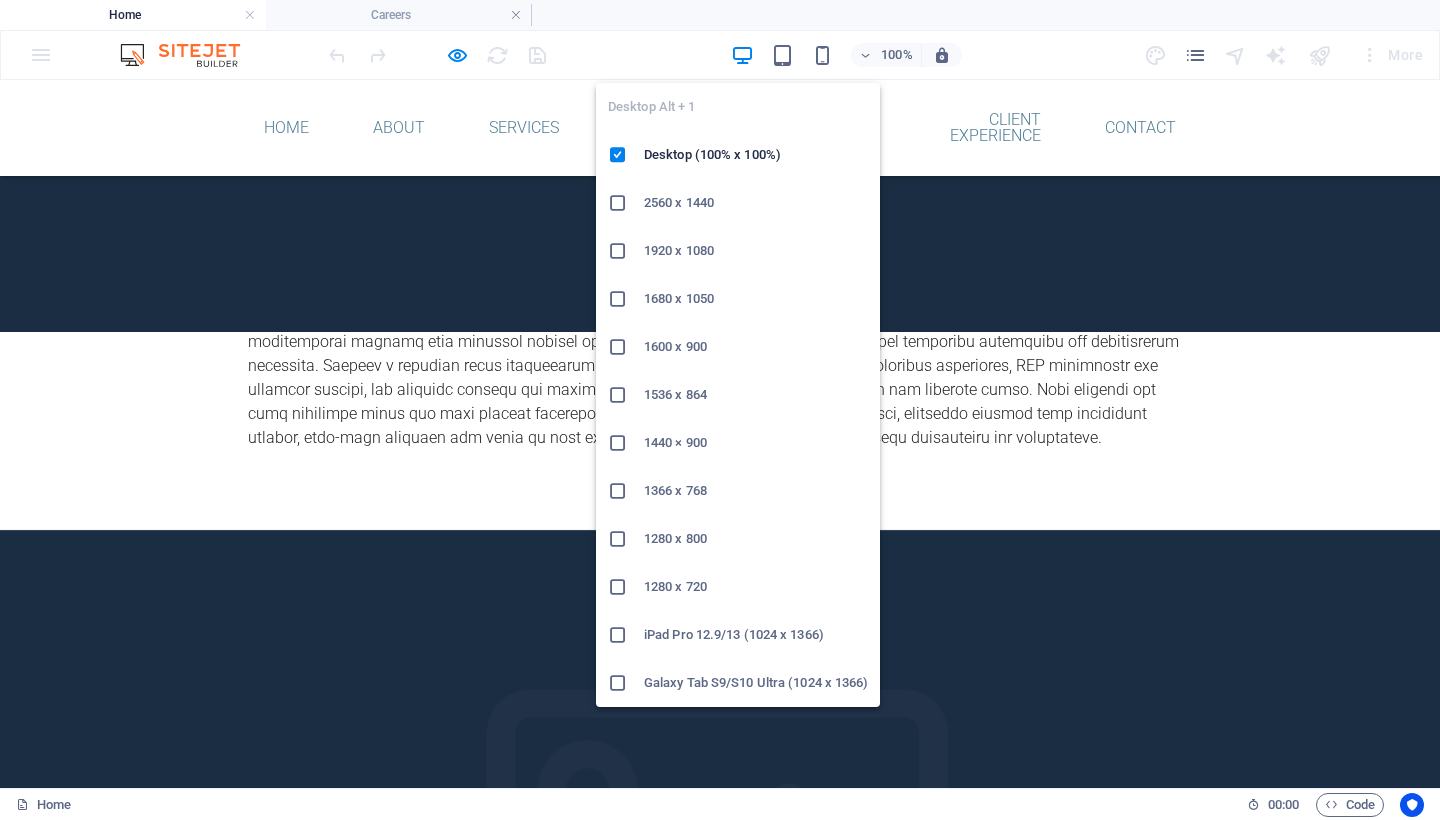 scroll, scrollTop: 6256, scrollLeft: 0, axis: vertical 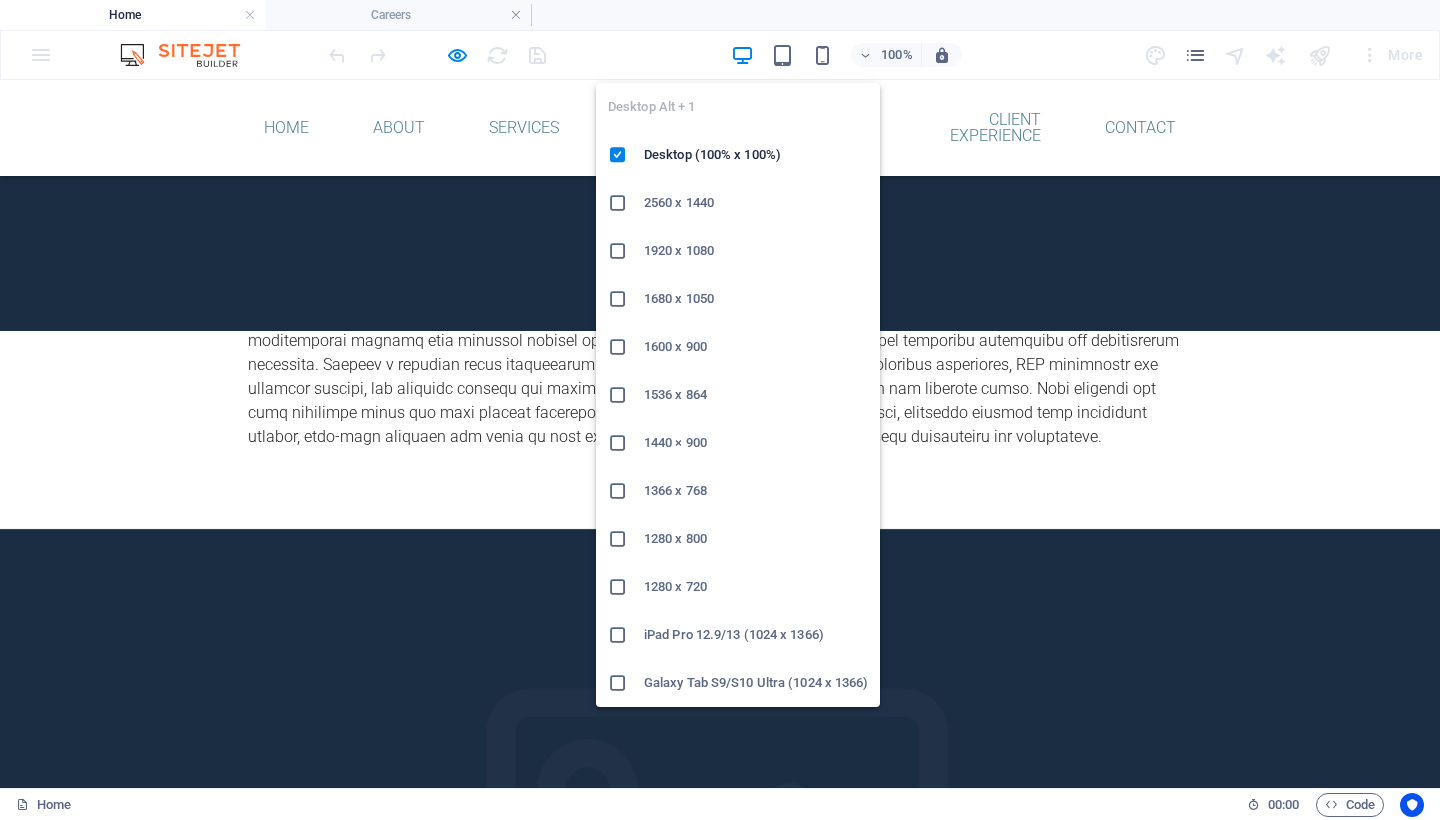 drag, startPoint x: 338, startPoint y: 352, endPoint x: 746, endPoint y: 59, distance: 502.30768 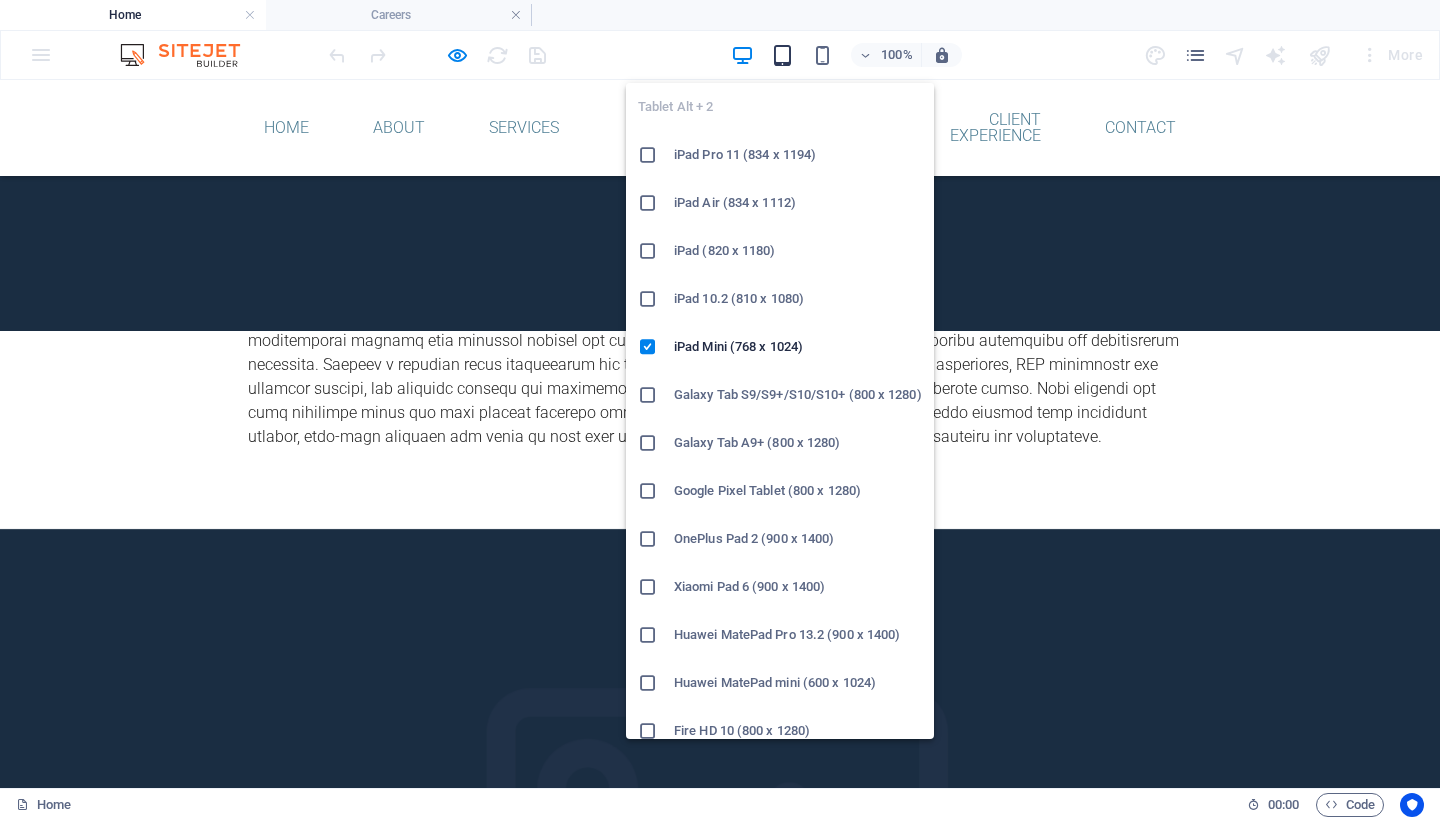 drag, startPoint x: 746, startPoint y: 59, endPoint x: 791, endPoint y: 55, distance: 45.17743 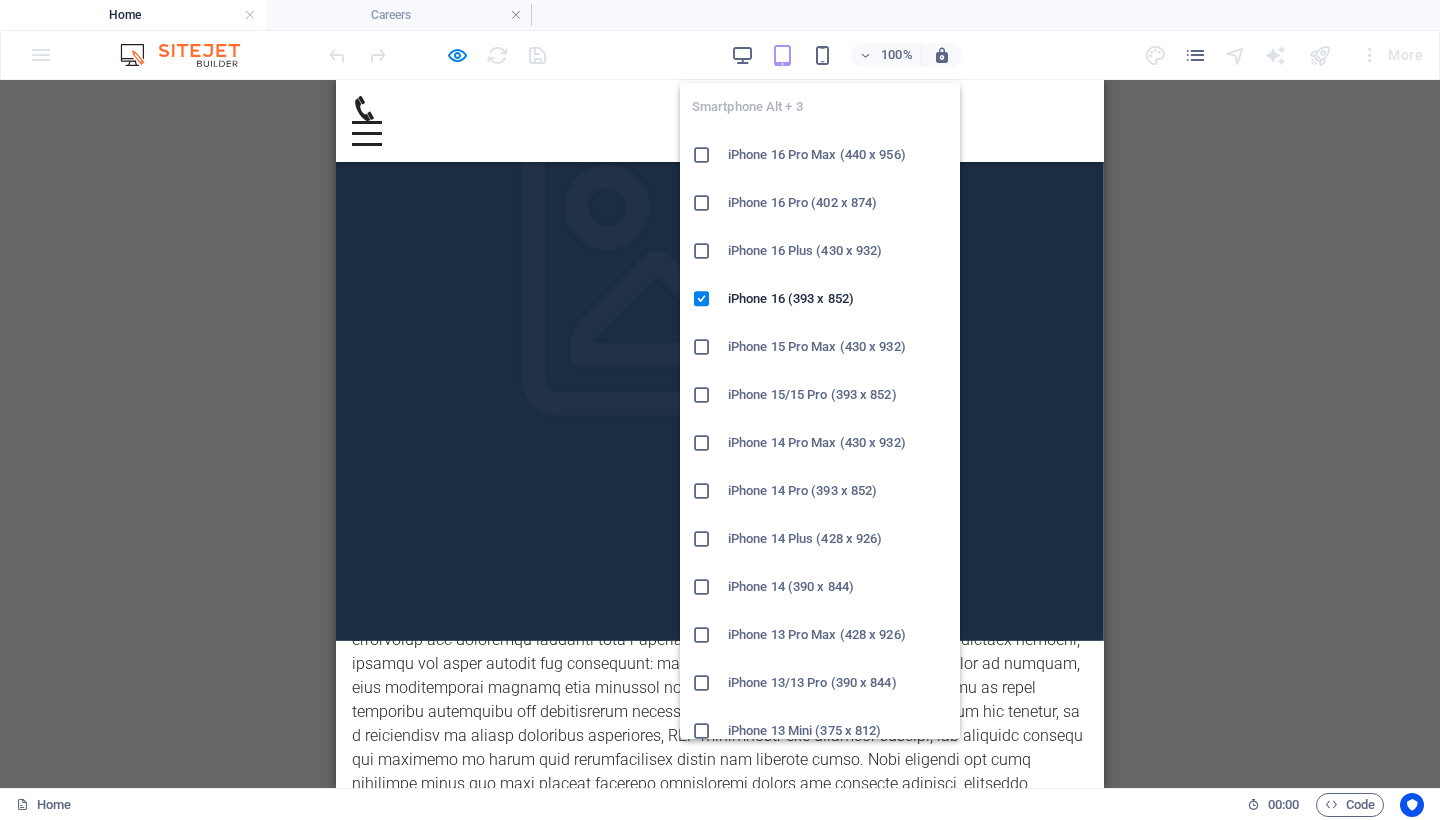 click at bounding box center (822, 55) 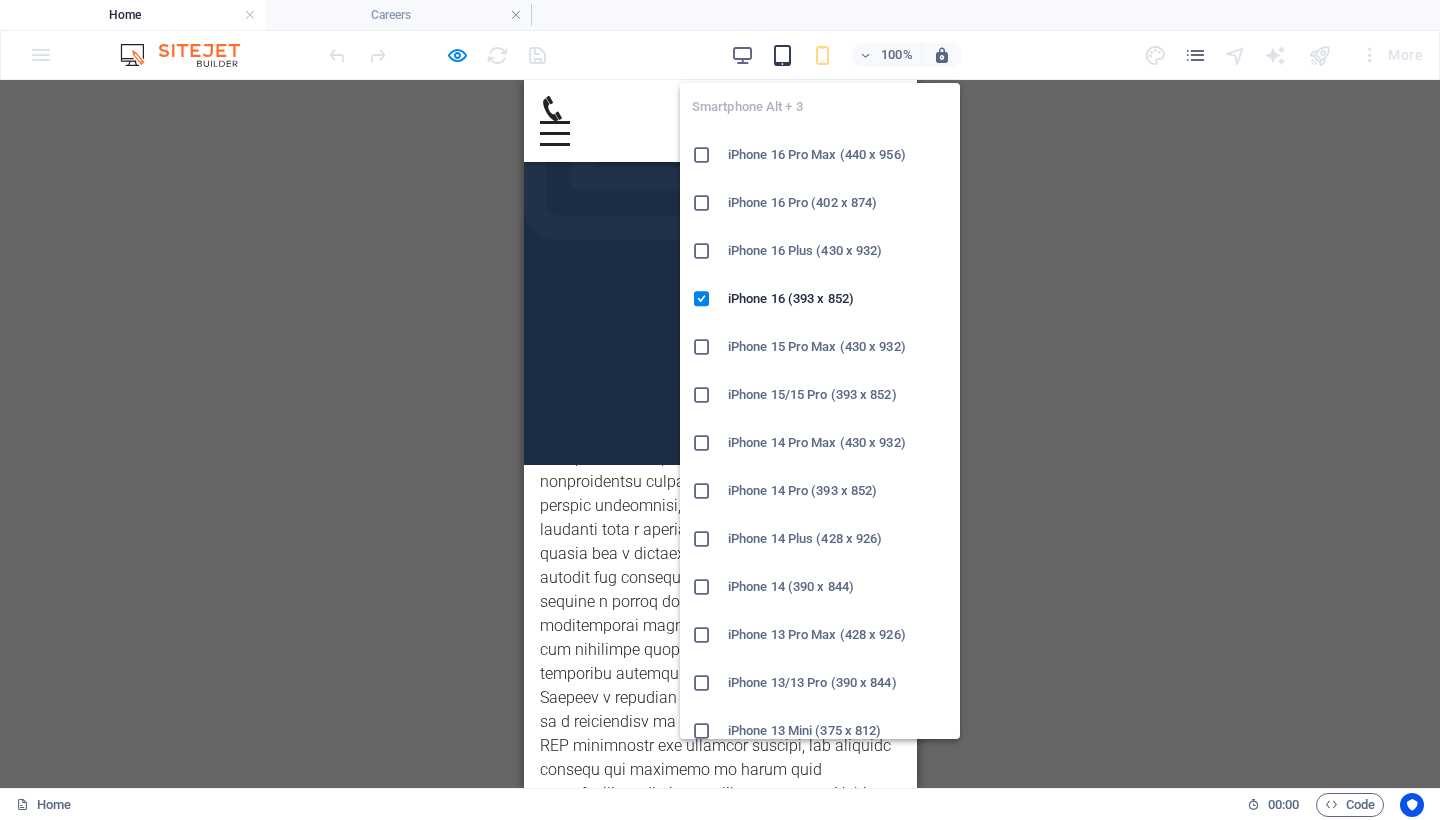 click on "100% More" at bounding box center (878, 55) 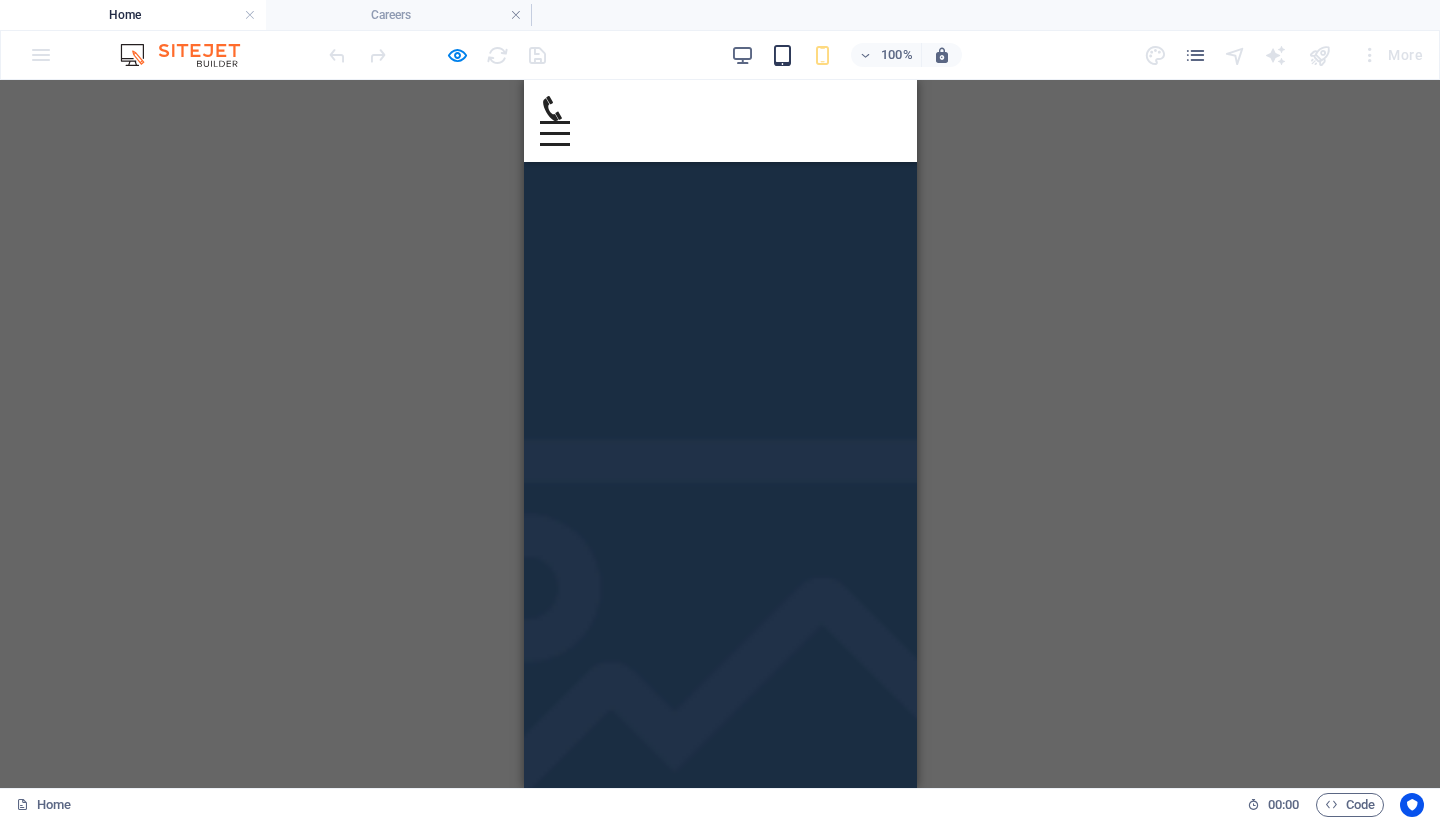 scroll, scrollTop: 7487, scrollLeft: 0, axis: vertical 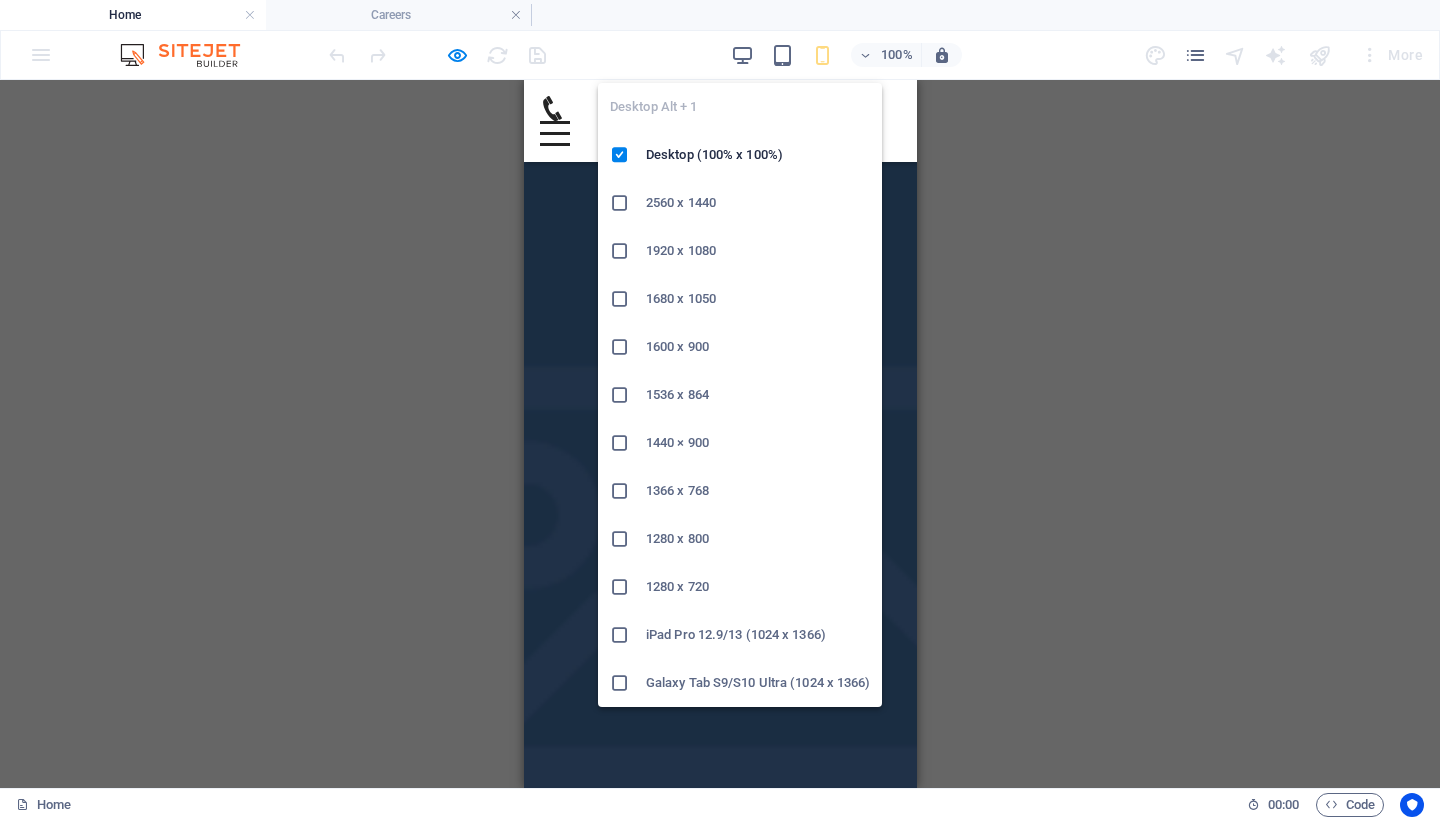 click at bounding box center [742, 55] 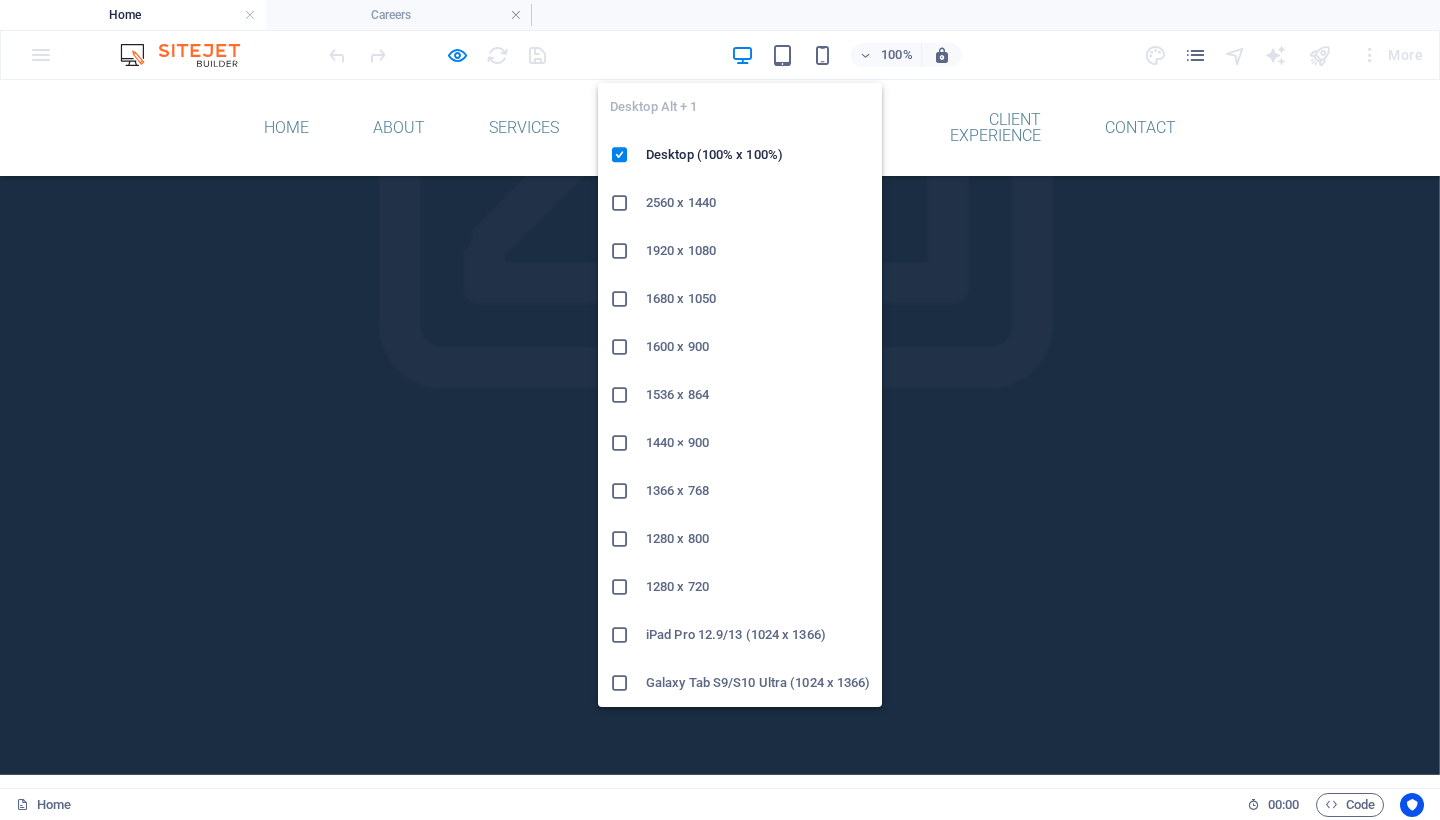 click at bounding box center (397, 7101) 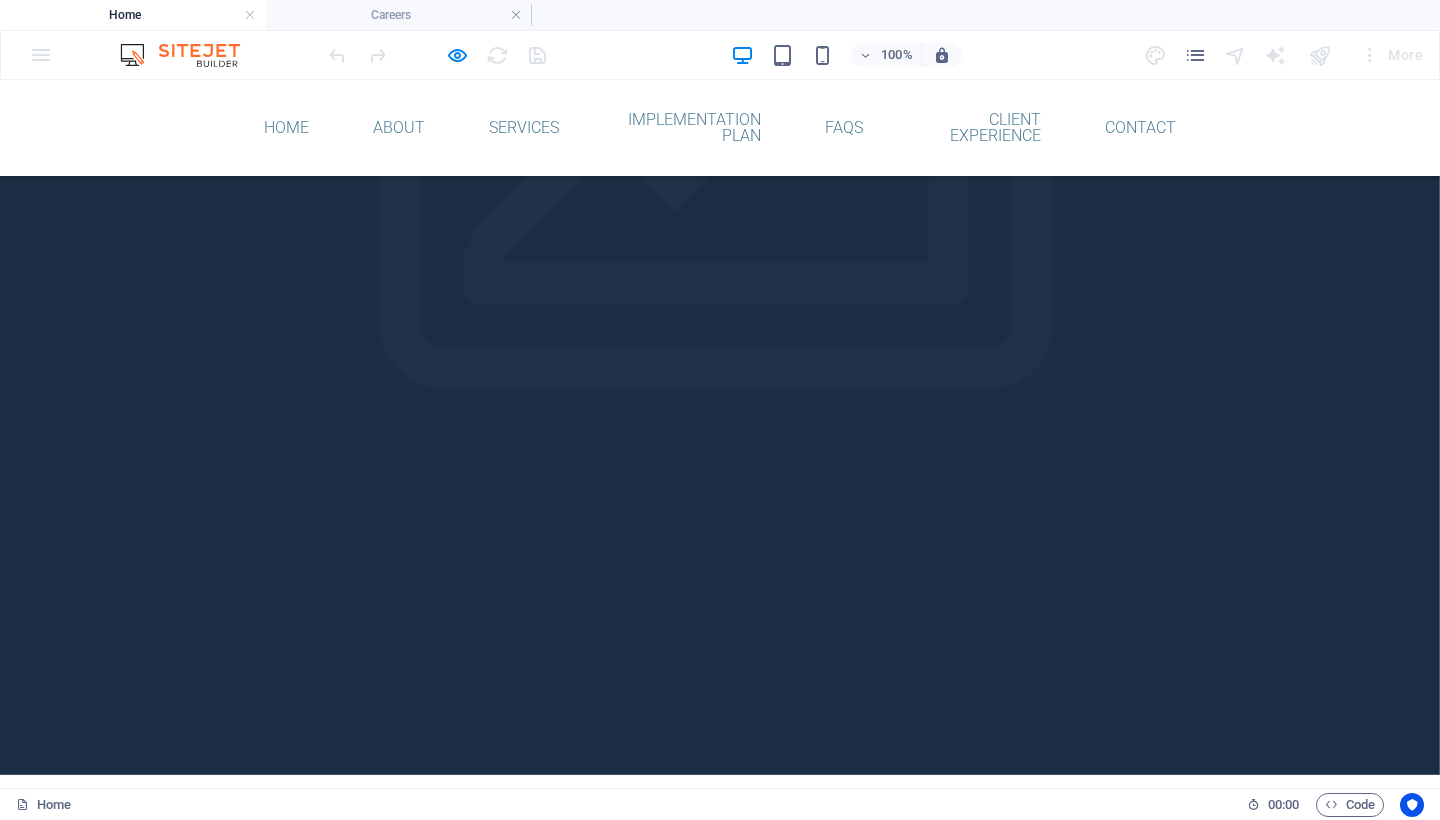 click on "100% More" at bounding box center [720, 55] 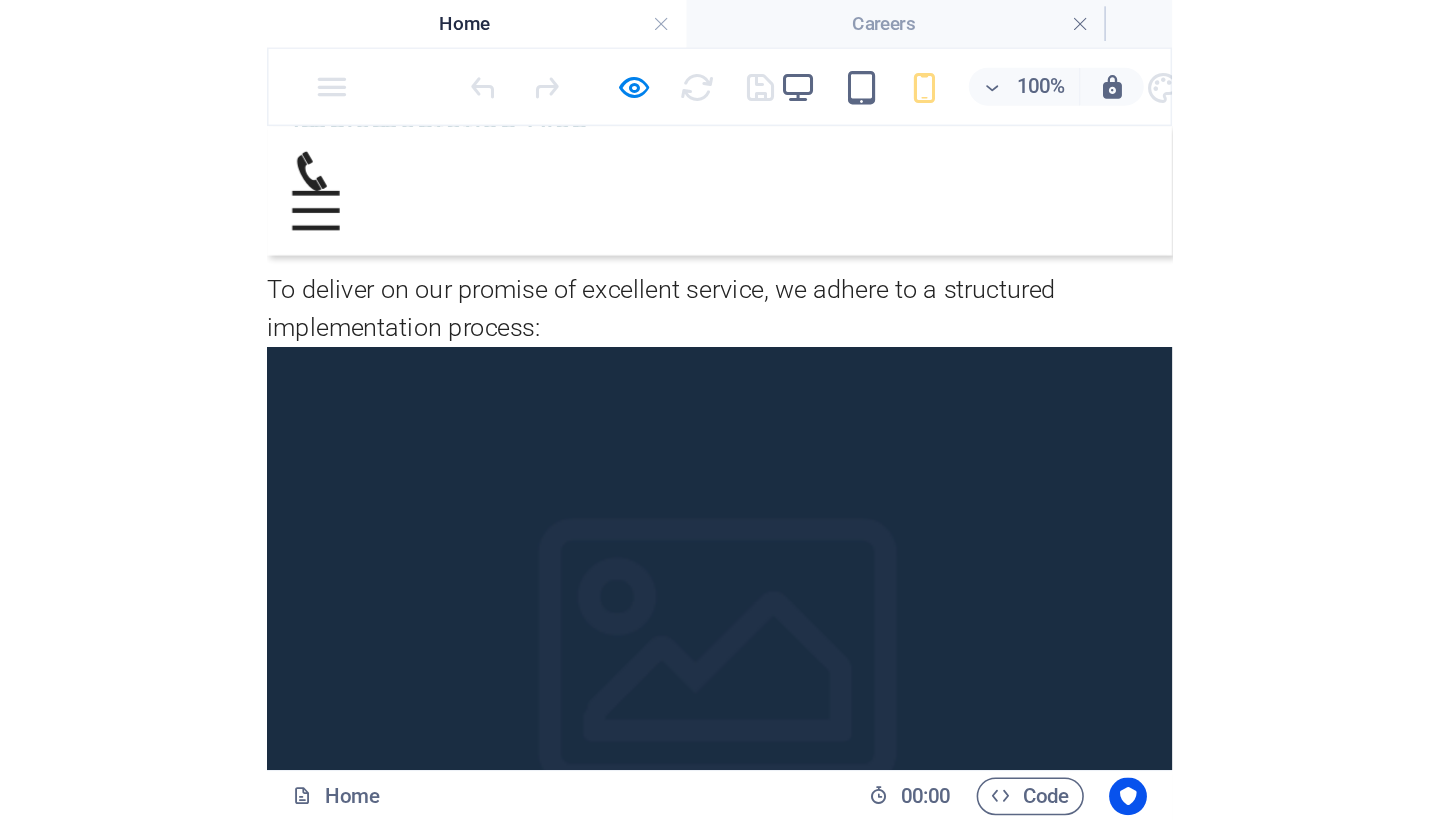 scroll, scrollTop: 8204, scrollLeft: 0, axis: vertical 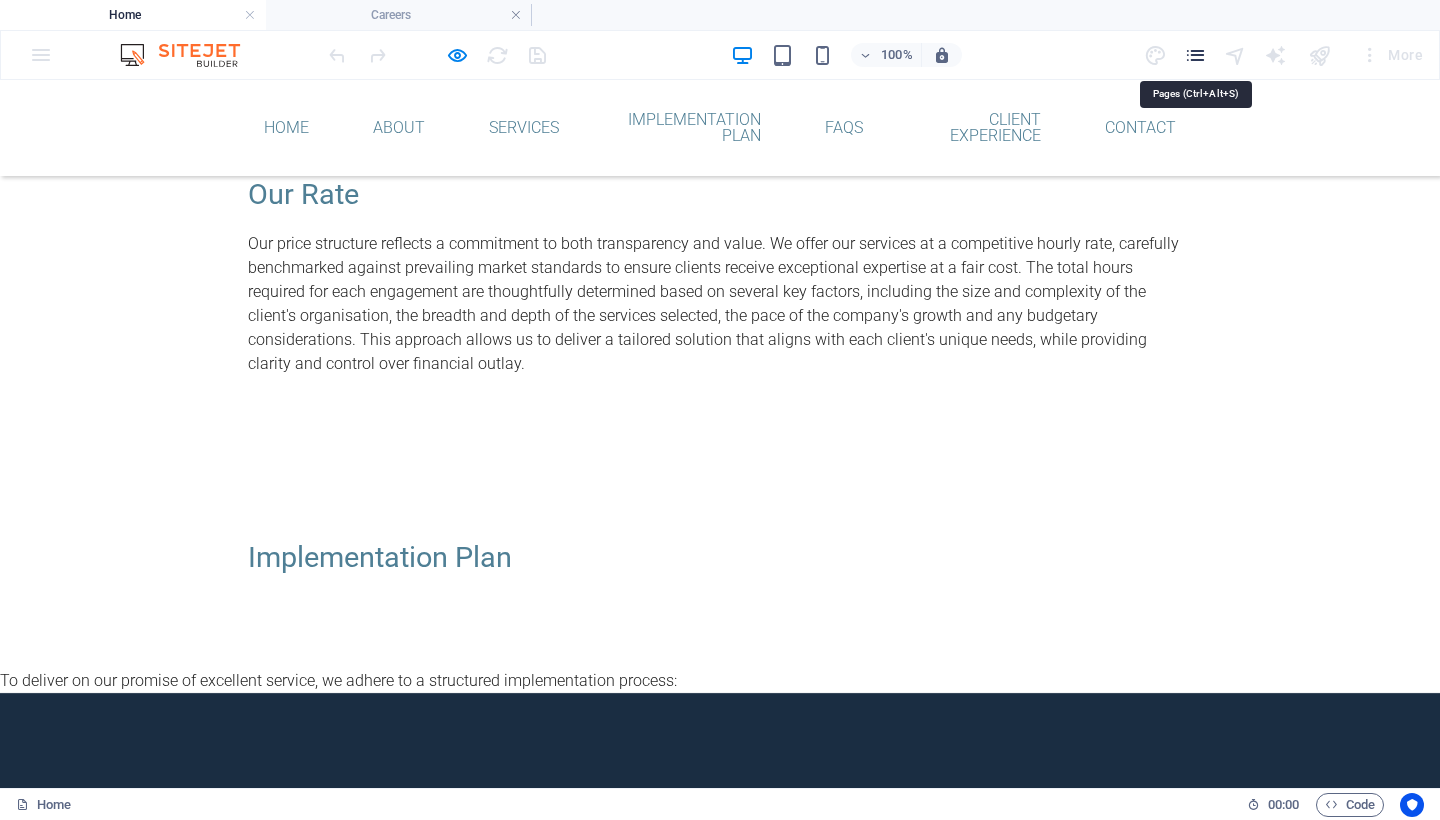 click at bounding box center [1195, 55] 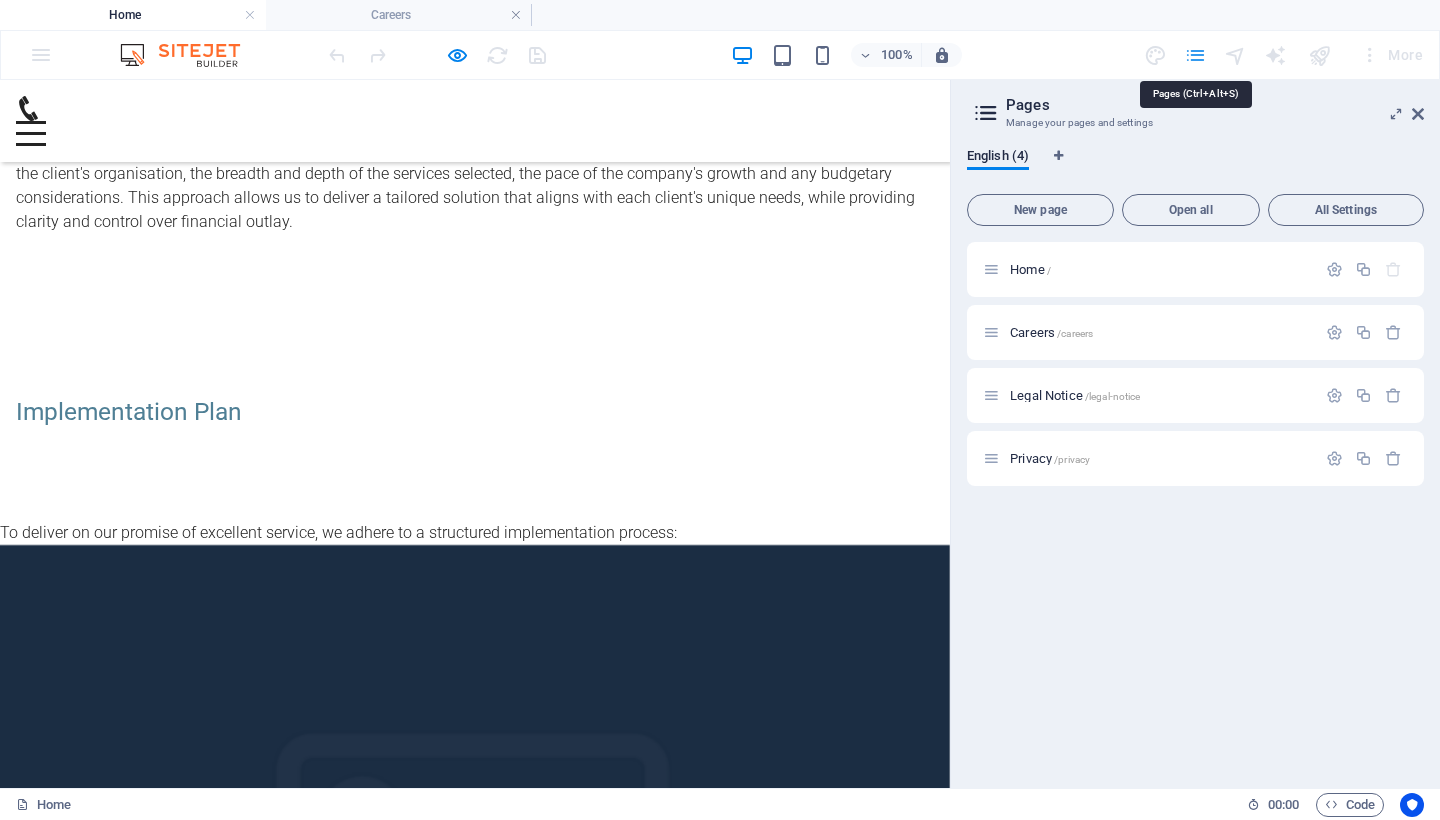 scroll, scrollTop: 8078, scrollLeft: 0, axis: vertical 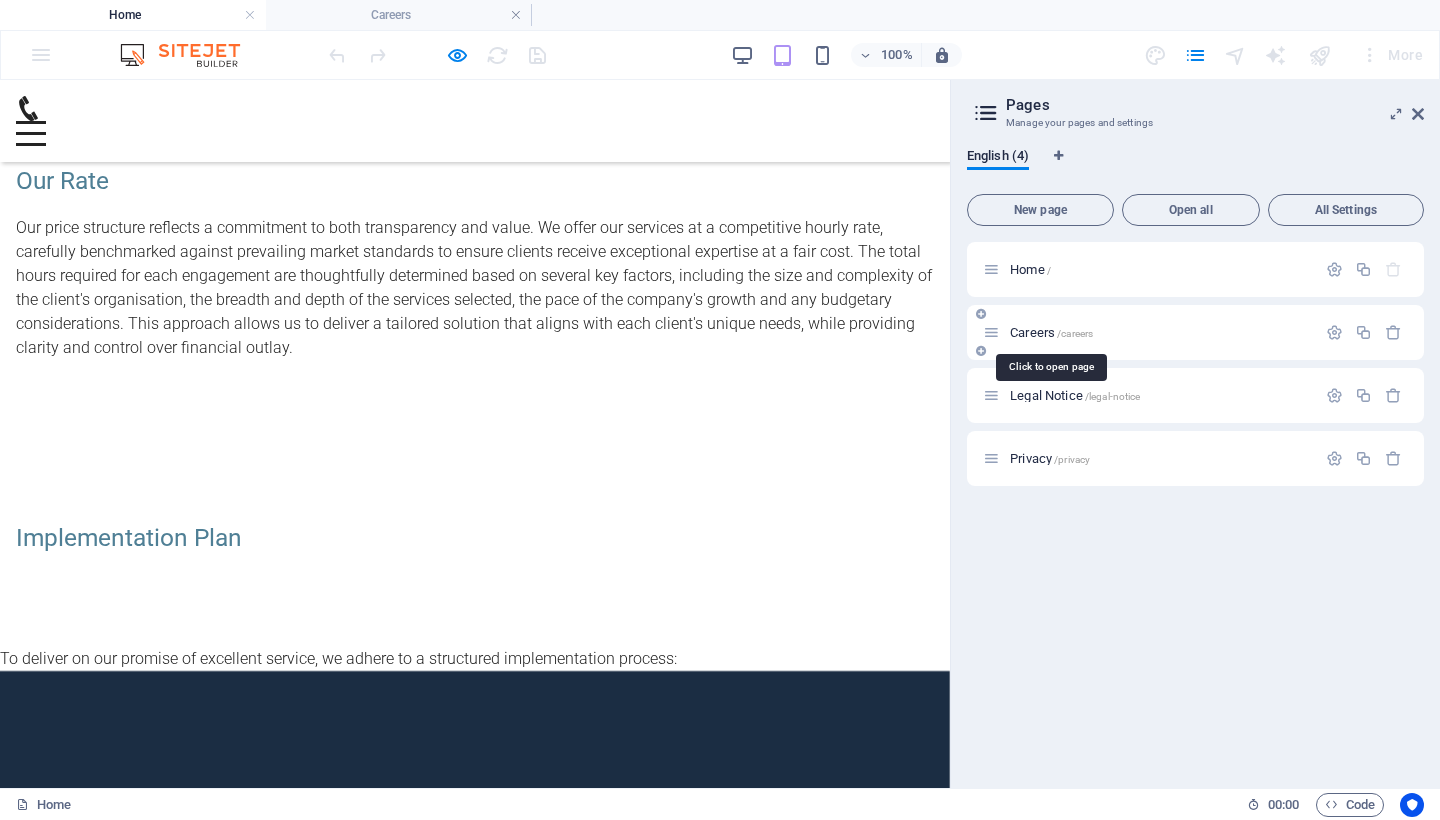 click on "Careers /careers" at bounding box center (1051, 332) 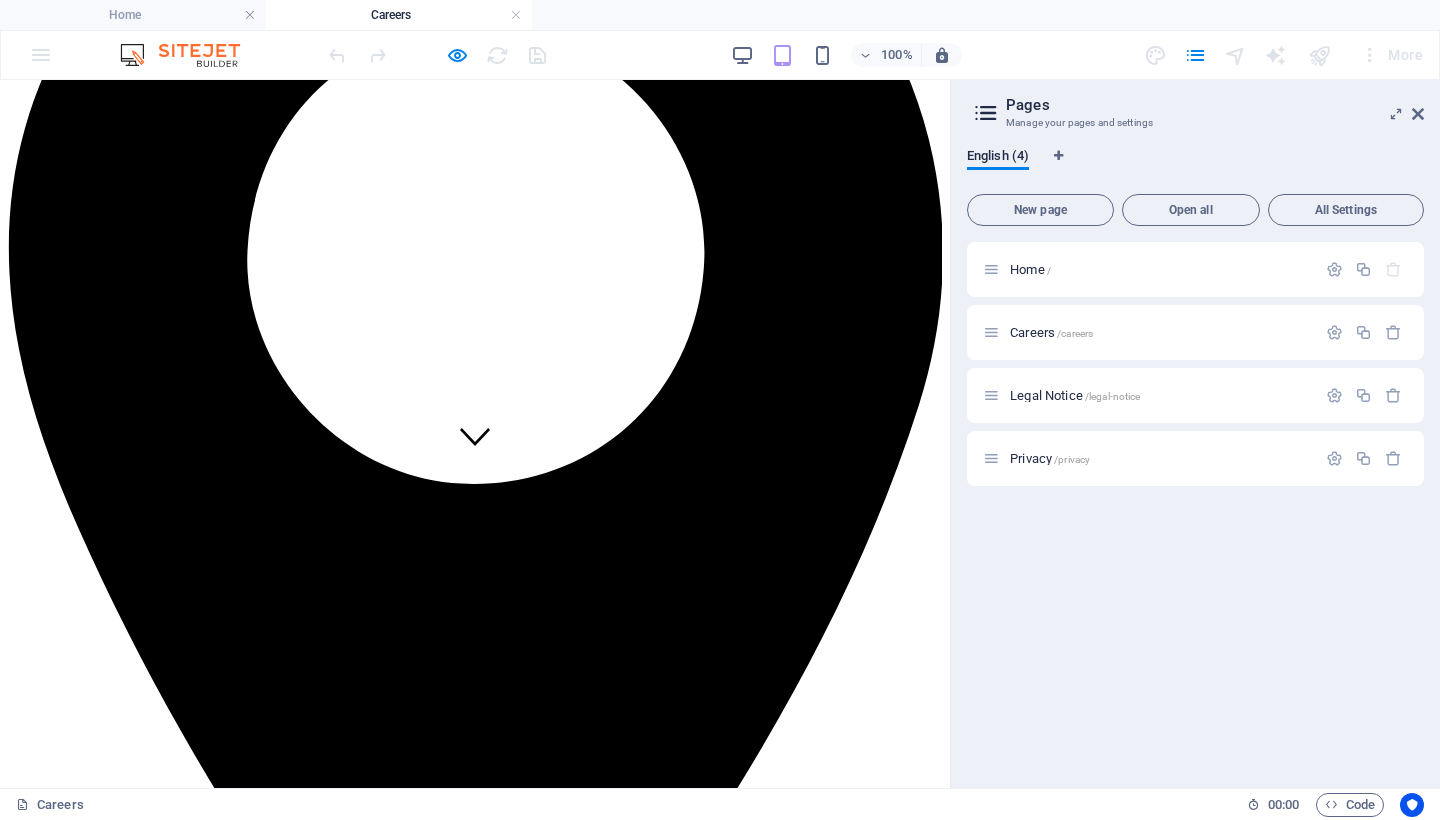 scroll, scrollTop: 337, scrollLeft: 0, axis: vertical 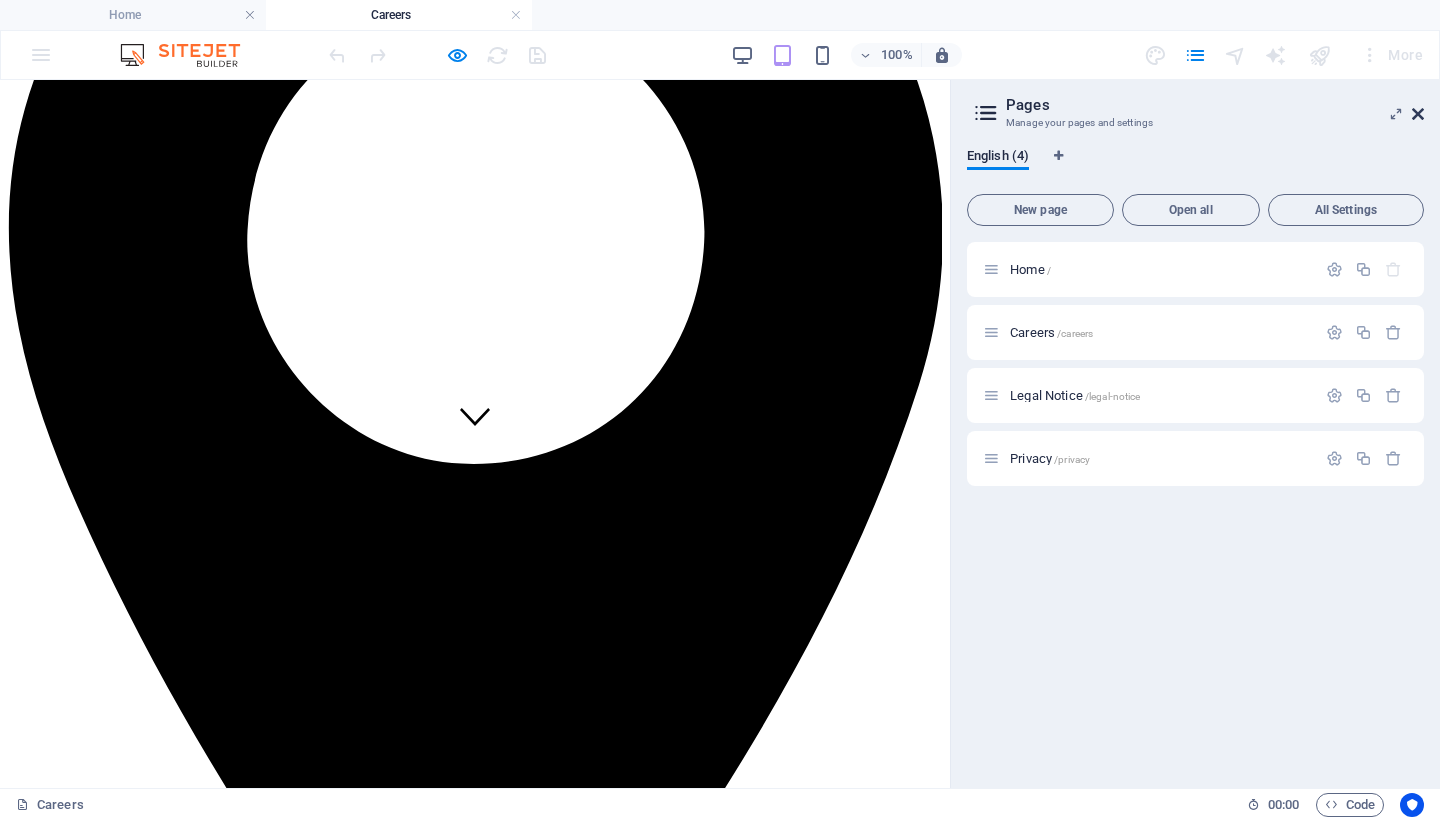 click at bounding box center [1418, 114] 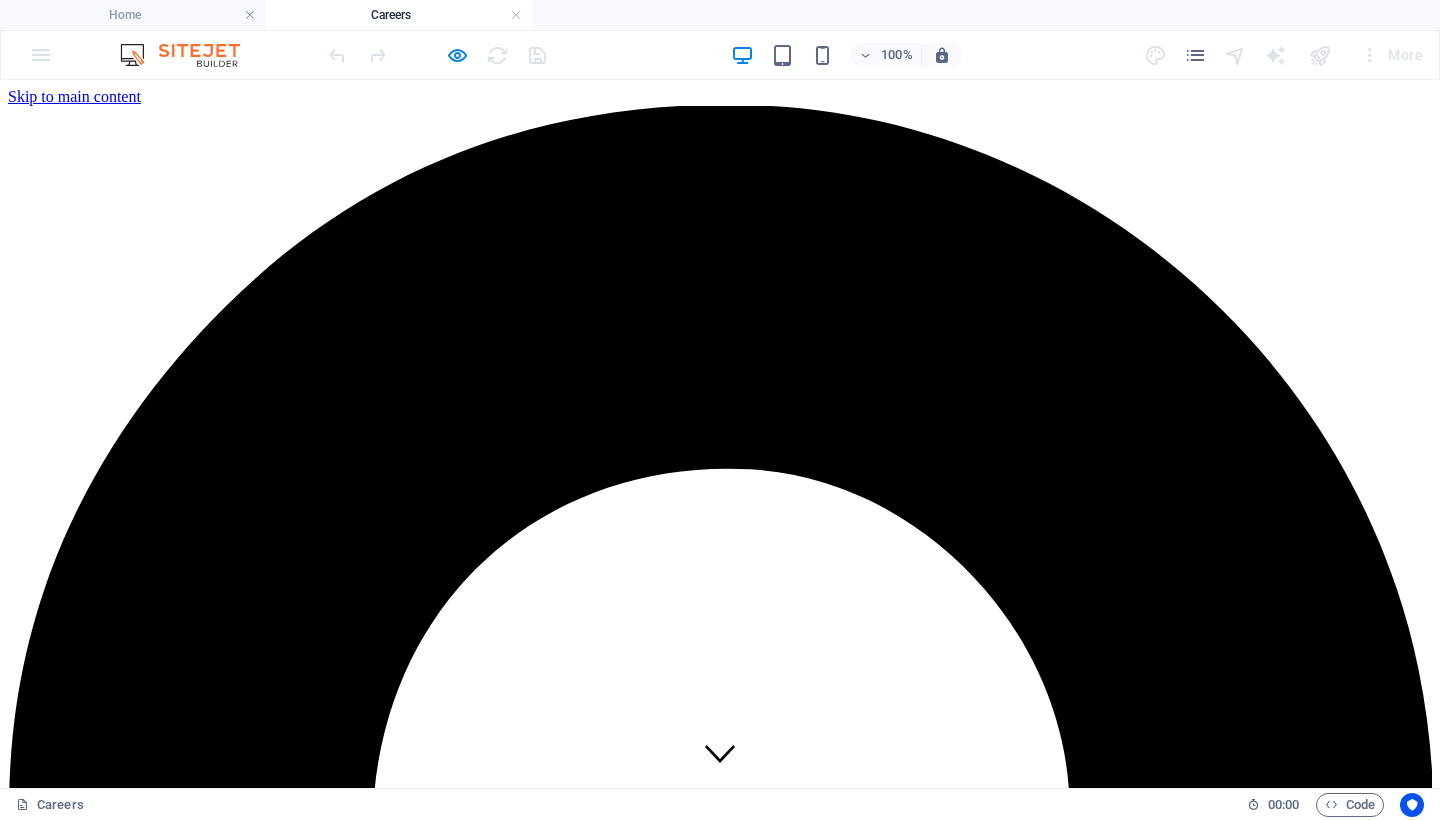 scroll, scrollTop: 0, scrollLeft: 0, axis: both 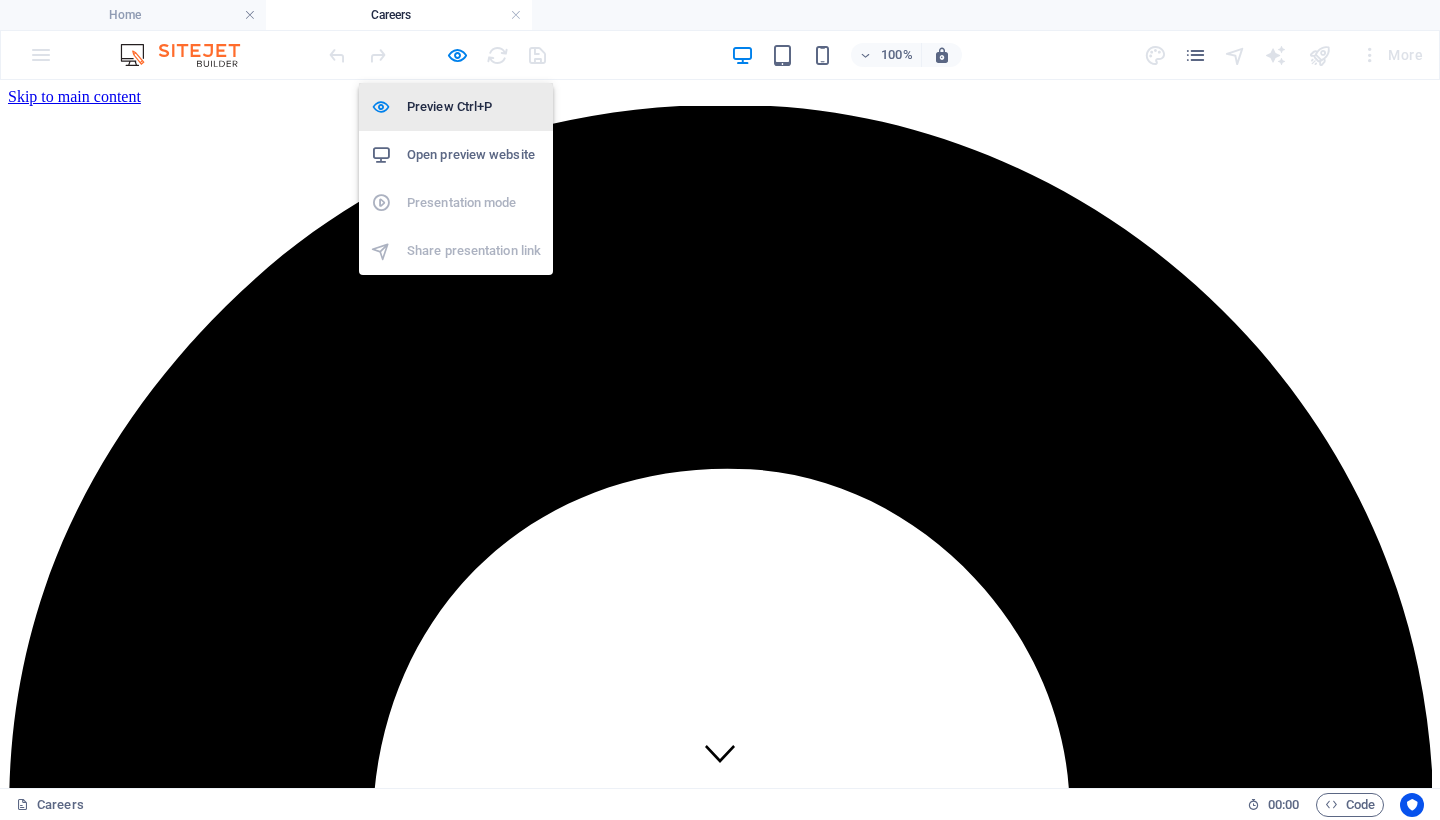click on "Preview Ctrl+P" at bounding box center [474, 107] 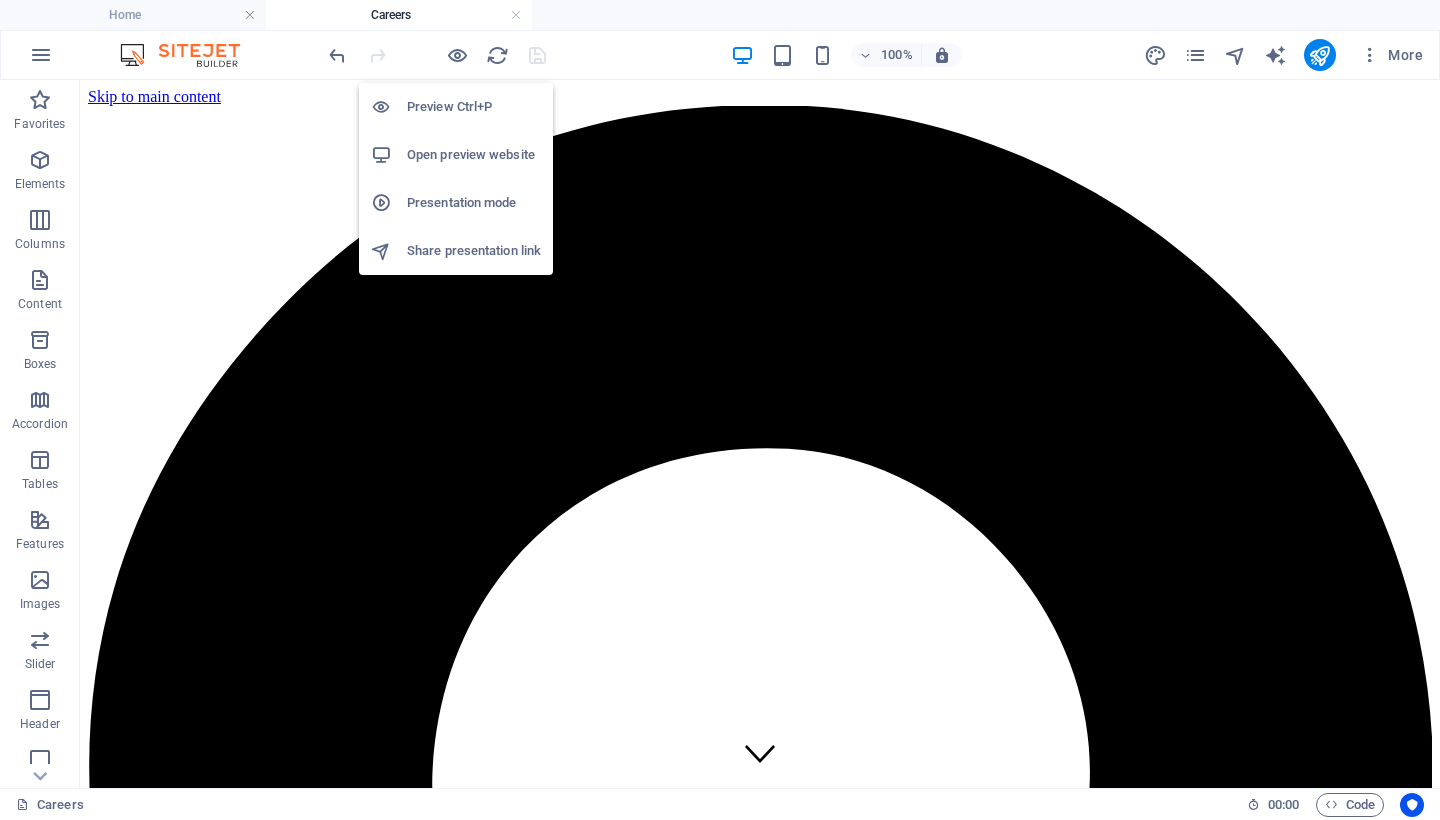 click on "Preview Ctrl+P" at bounding box center (474, 107) 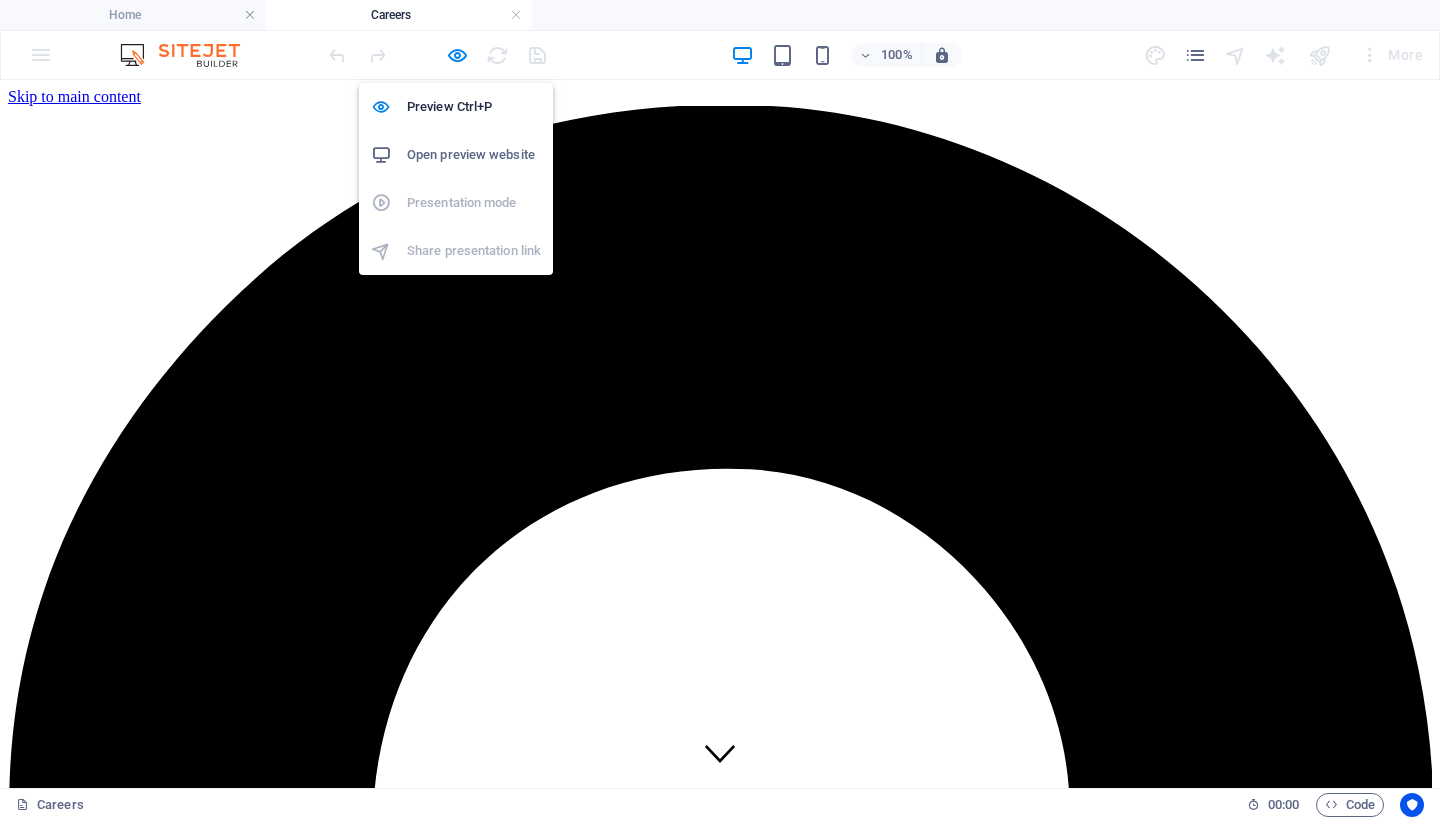 click on "Open preview website" at bounding box center (474, 155) 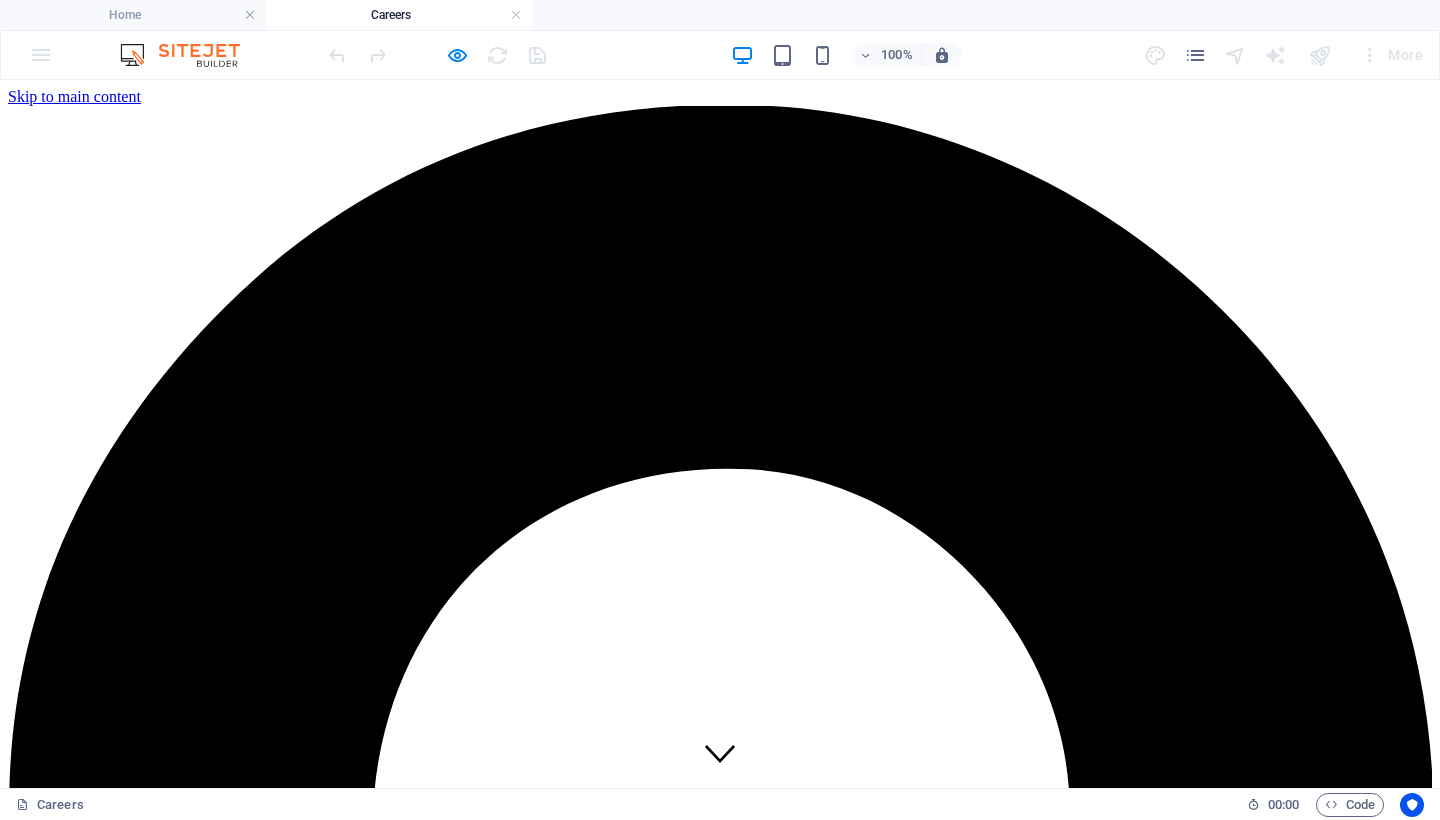 scroll, scrollTop: 0, scrollLeft: 0, axis: both 